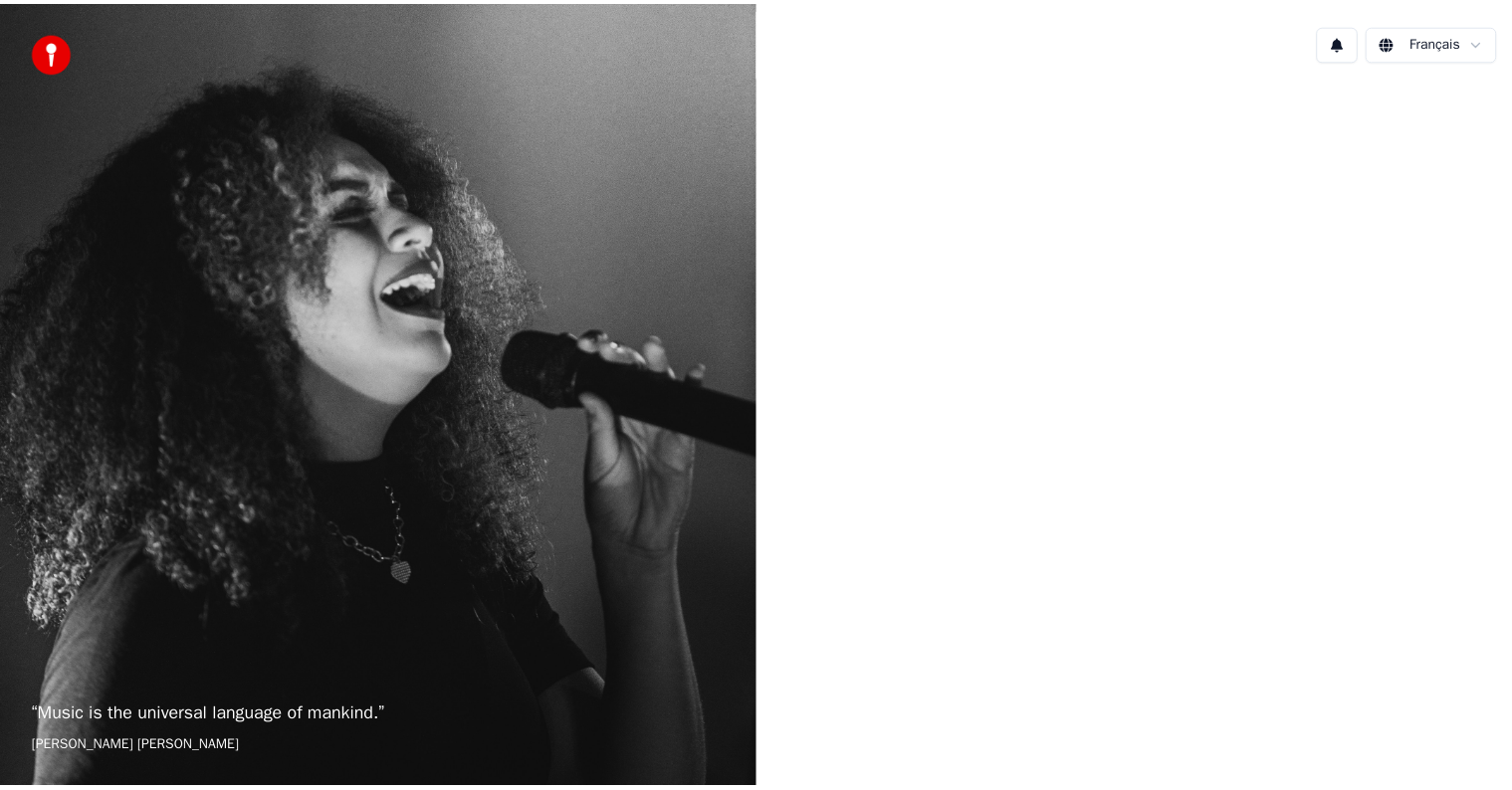 scroll, scrollTop: 0, scrollLeft: 0, axis: both 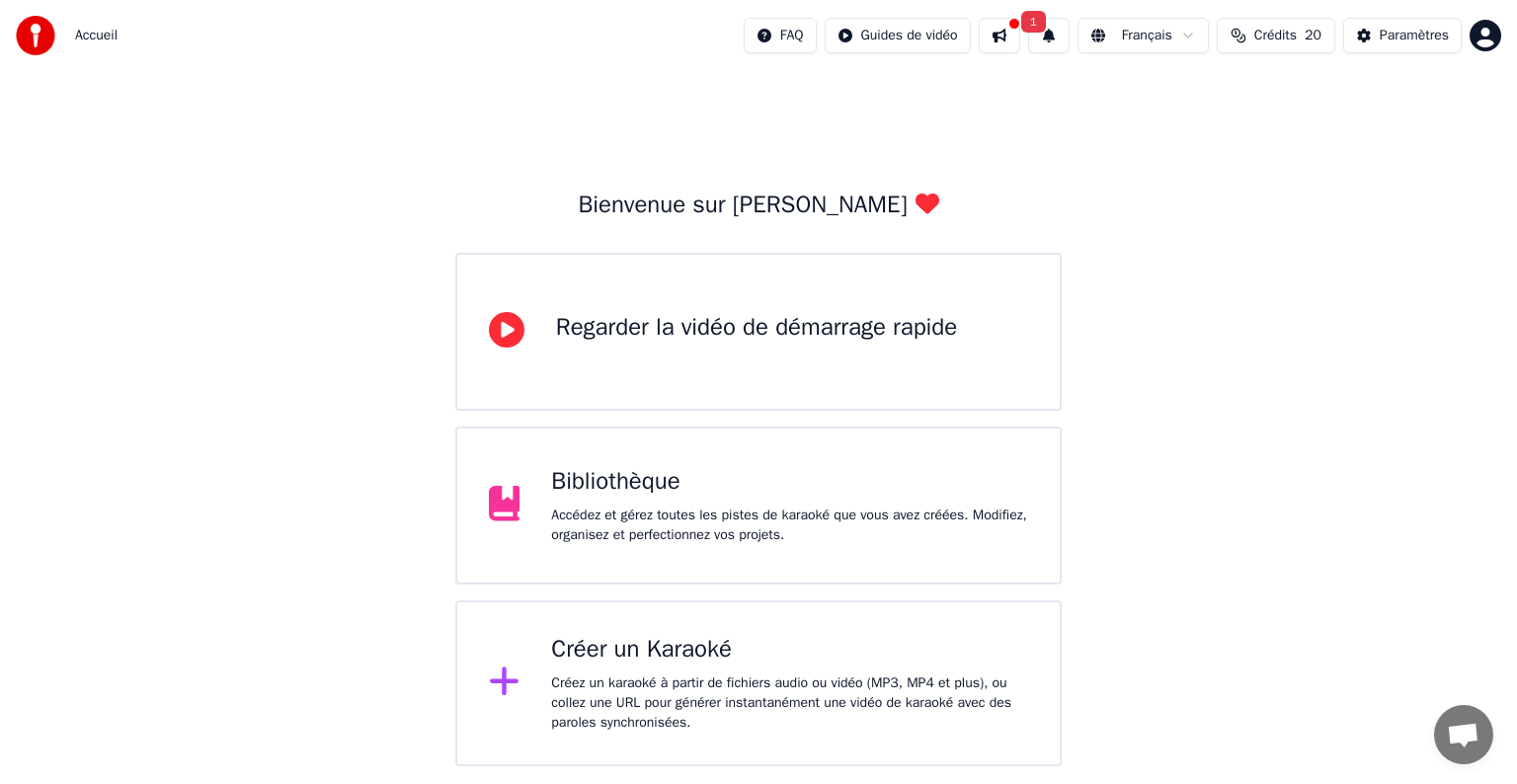 click on "Bibliothèque" at bounding box center (789, 482) 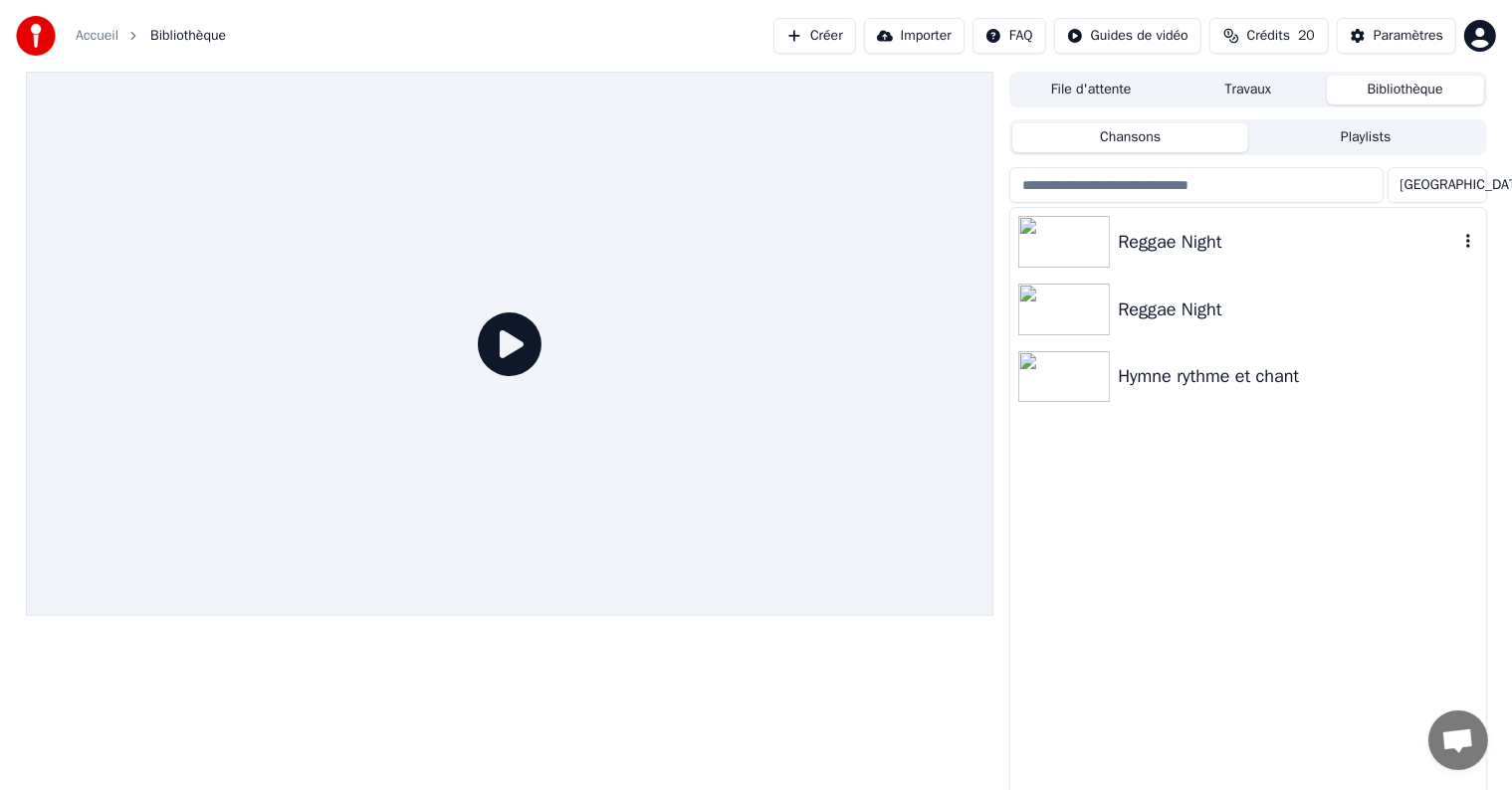 click on "Reggae Night" at bounding box center (1287, 242) 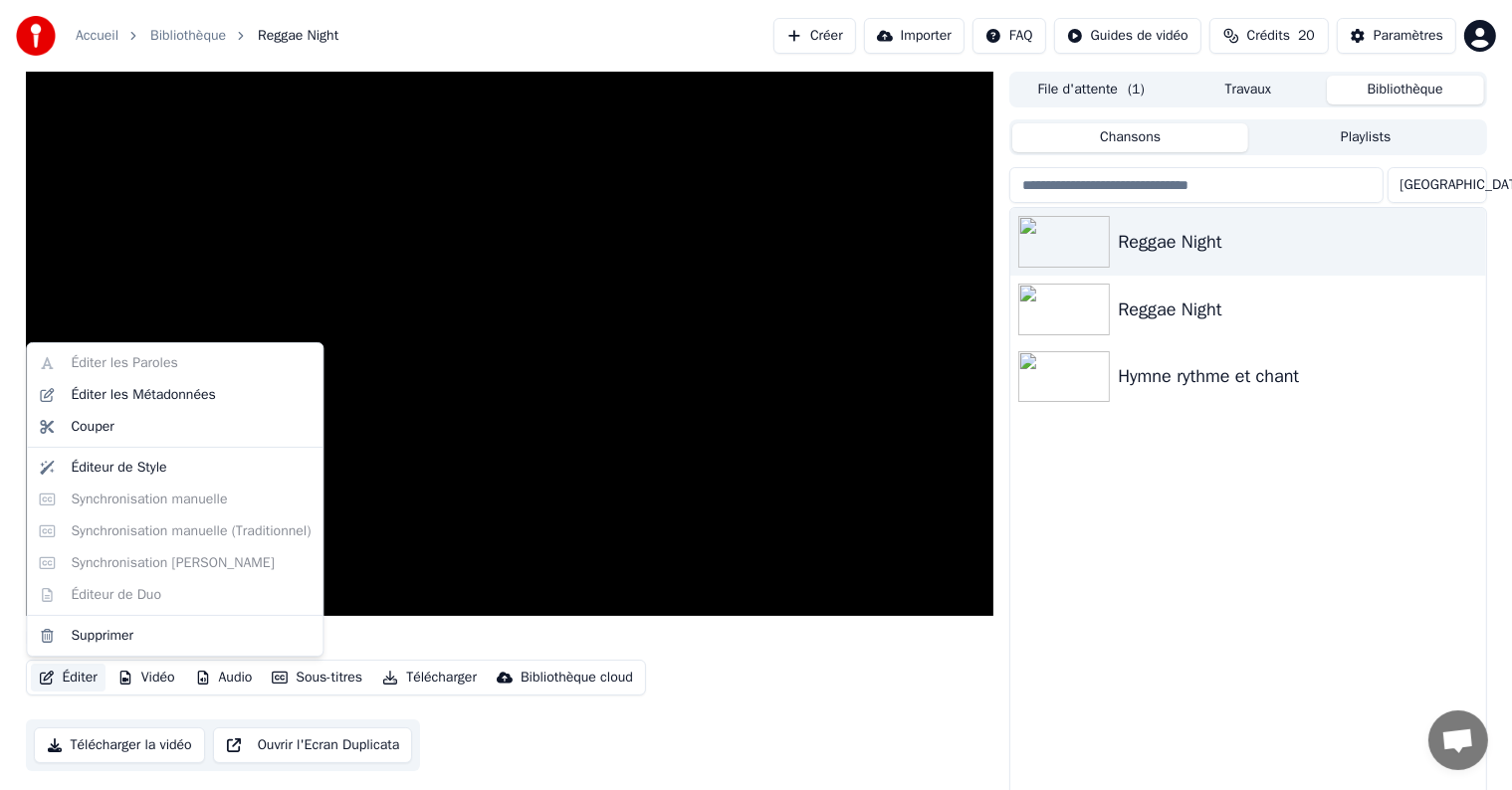 click on "Éditer" at bounding box center [68, 678] 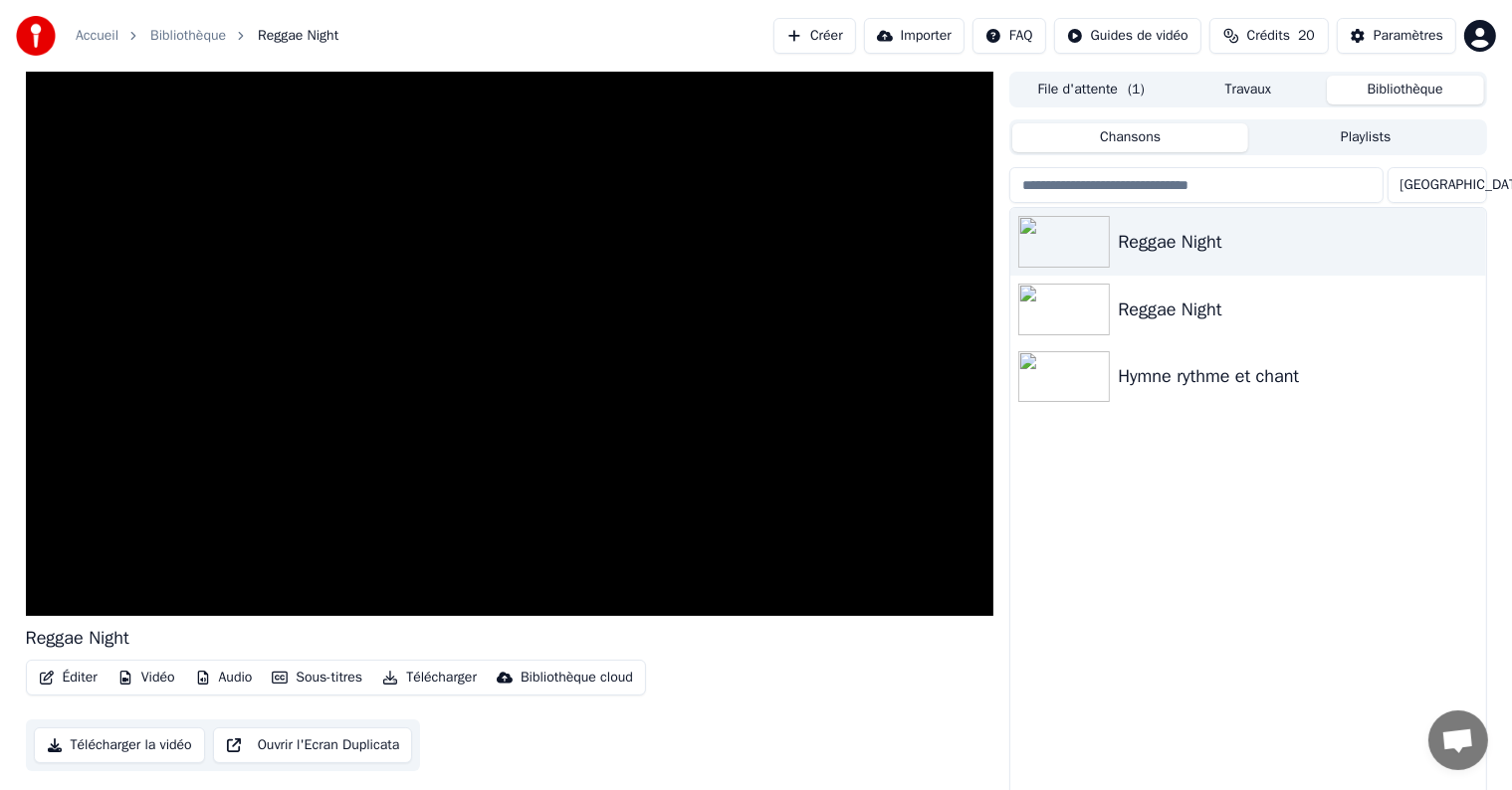 click on "Reggae Night Reggae Night Hymne rythme et chant" at bounding box center [1247, 503] 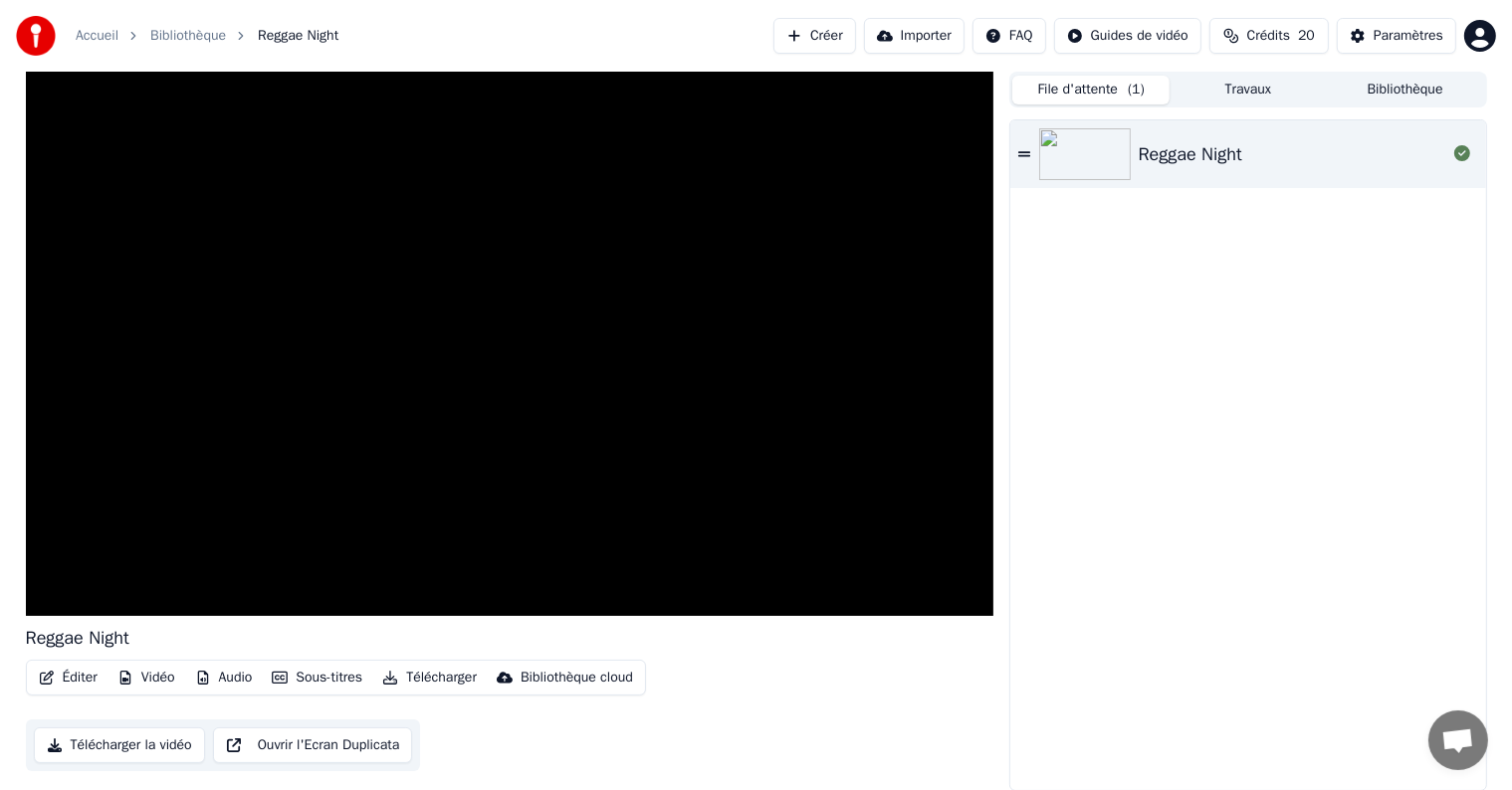 click on "File d'attente ( 1 )" at bounding box center (1091, 90) 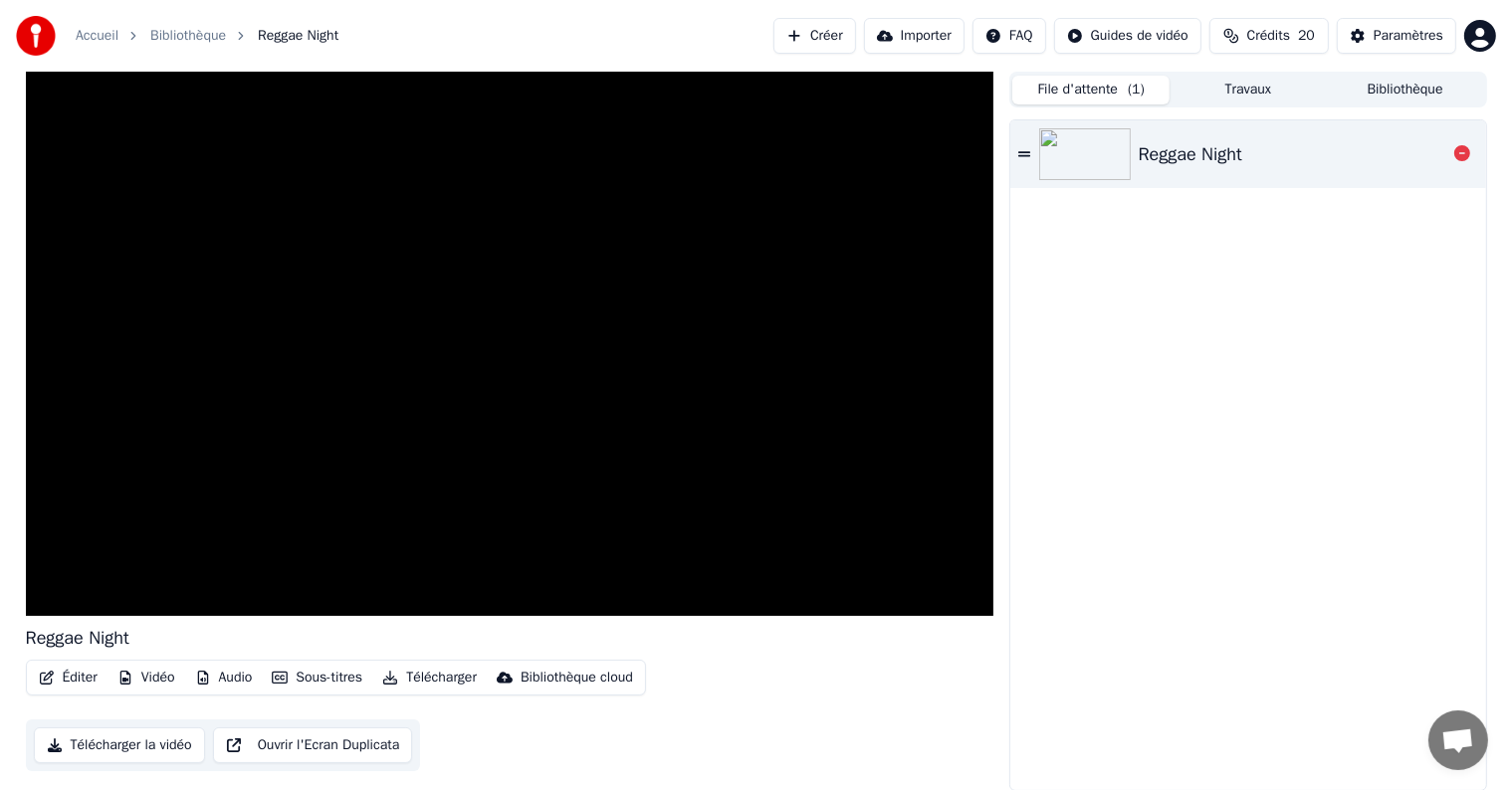 click on "Reggae Night" at bounding box center [1190, 154] 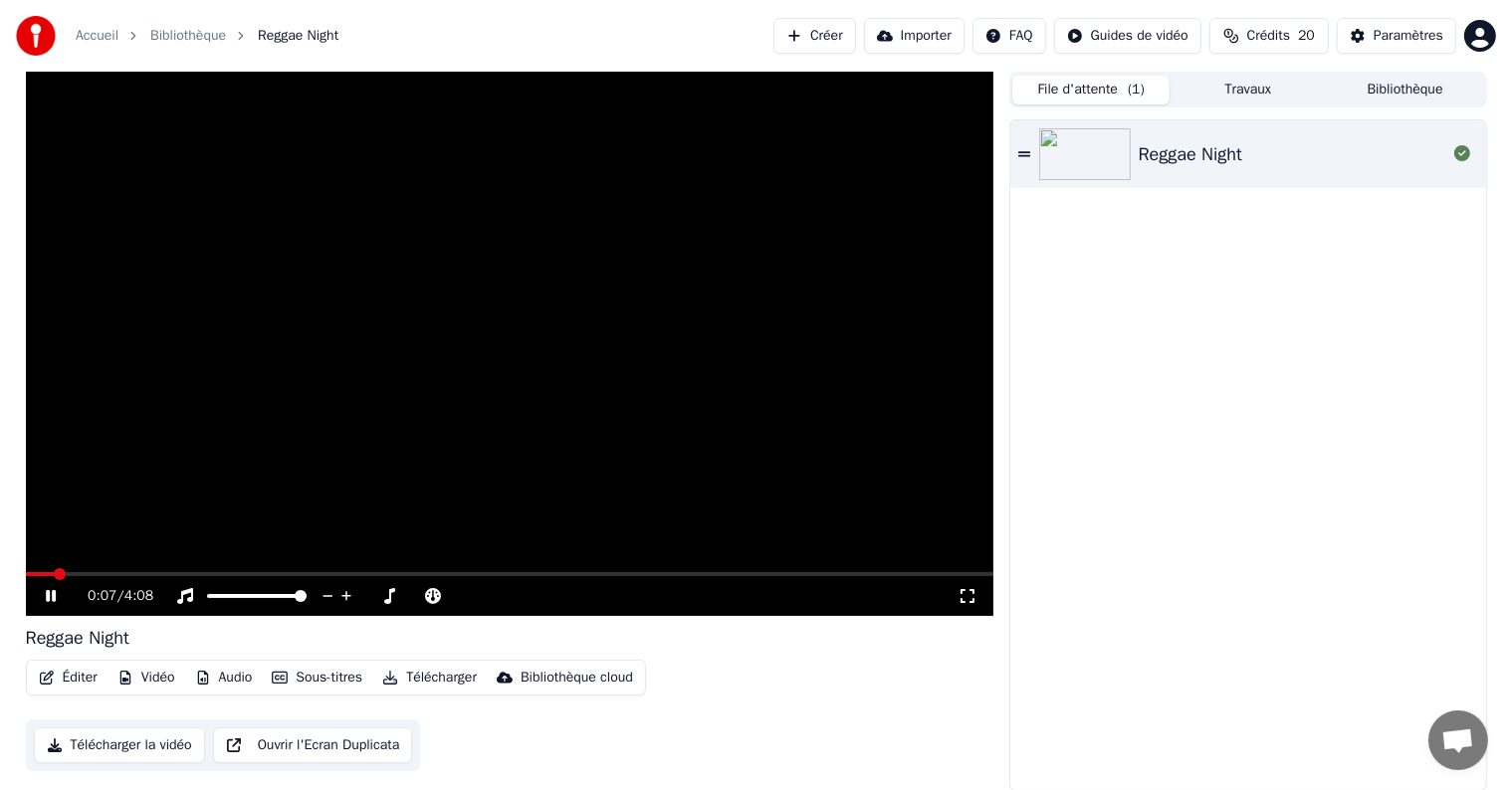 click at bounding box center [510, 343] 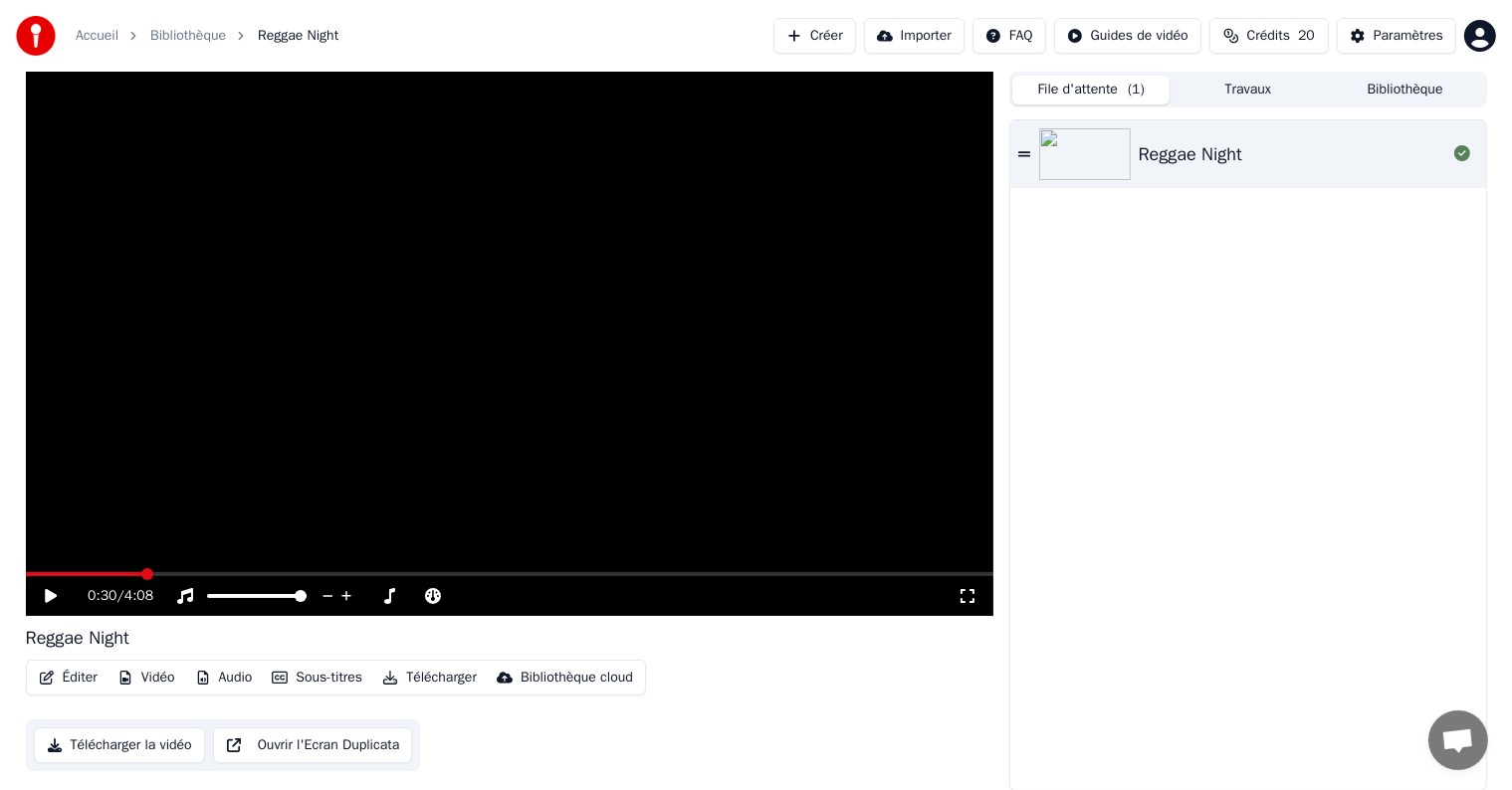 click at bounding box center [510, 574] 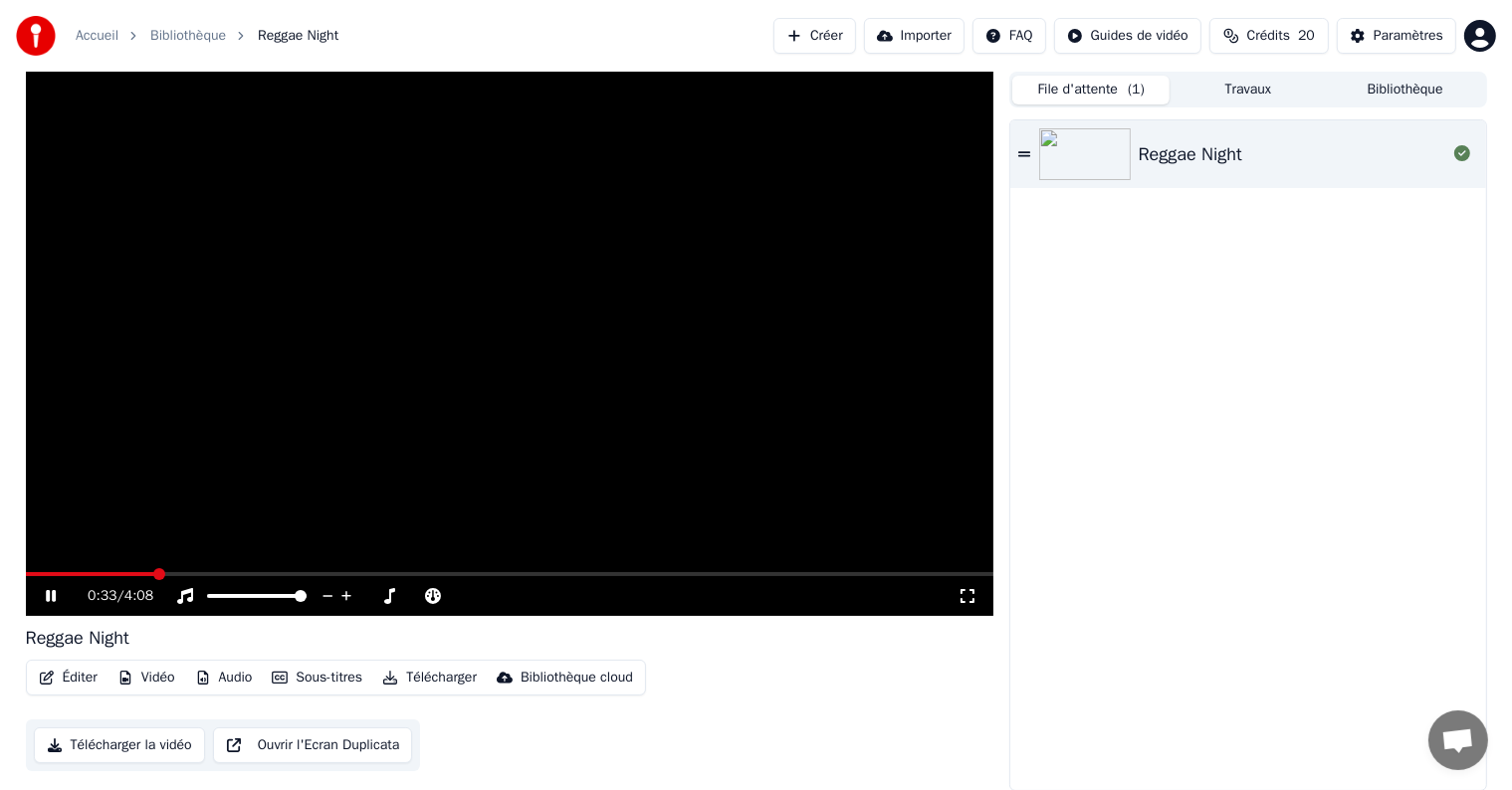 click 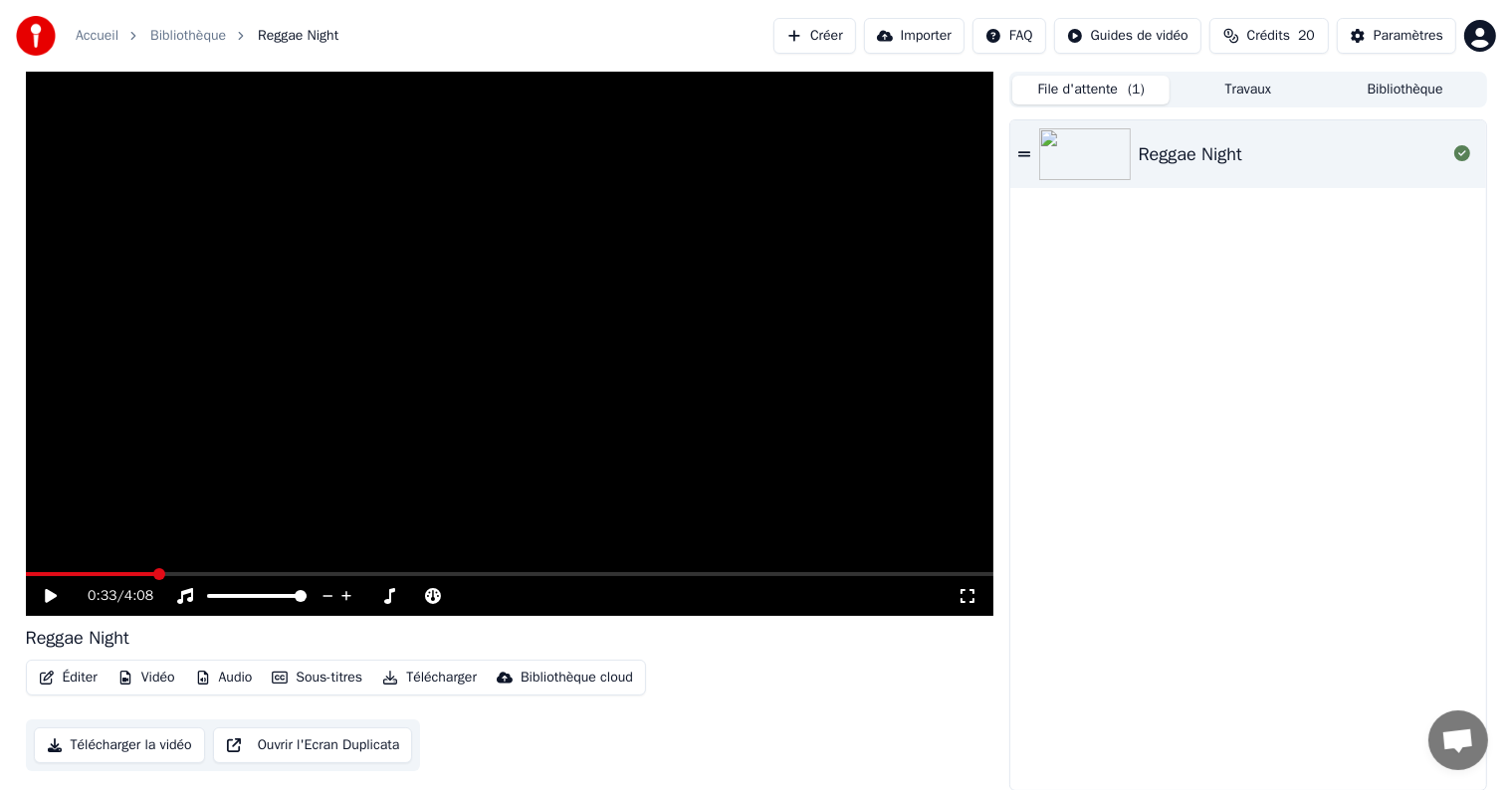 click on "Bibliothèque" at bounding box center (1405, 90) 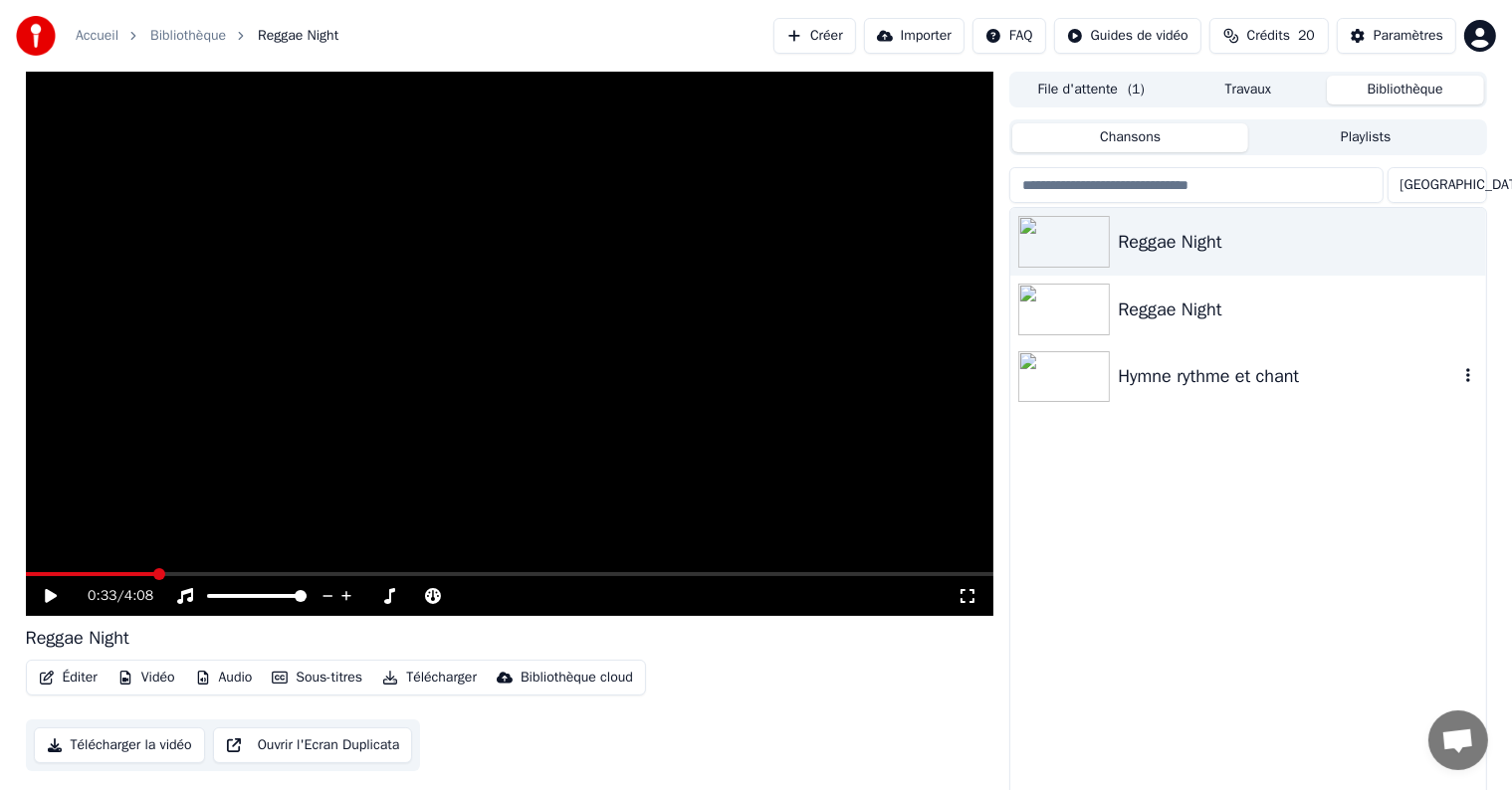 click on "Hymne rythme et chant" at bounding box center (1287, 376) 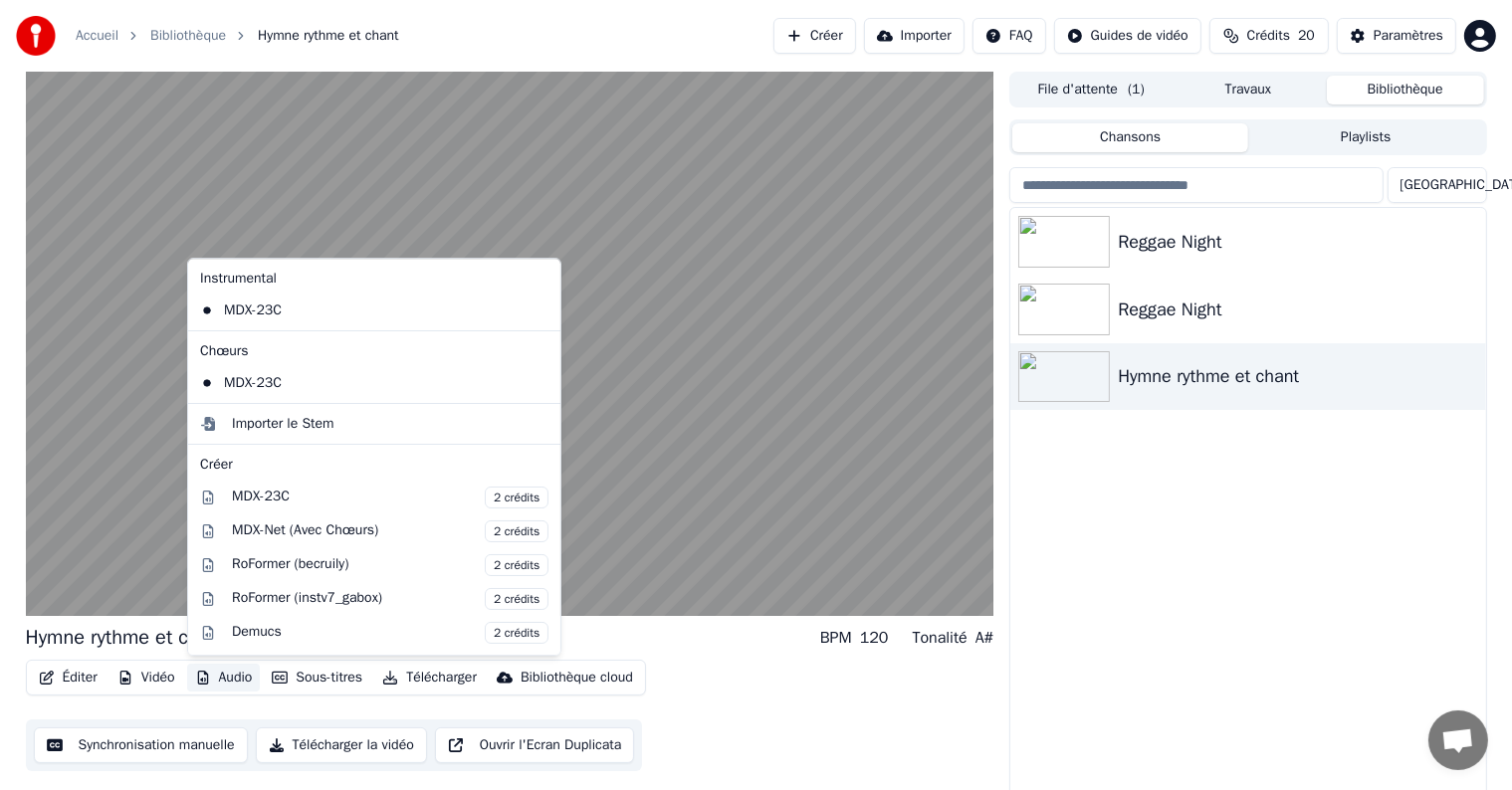 click on "Audio" at bounding box center (224, 678) 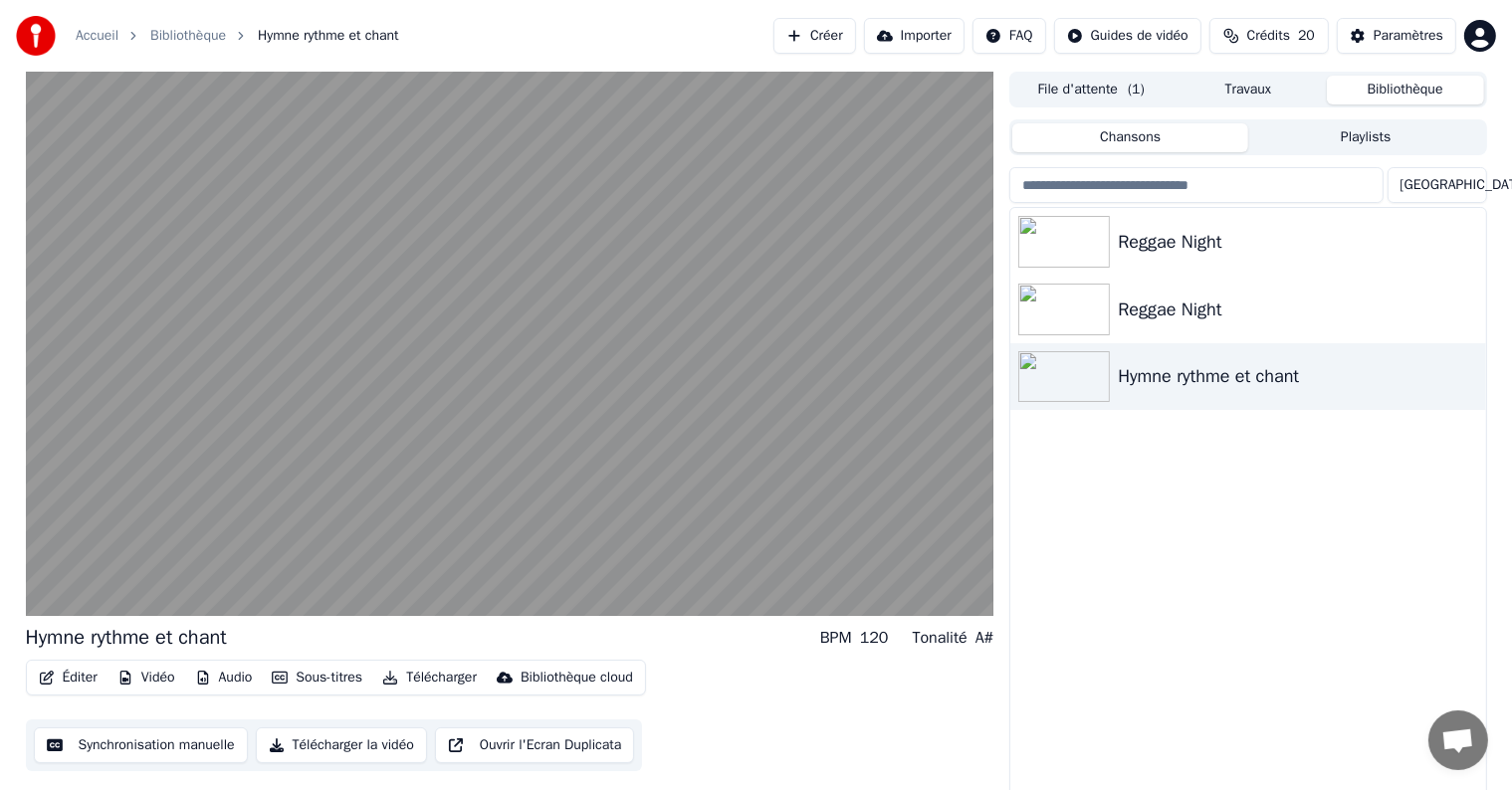 click on "Reggae Night Reggae Night Hymne rythme et chant" at bounding box center [1247, 503] 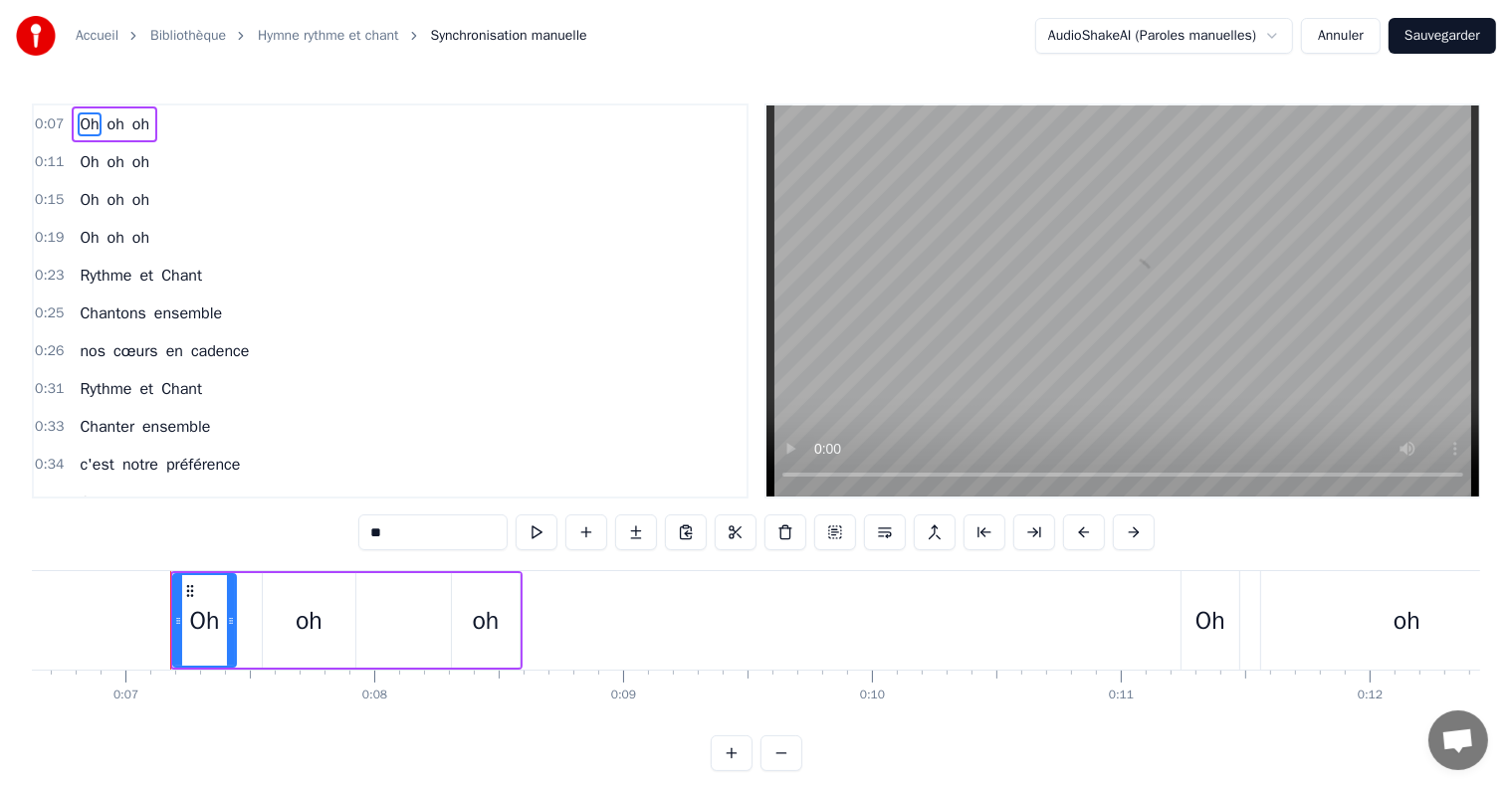 scroll, scrollTop: 0, scrollLeft: 1686, axis: horizontal 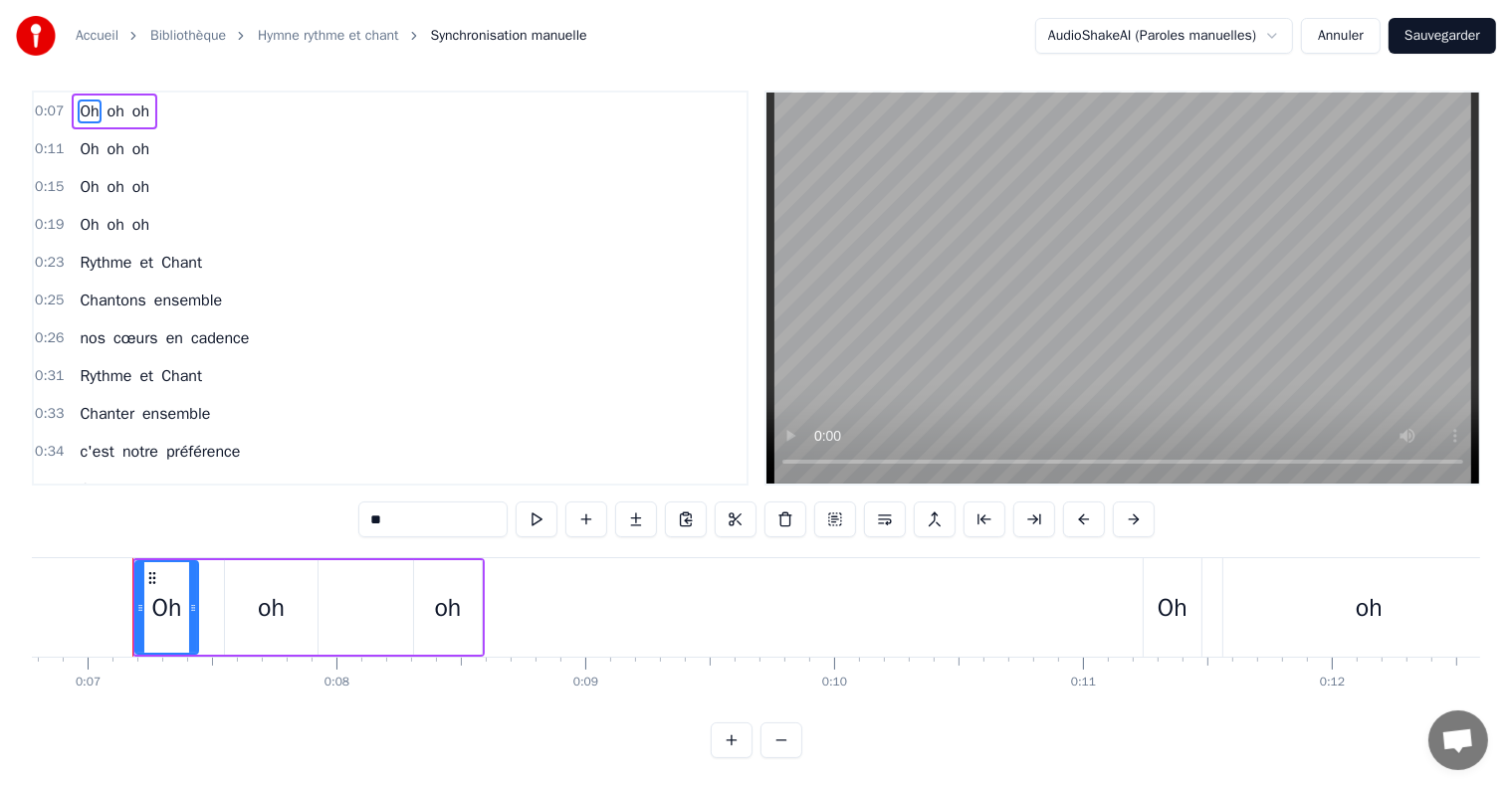 click on "Annuler" at bounding box center (1341, 36) 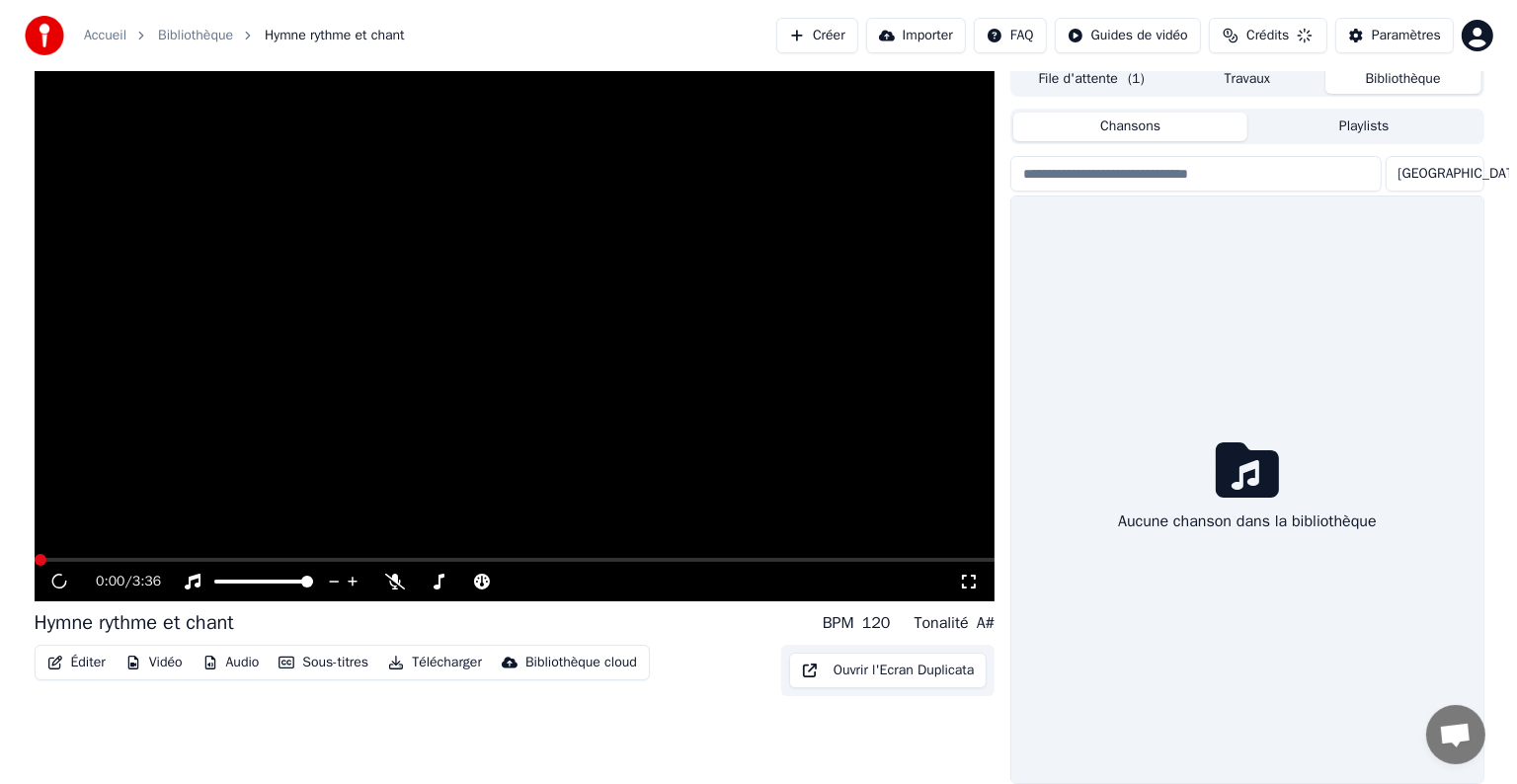 scroll, scrollTop: 0, scrollLeft: 0, axis: both 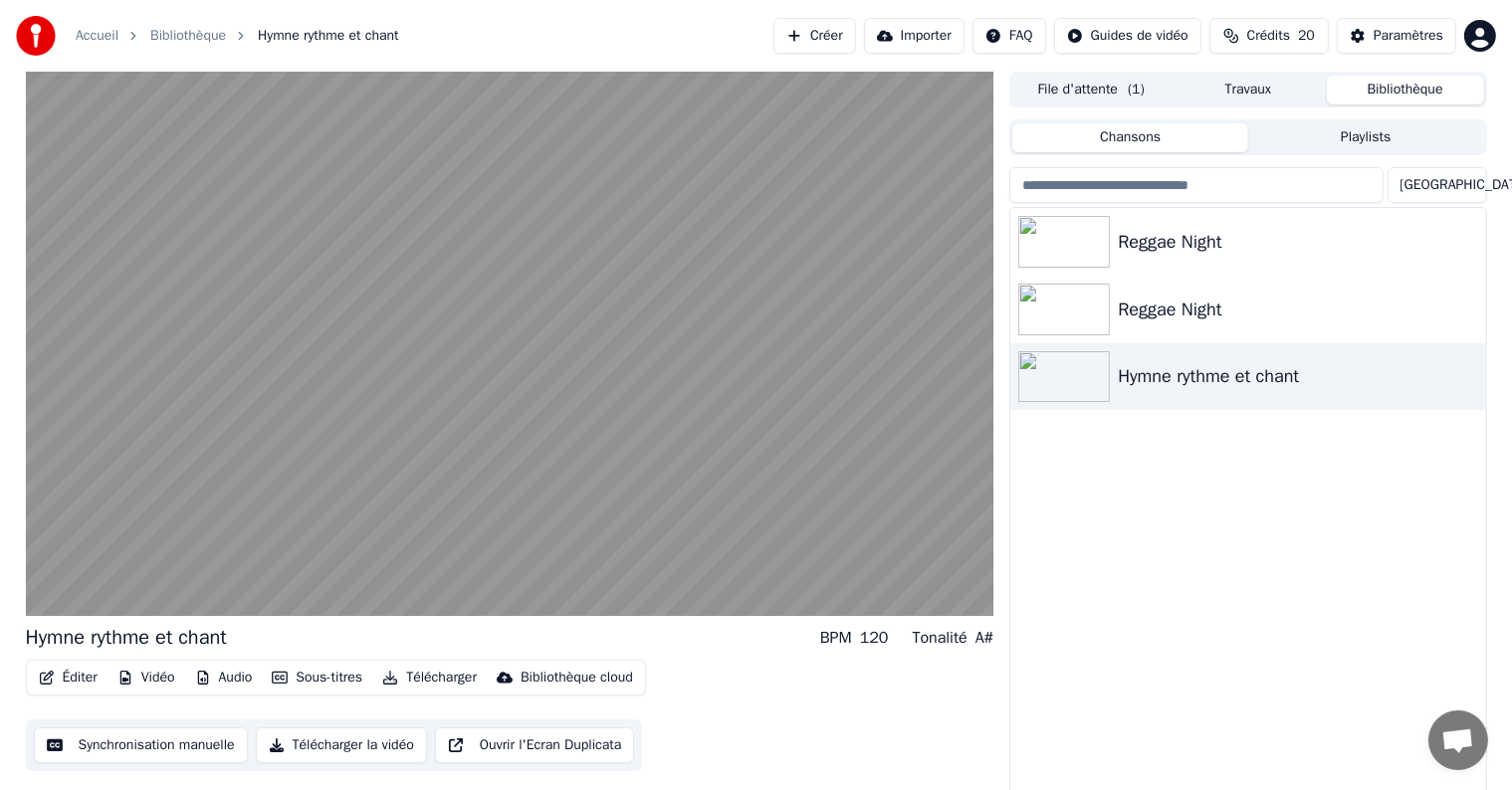 click on "Télécharger la vidéo" at bounding box center (341, 745) 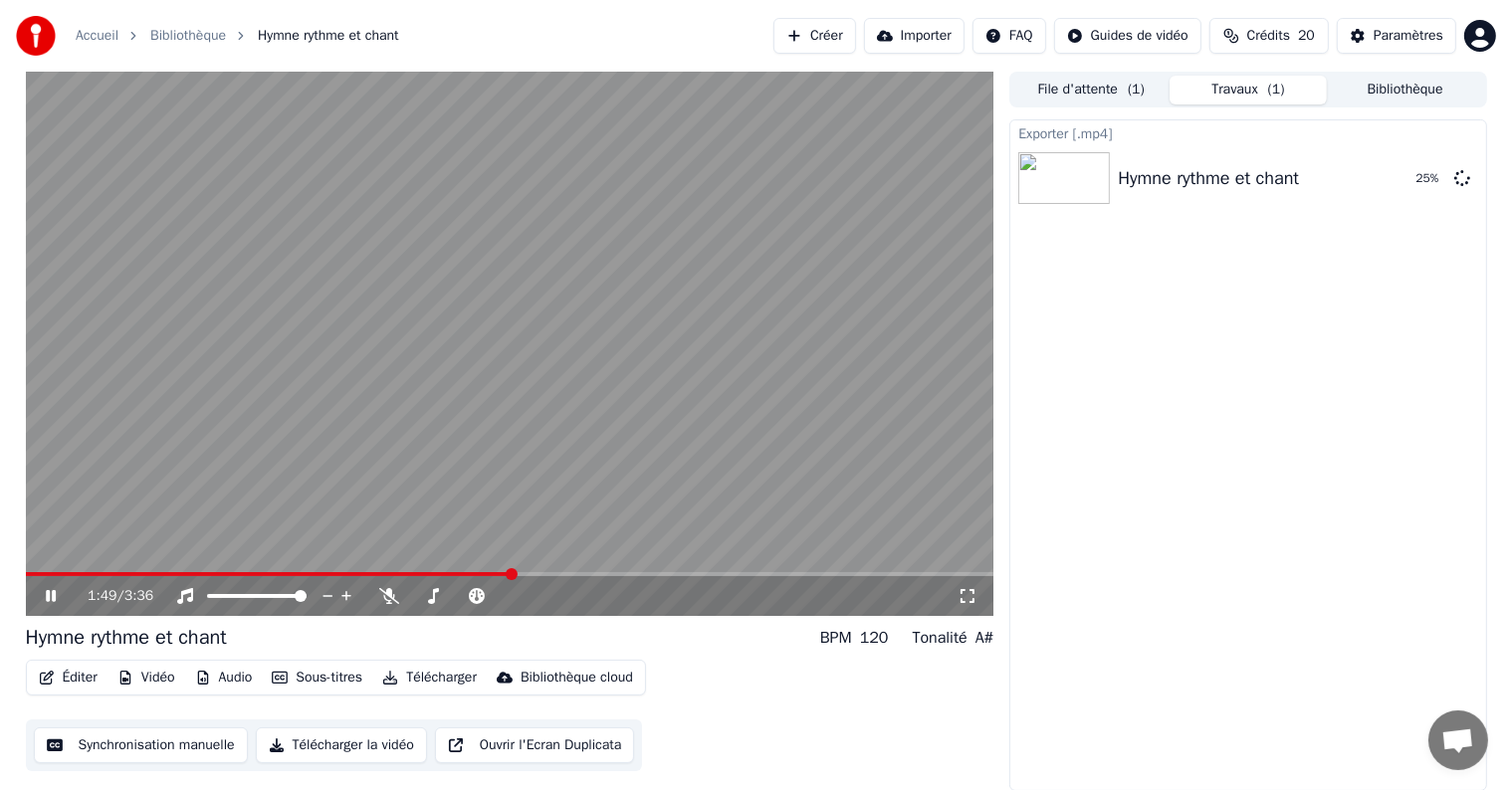 click at bounding box center [510, 574] 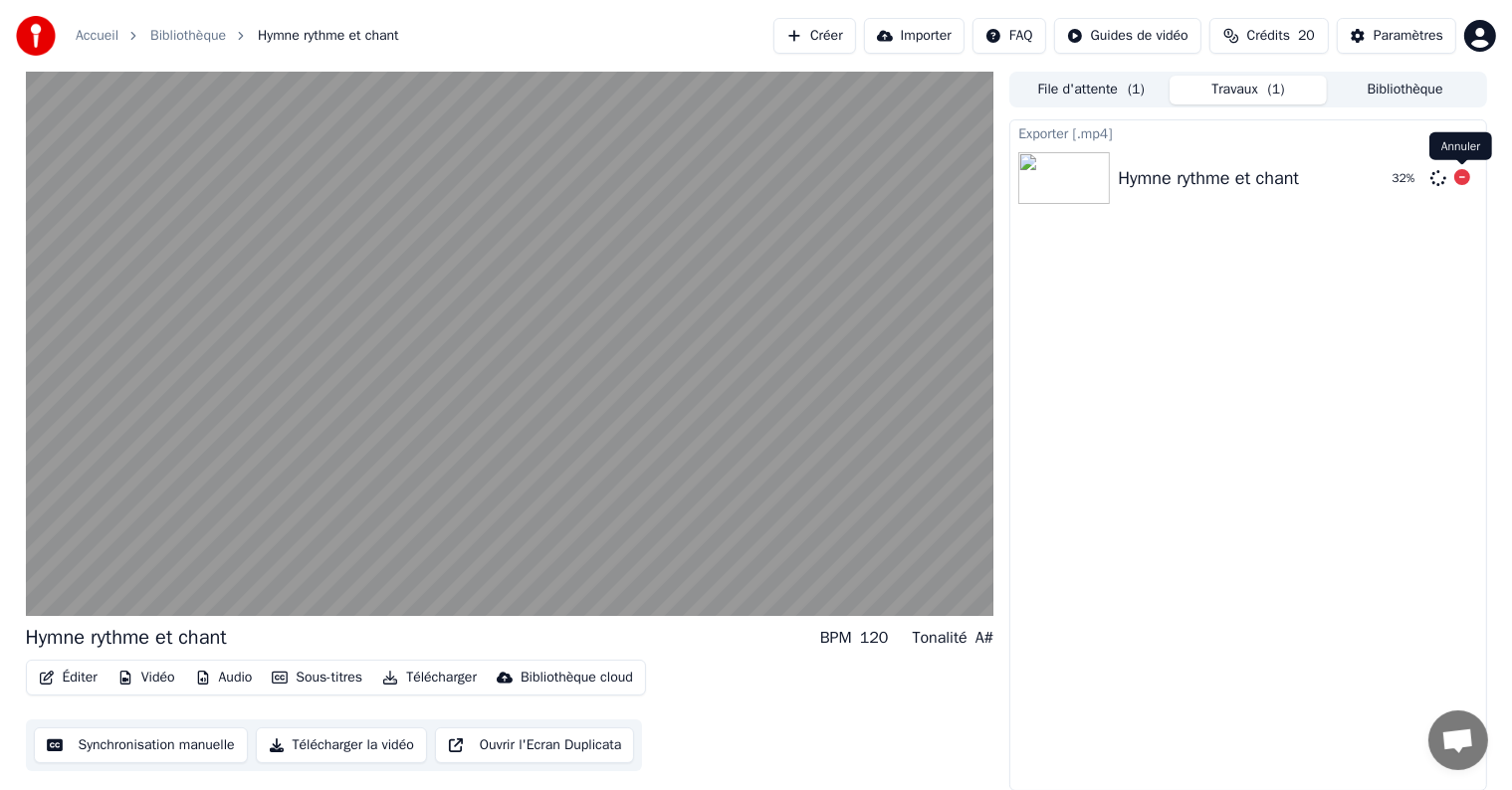 click at bounding box center (1462, 165) 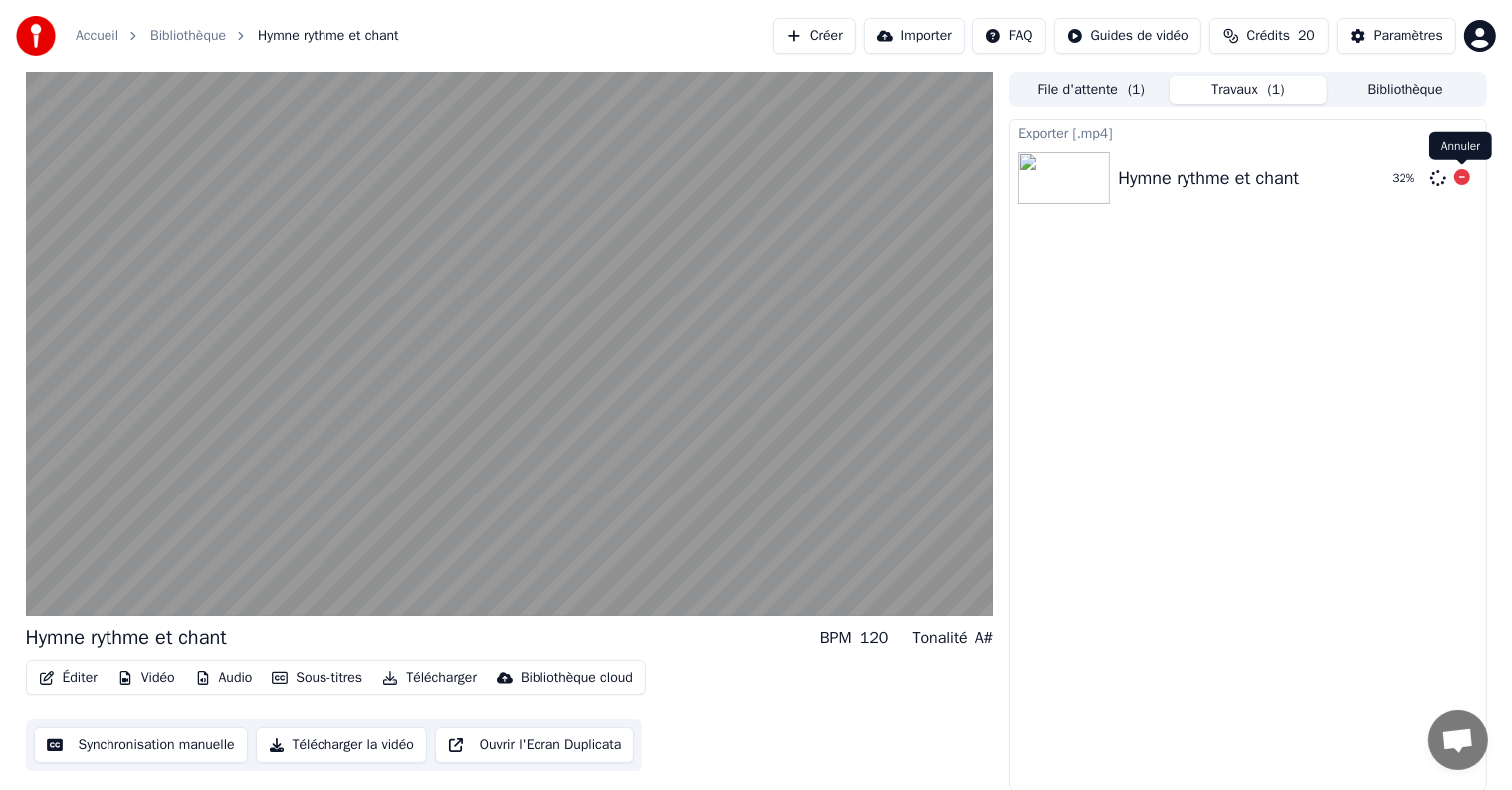 click 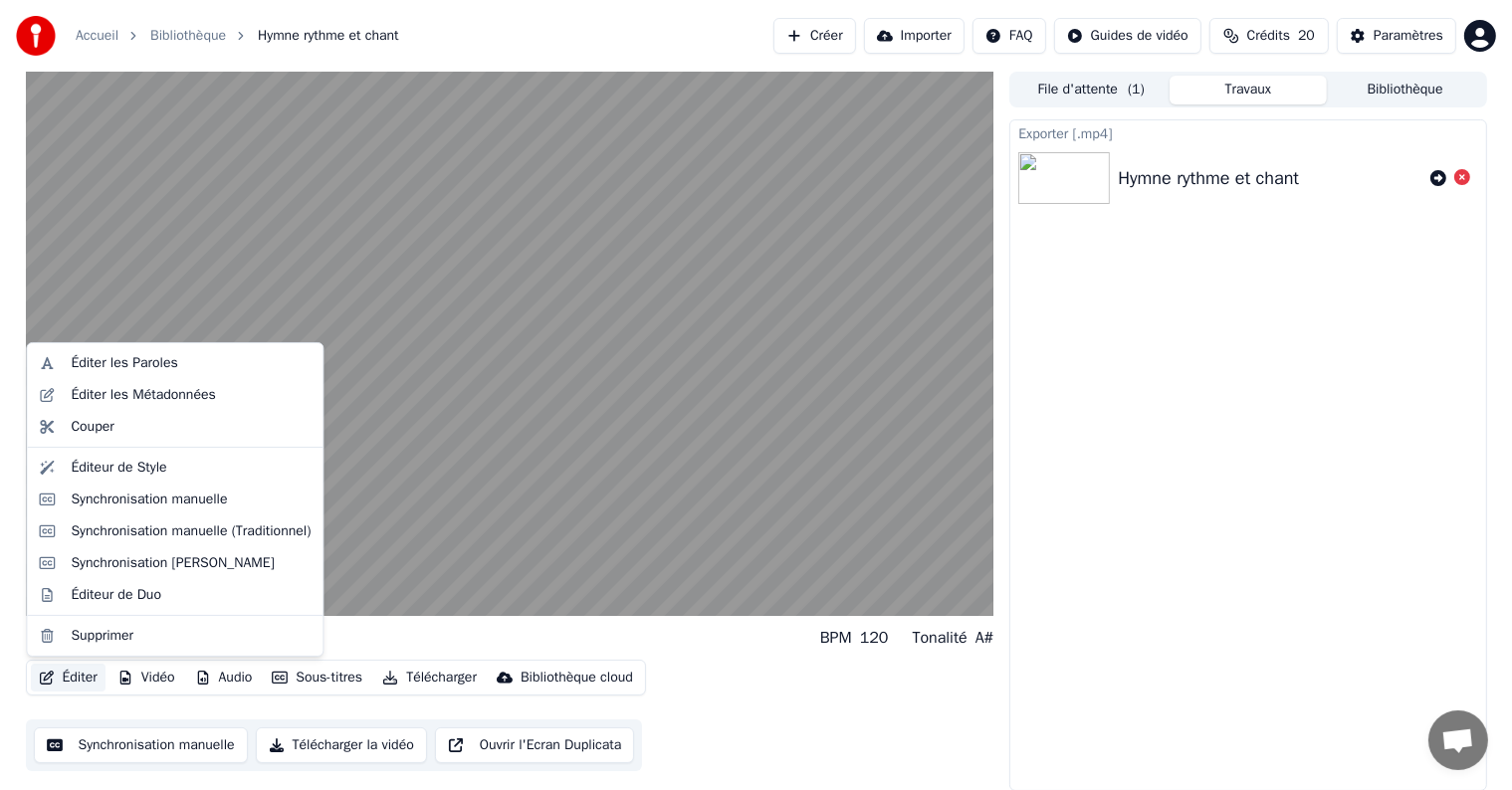 click on "Éditer" at bounding box center [68, 678] 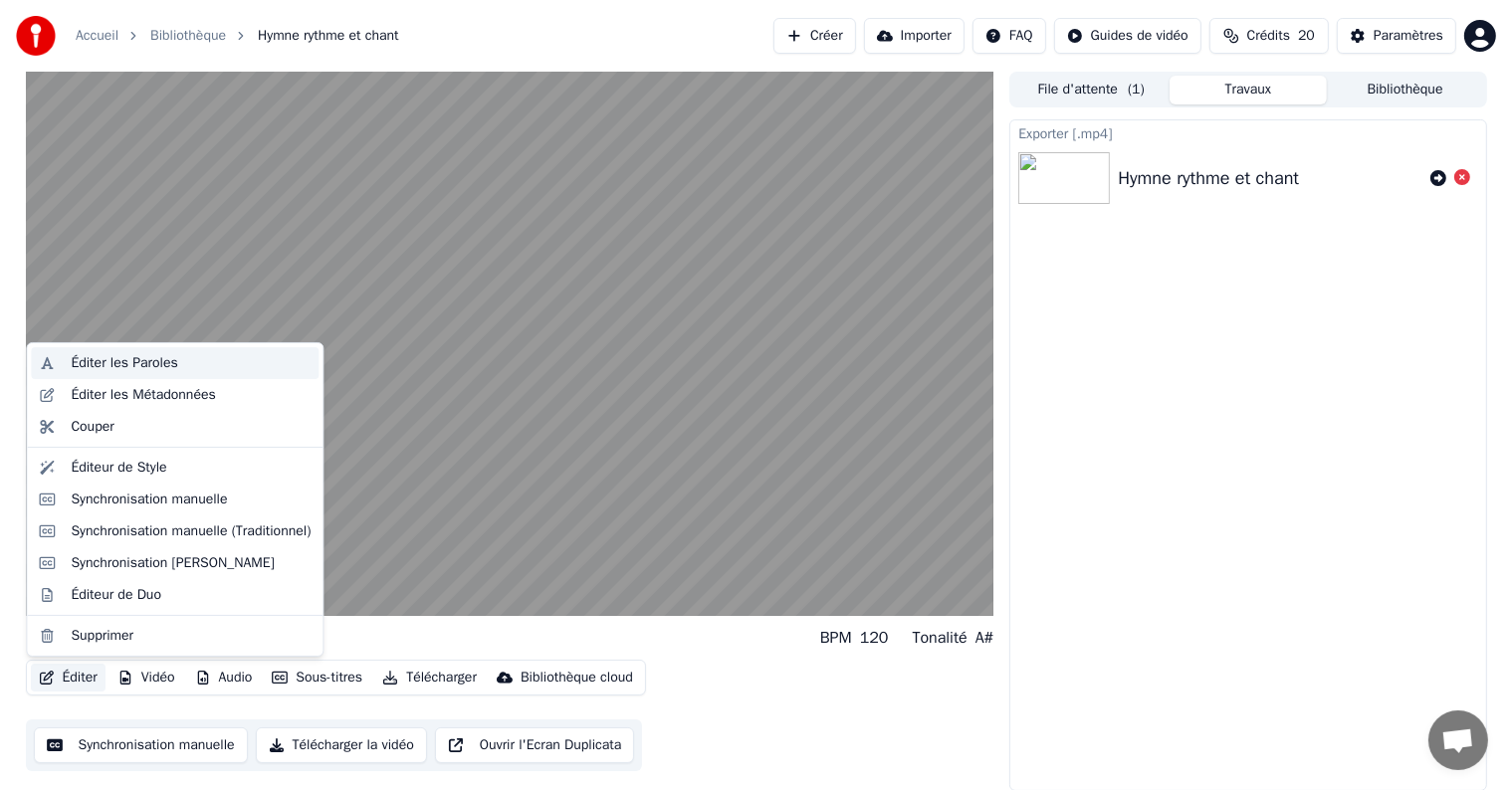 click on "Éditer les Paroles" at bounding box center [123, 363] 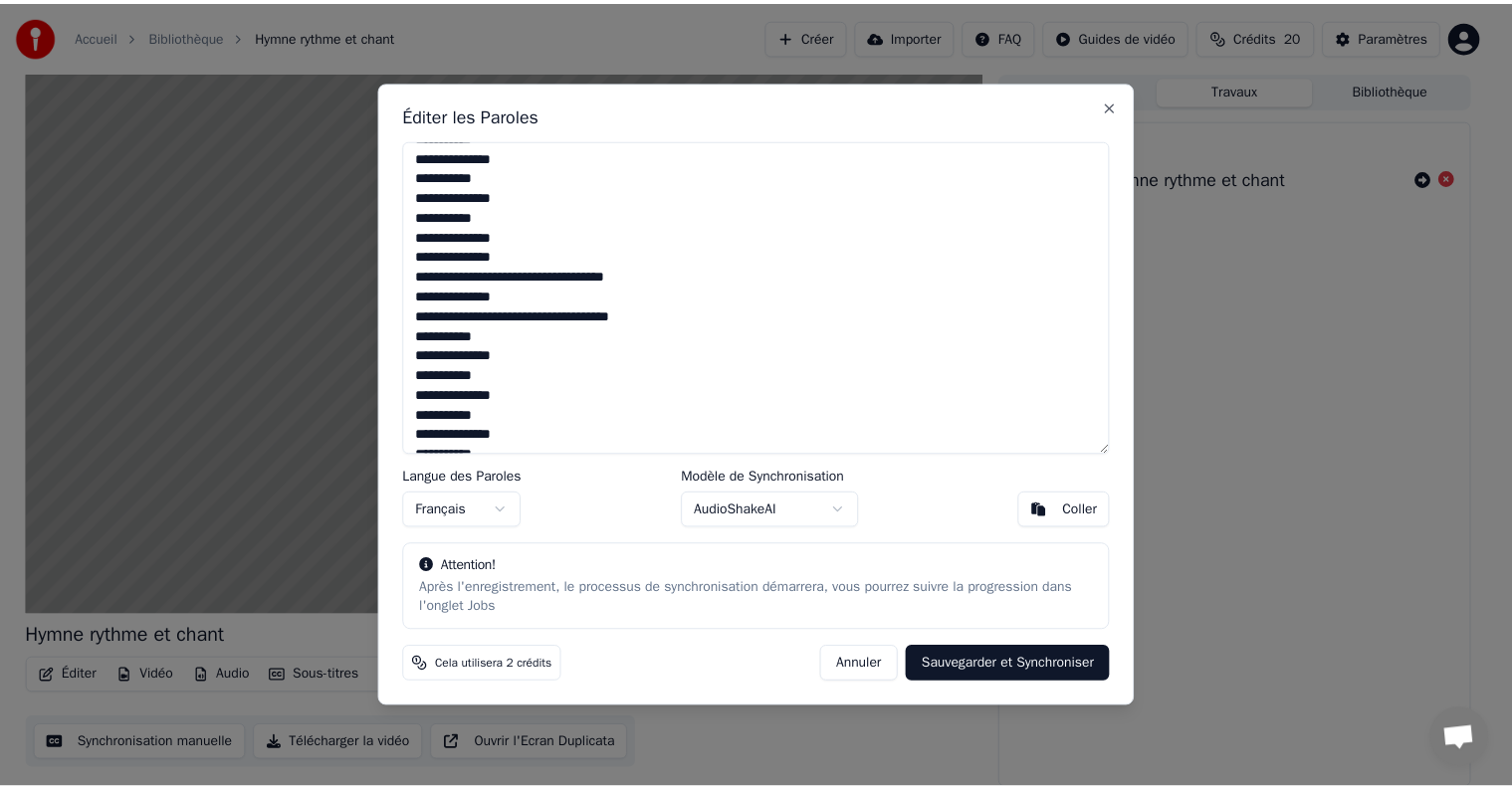 scroll, scrollTop: 1372, scrollLeft: 0, axis: vertical 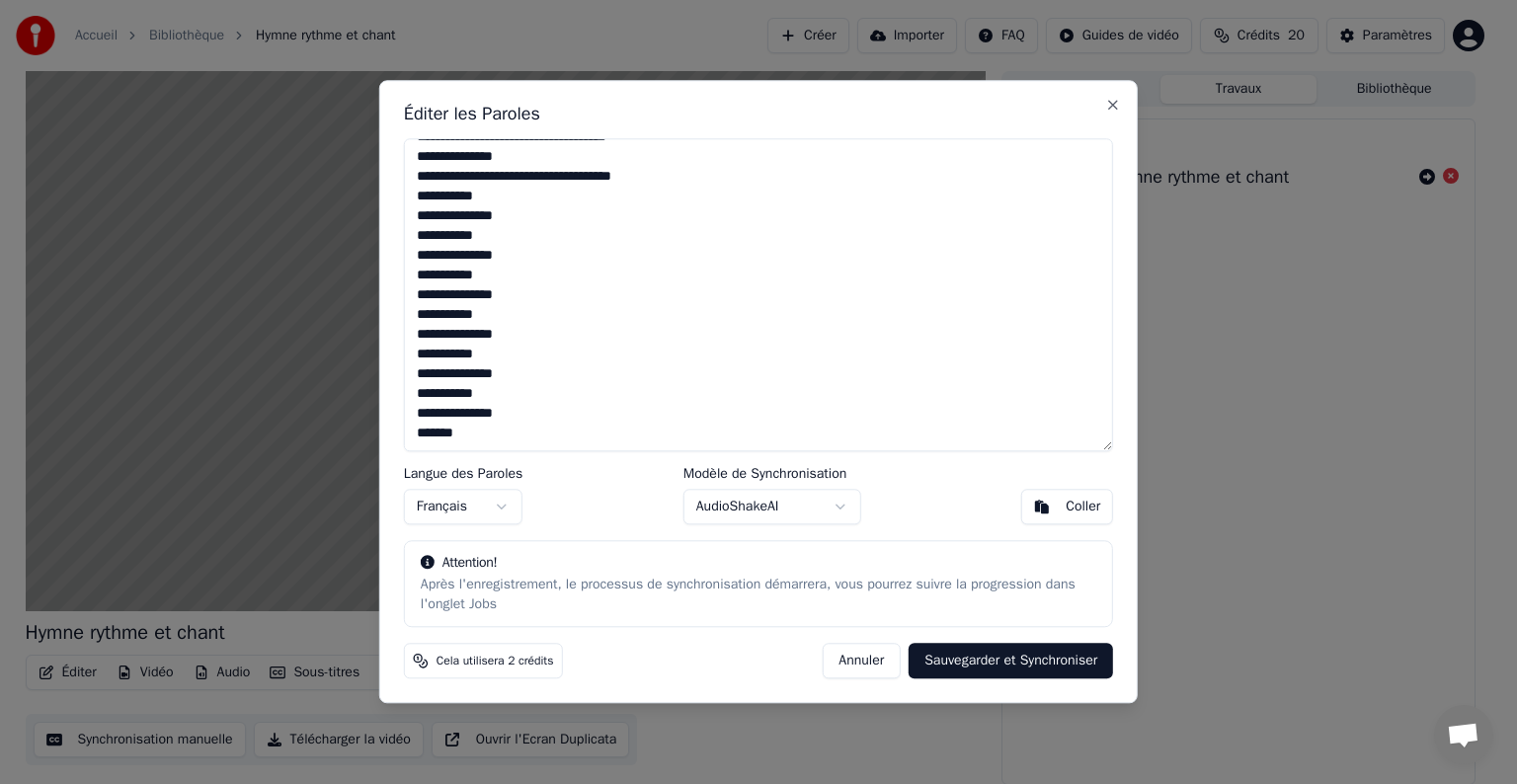 drag, startPoint x: 415, startPoint y: 150, endPoint x: 549, endPoint y: 521, distance: 394.45786 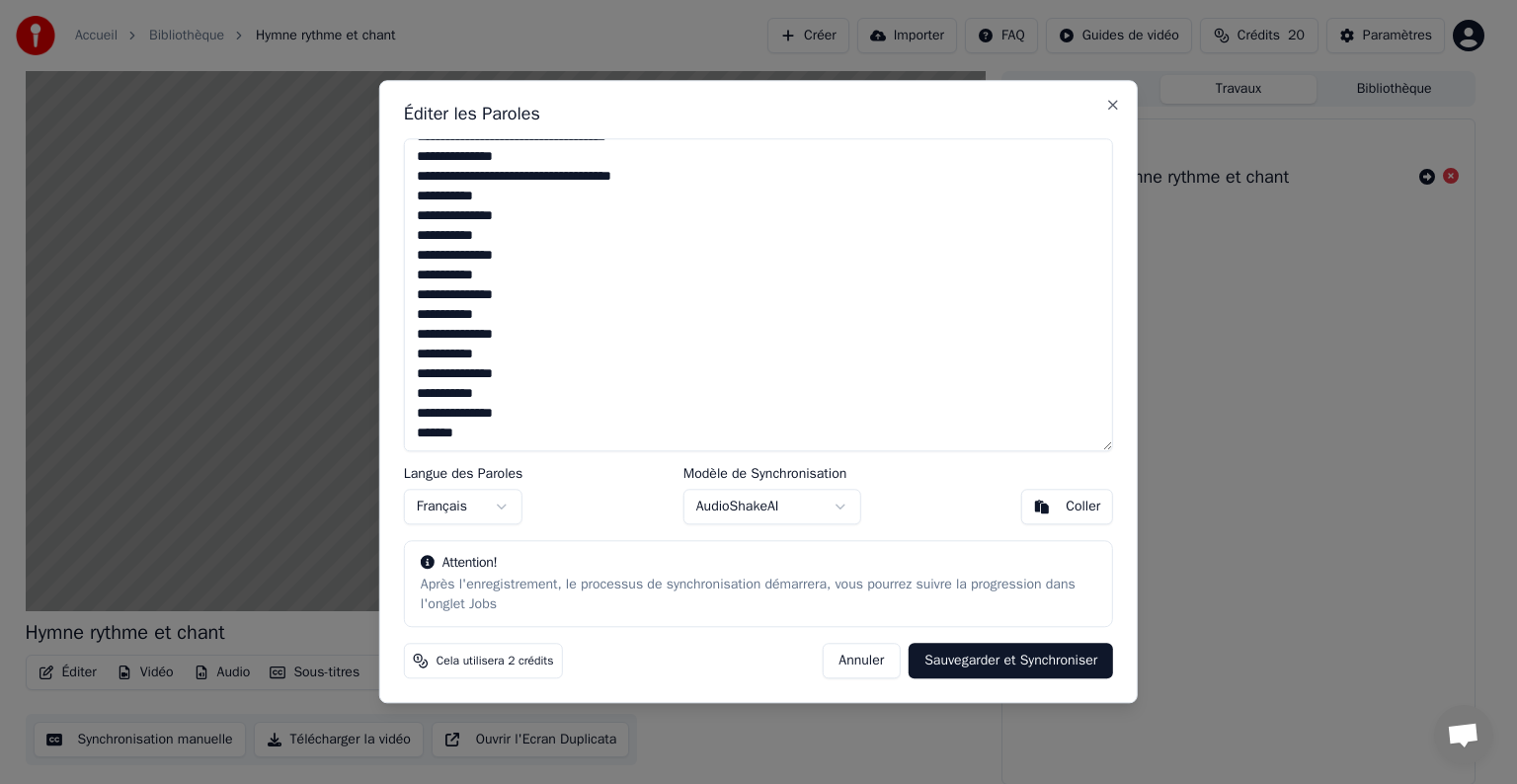 click on "Éditer les Paroles Langue des Paroles Français Modèle de Synchronisation AudioShakeAI Coller Attention! Après l'enregistrement, le processus de synchronisation démarrera, vous pourrez suivre la progression dans l'onglet Jobs Cela utilisera 2 crédits Annuler Sauvegarder et Synchroniser Close" at bounding box center (758, 391) 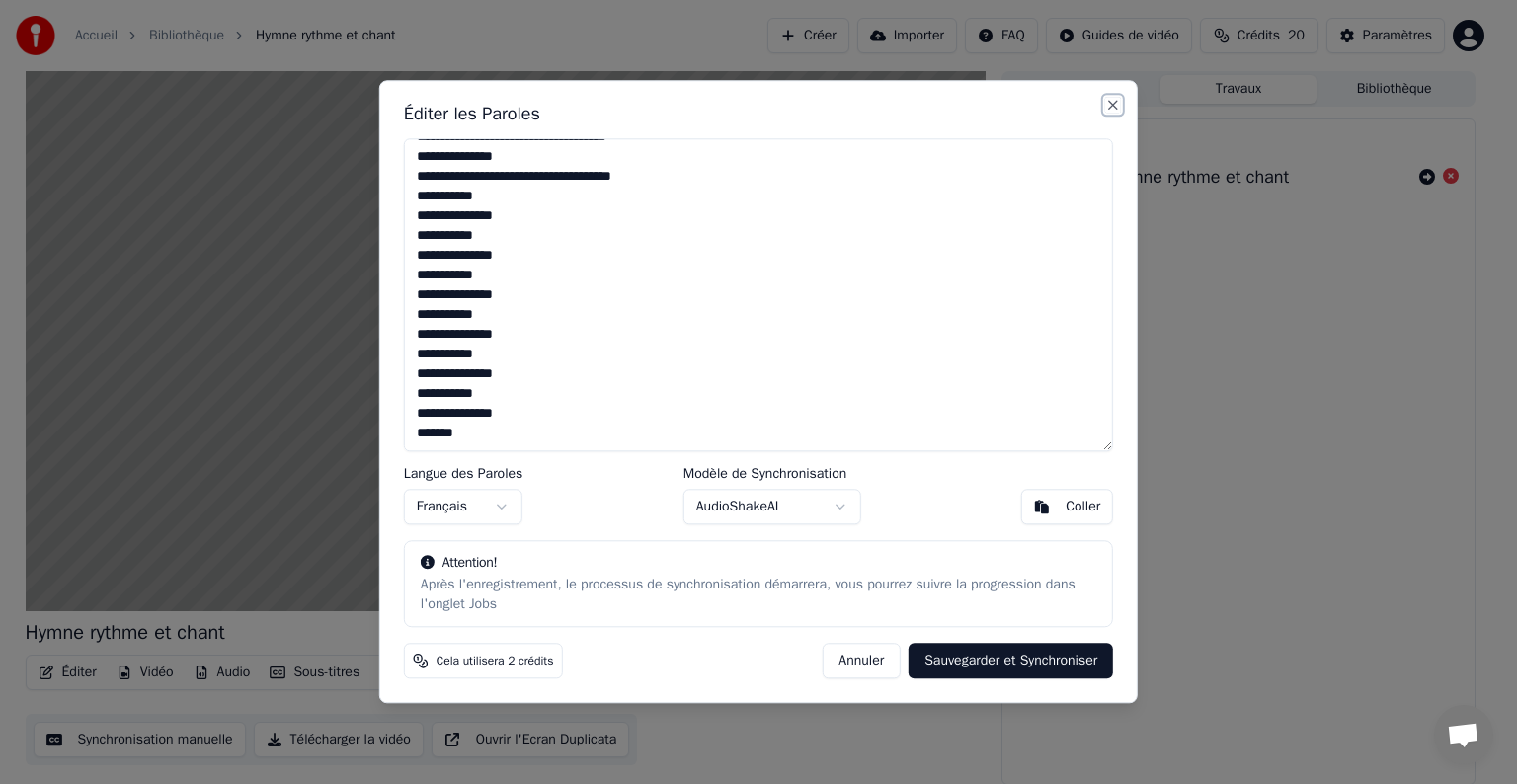 click on "Close" at bounding box center (1113, 105) 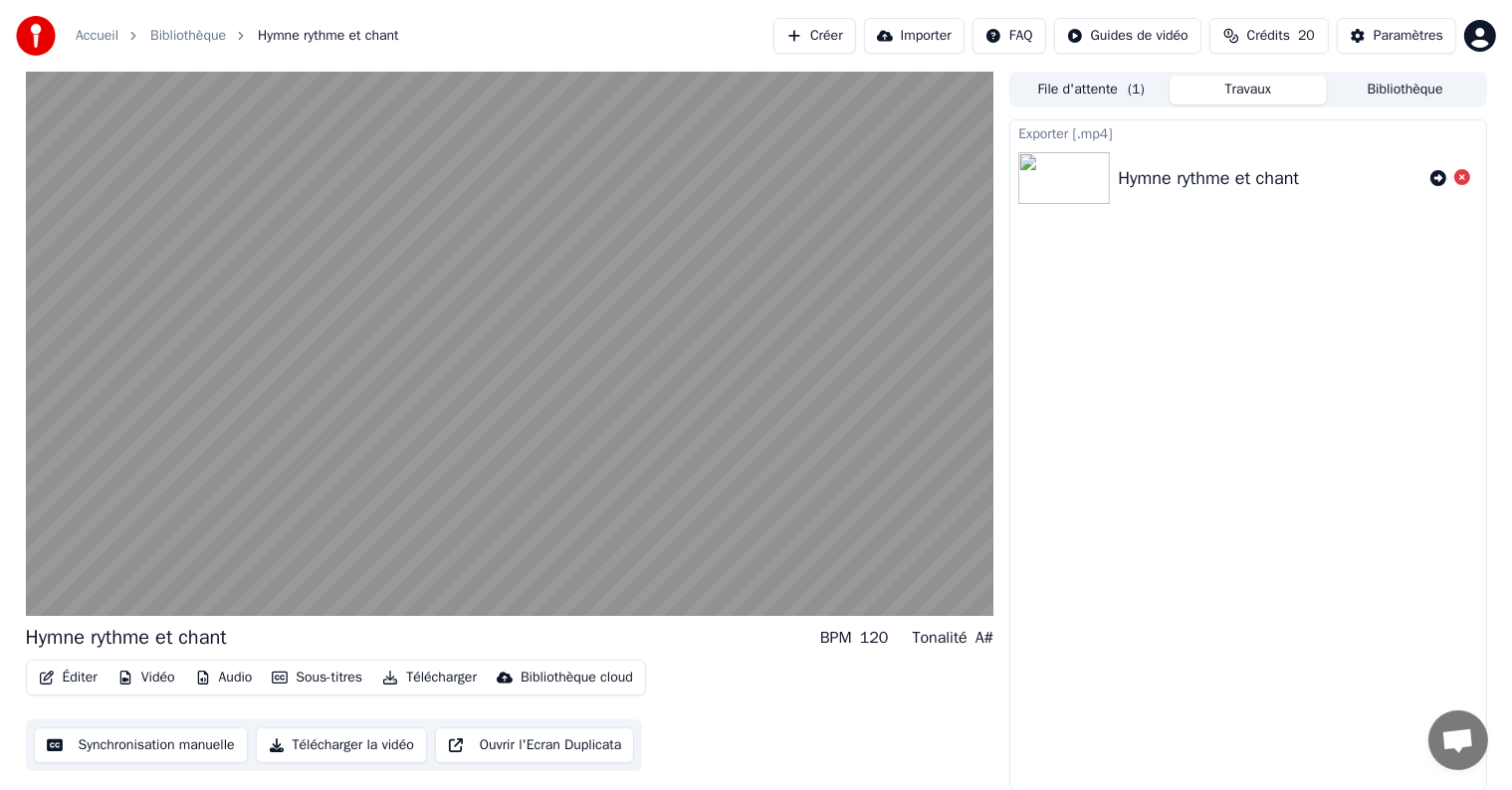 click on "File d'attente ( 1 )" at bounding box center (1091, 90) 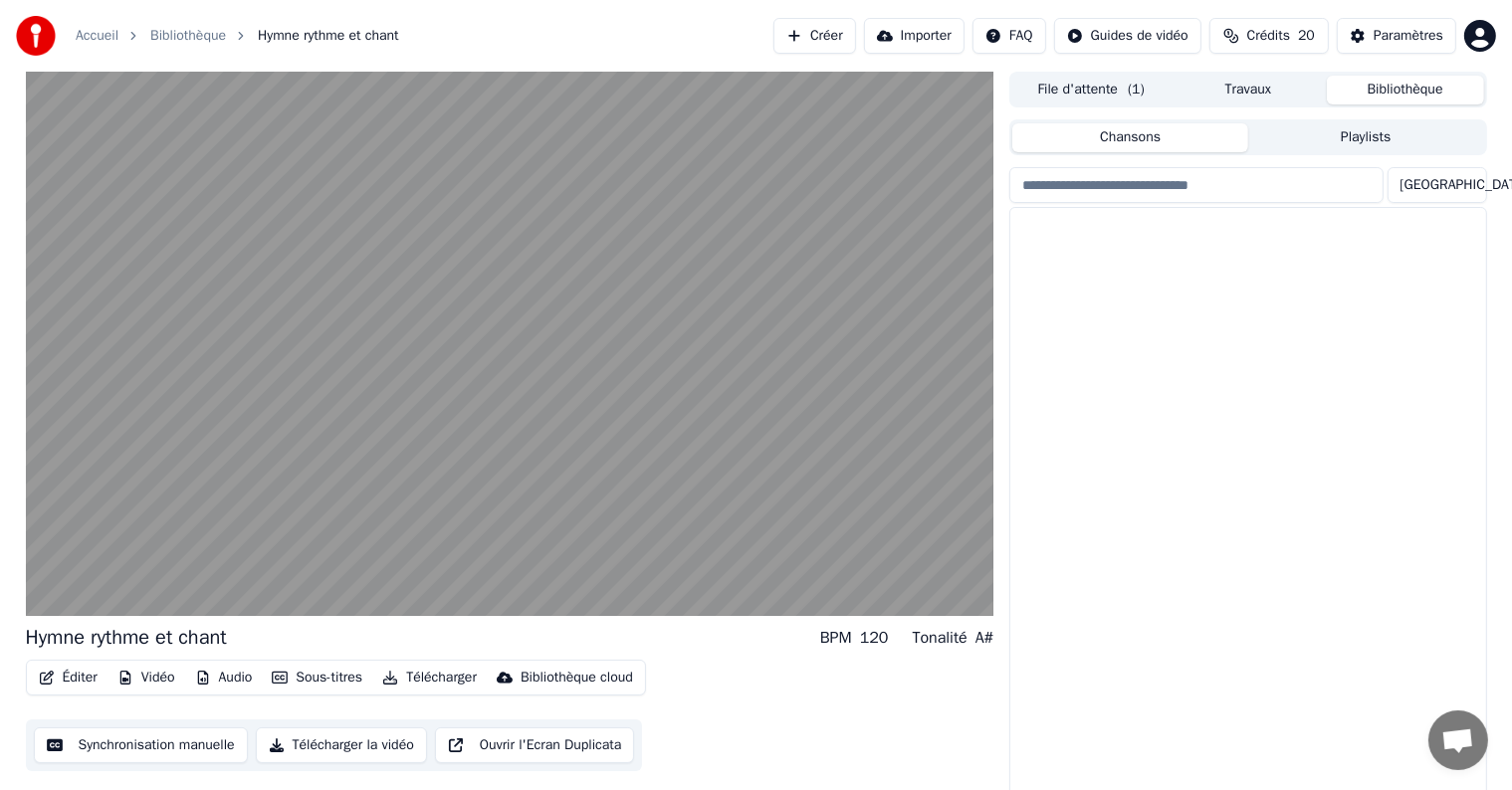 click on "Bibliothèque" at bounding box center [1405, 90] 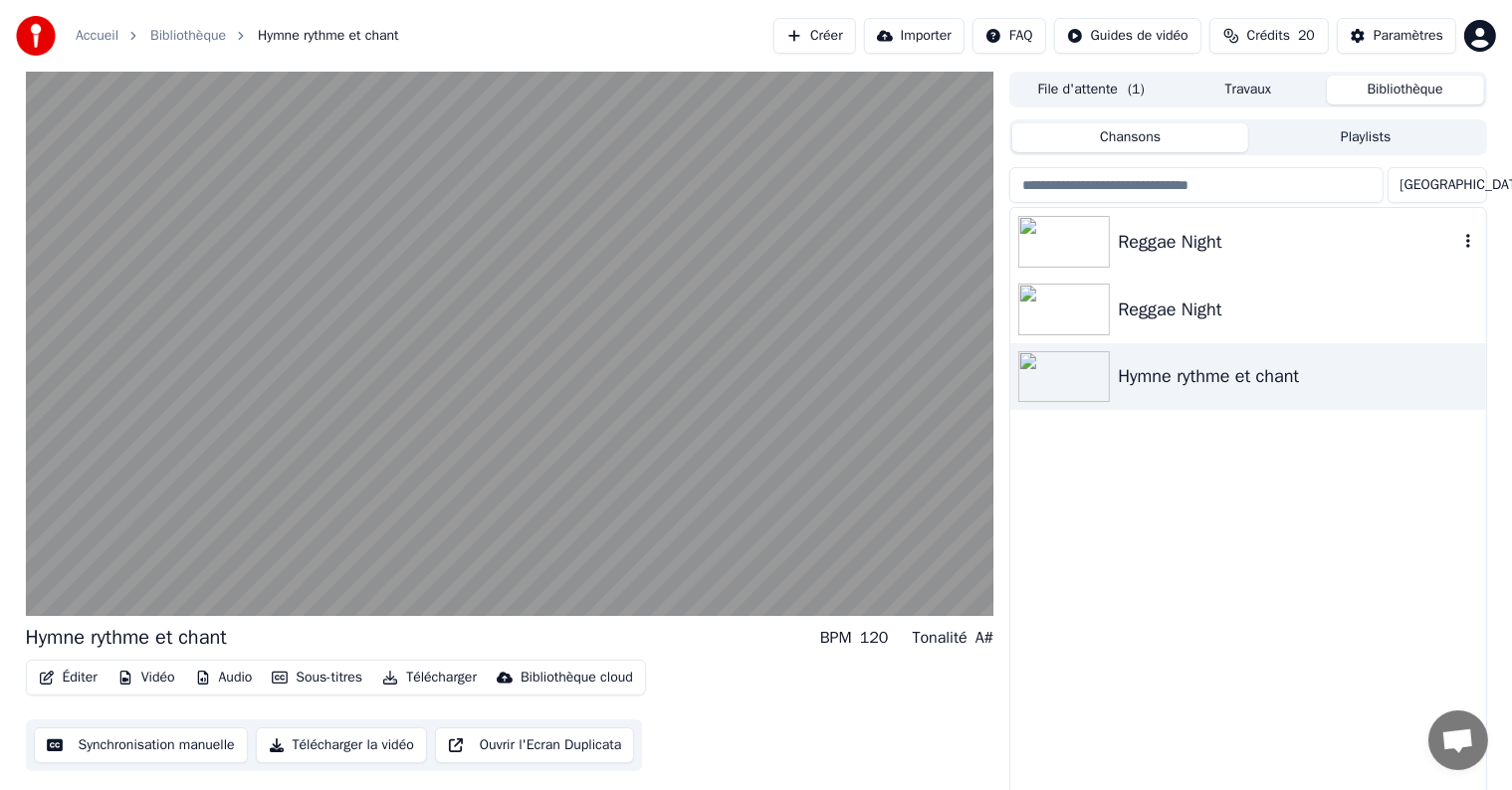 click on "Reggae Night" at bounding box center (1287, 242) 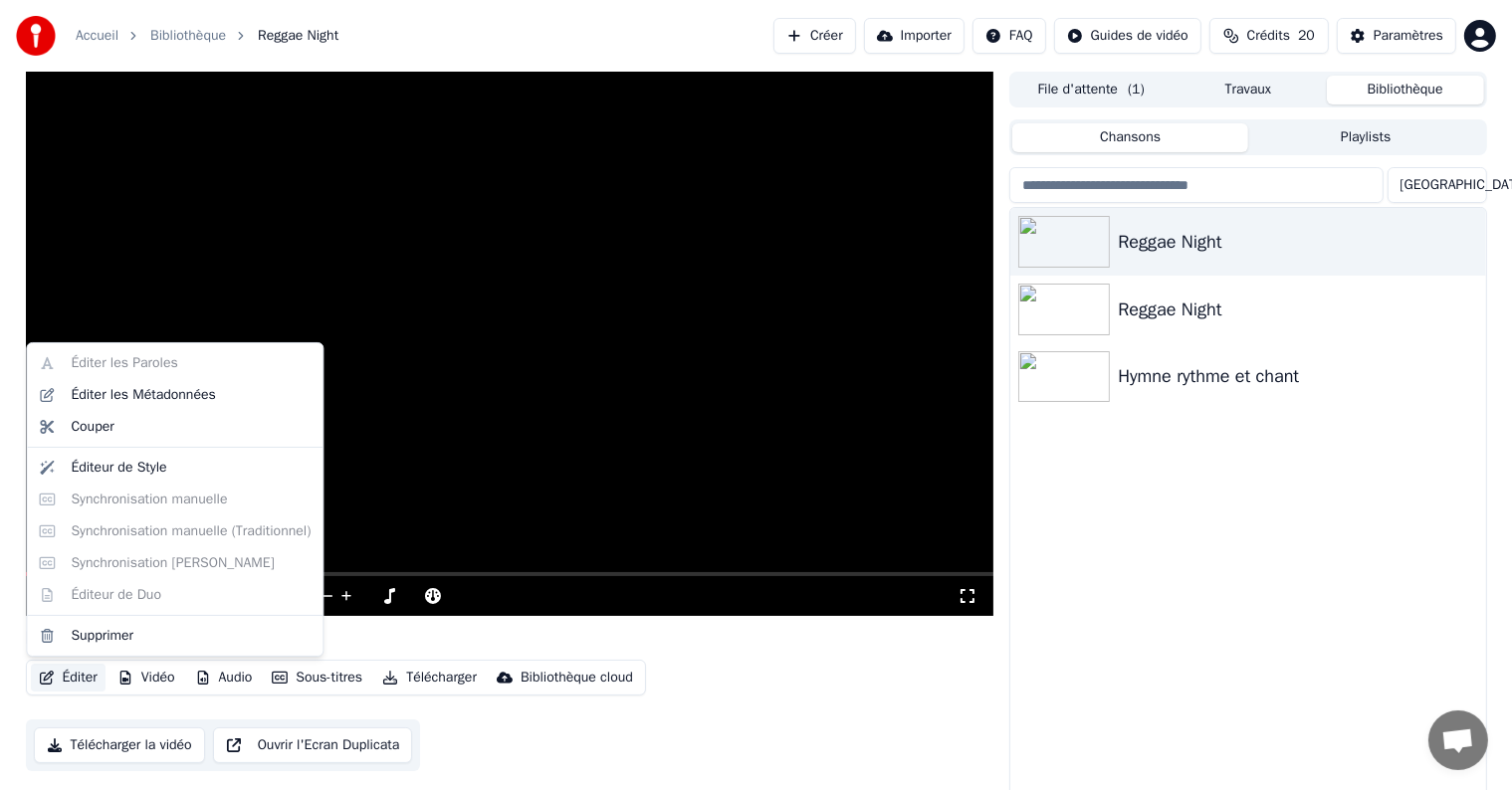 click on "Éditer" at bounding box center [68, 678] 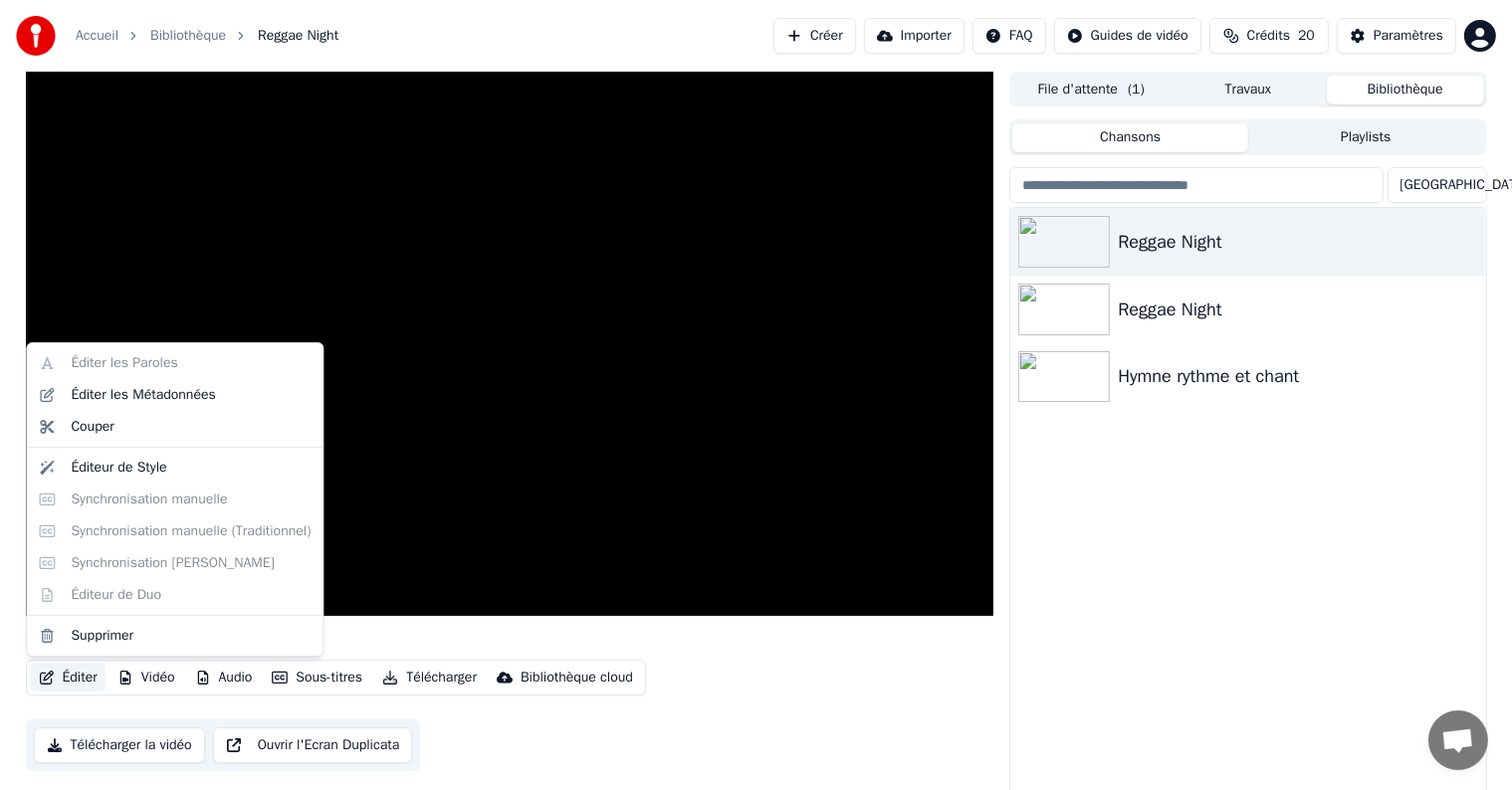 click on "Éditer les Paroles Éditer les Métadonnées Couper Éditeur de Style Synchronisation manuelle Synchronisation manuelle (Traditionnel) Synchronisation [PERSON_NAME] Éditeur de Duo Supprimer" at bounding box center [174, 499] 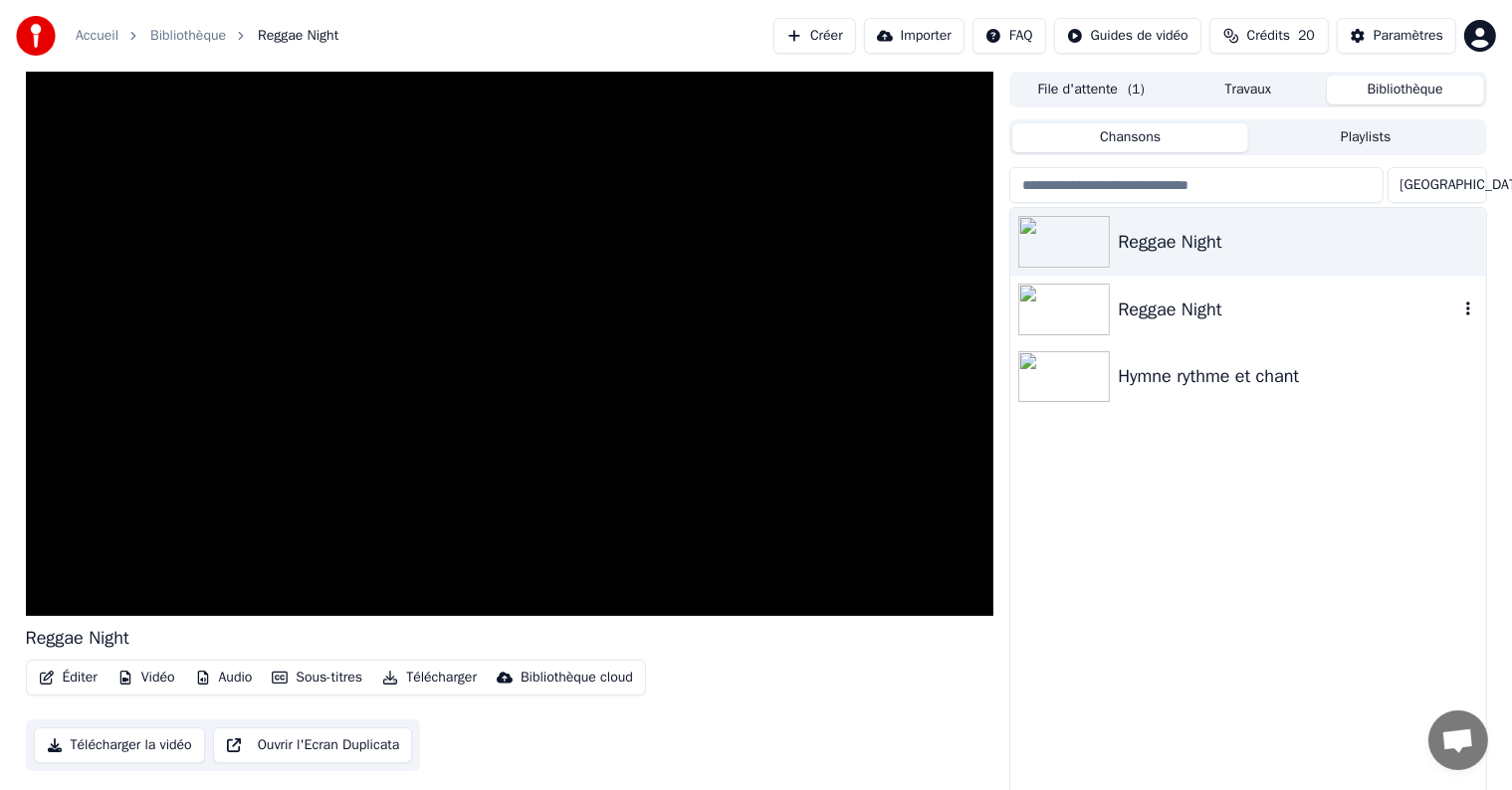 click on "Reggae Night" at bounding box center [1287, 309] 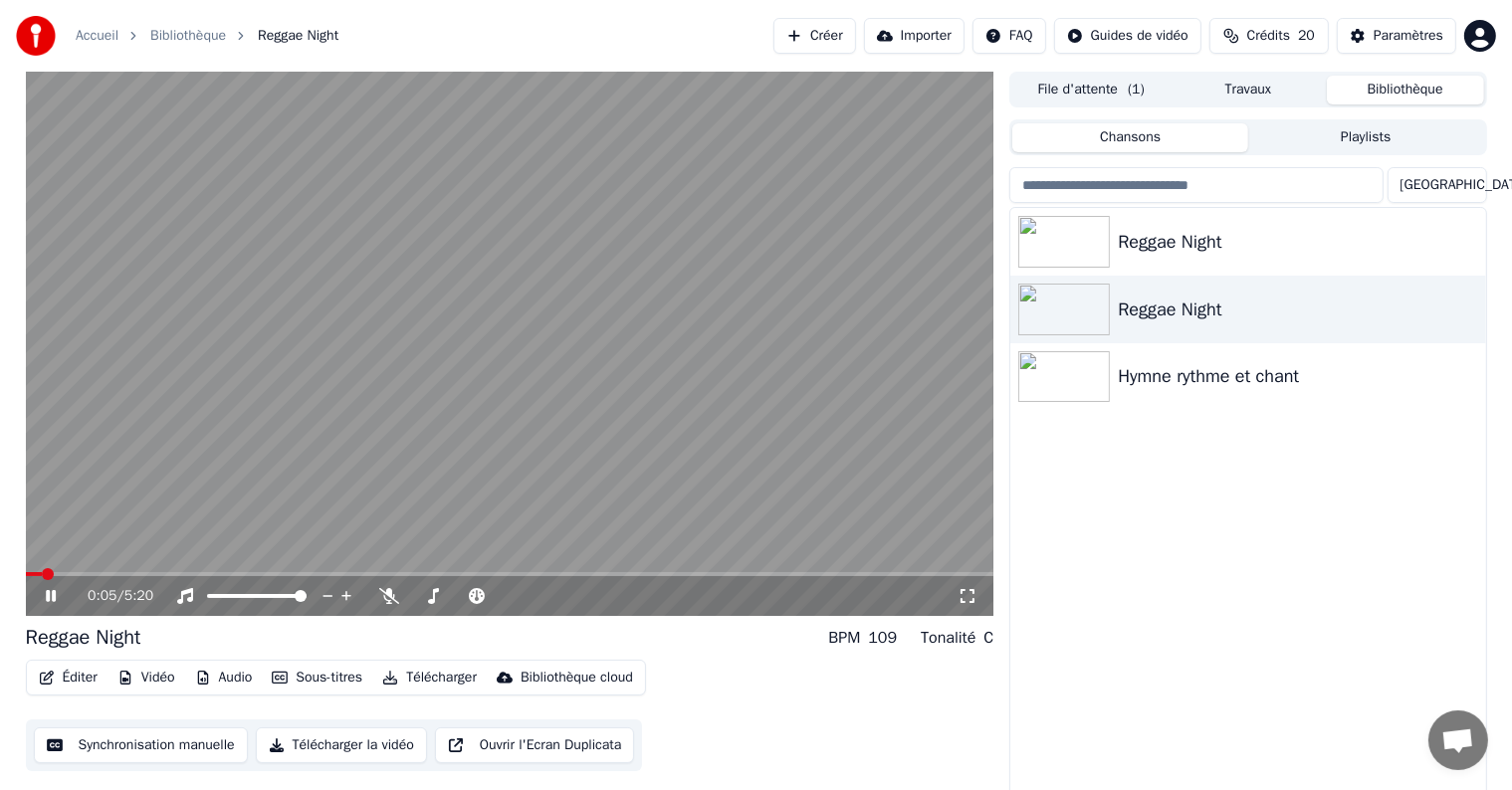 click on "Éditer" at bounding box center (68, 678) 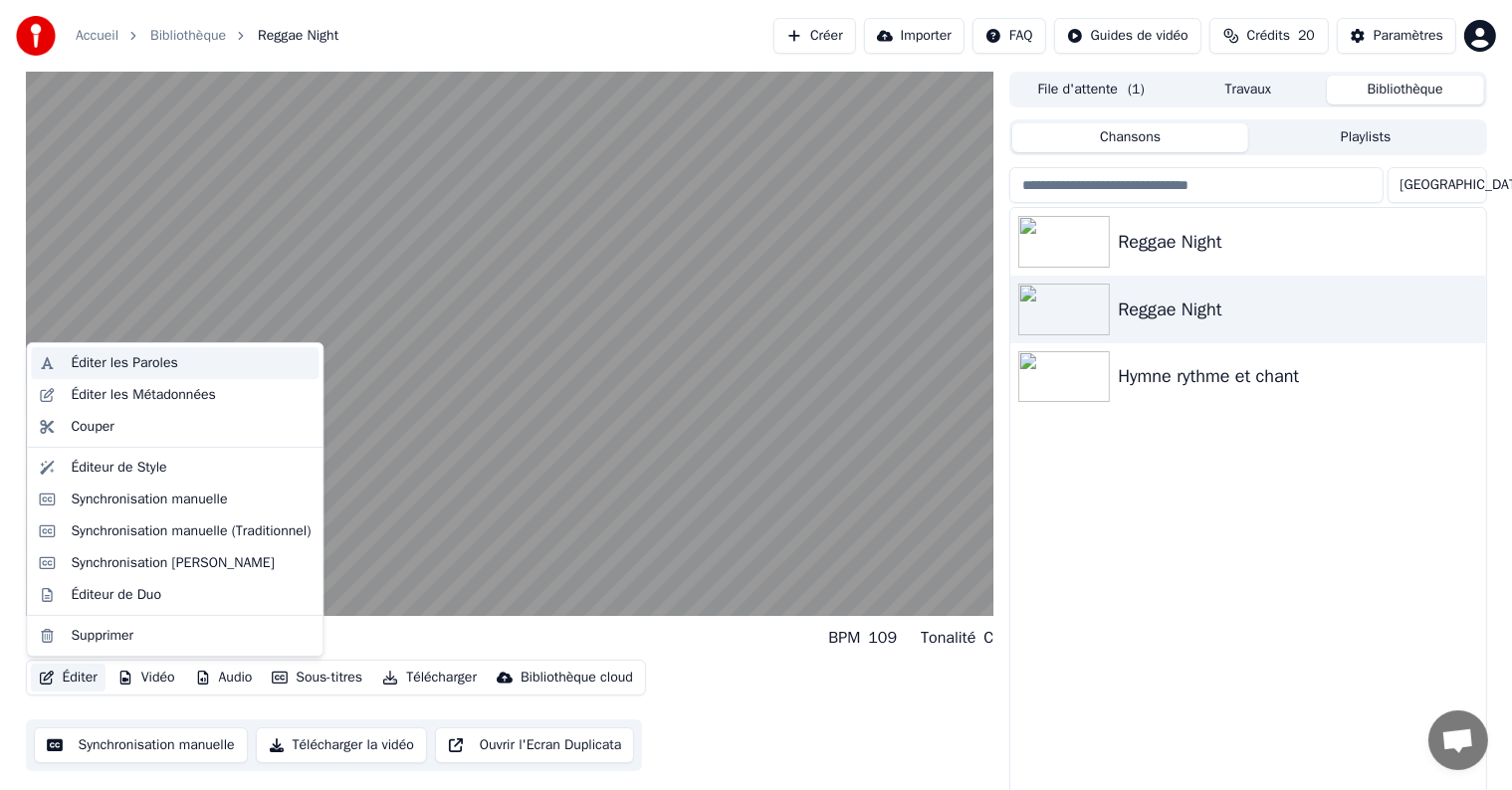 click on "Éditer les Paroles" at bounding box center [123, 363] 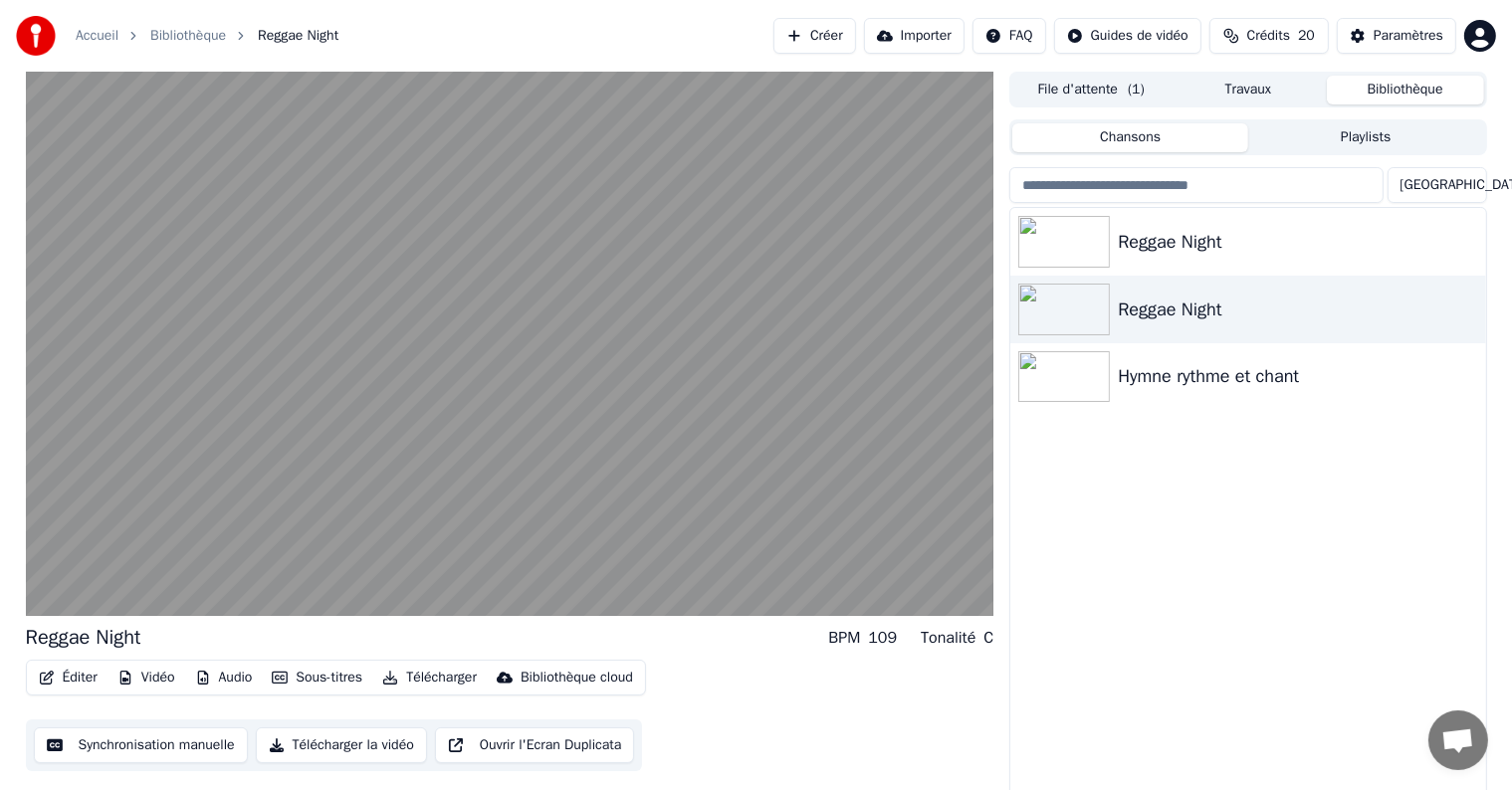 click on "Éditer" at bounding box center [68, 678] 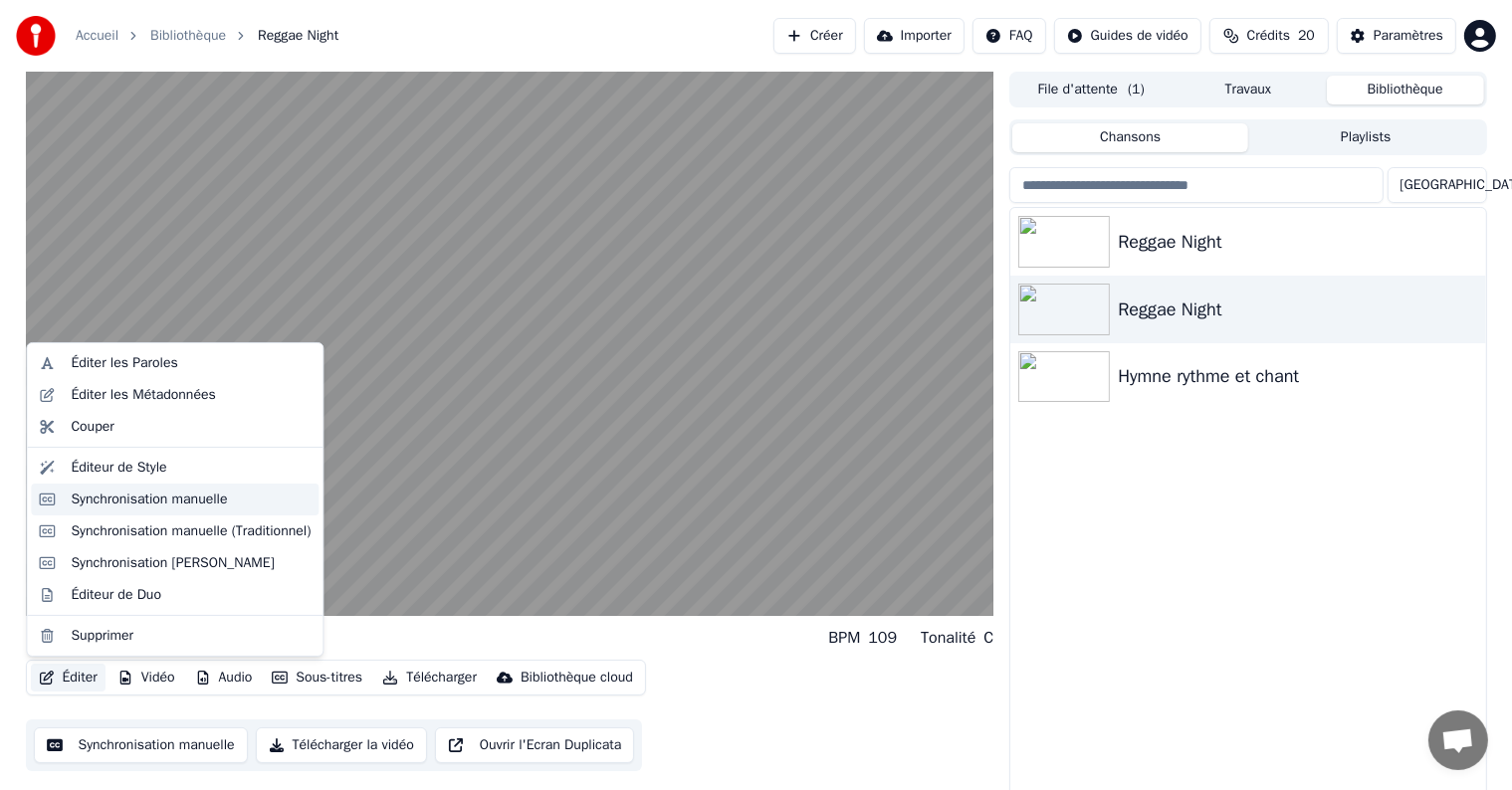 click on "Synchronisation manuelle" at bounding box center [148, 499] 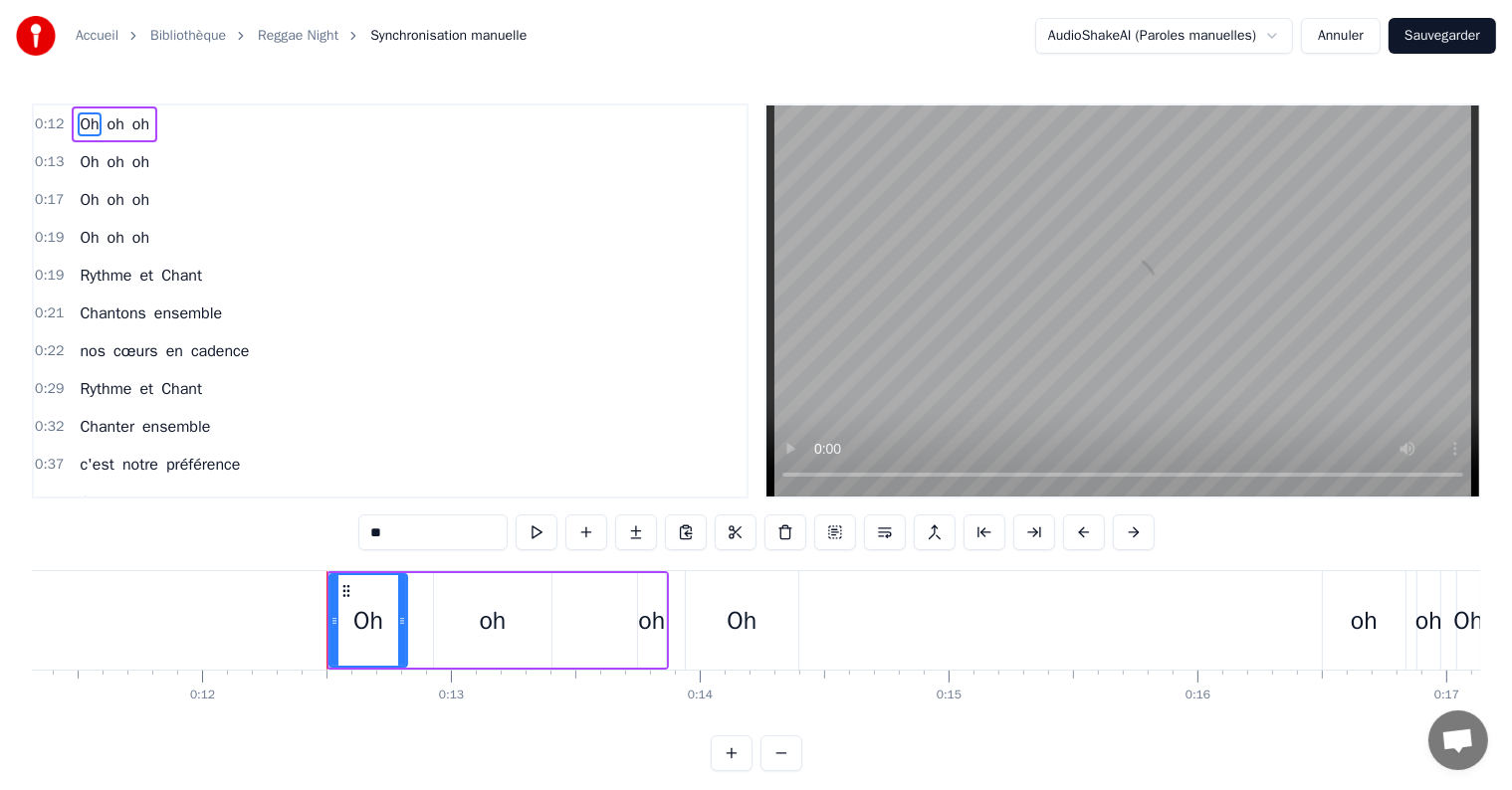 scroll, scrollTop: 0, scrollLeft: 3010, axis: horizontal 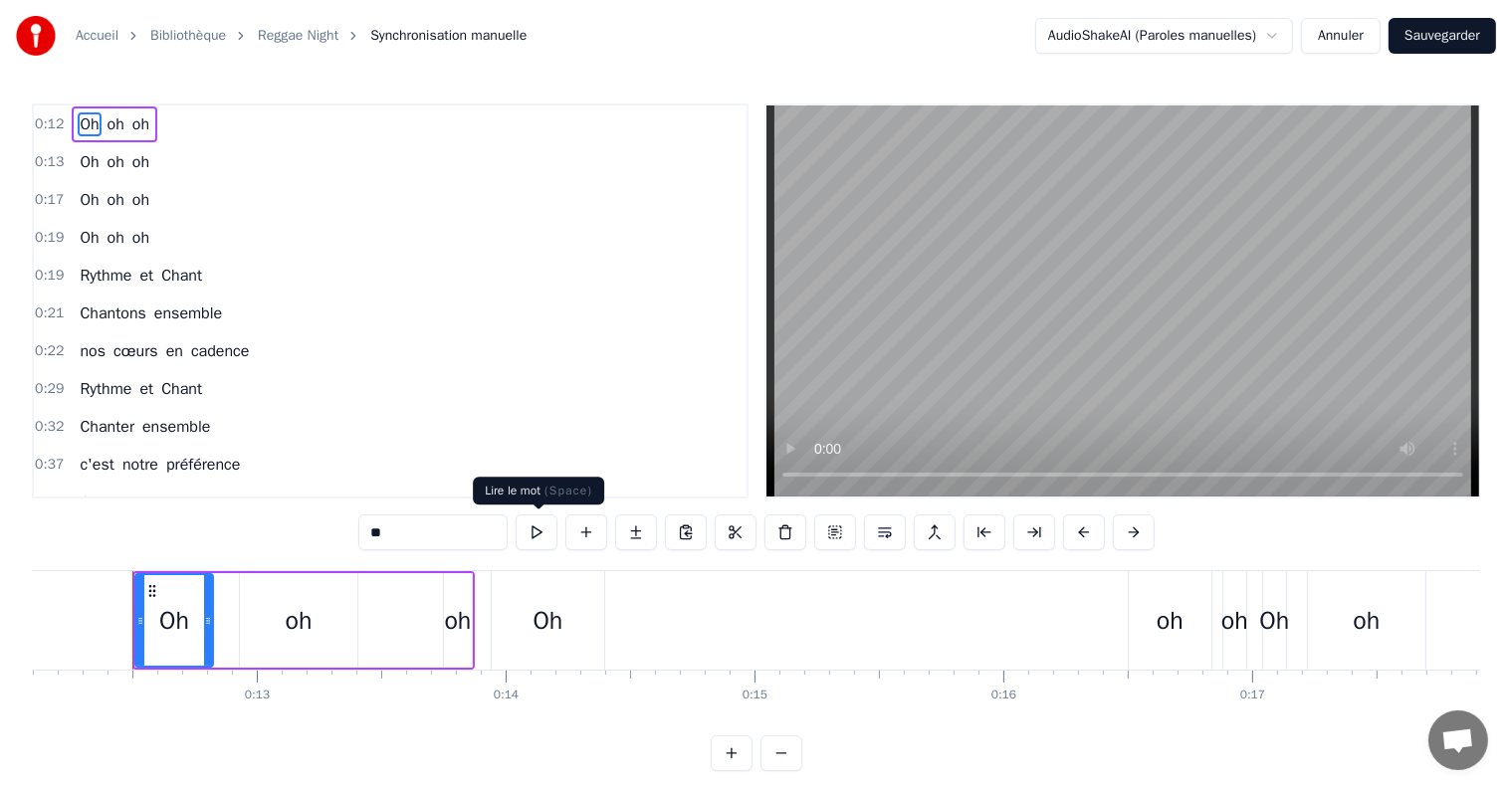 click at bounding box center (537, 532) 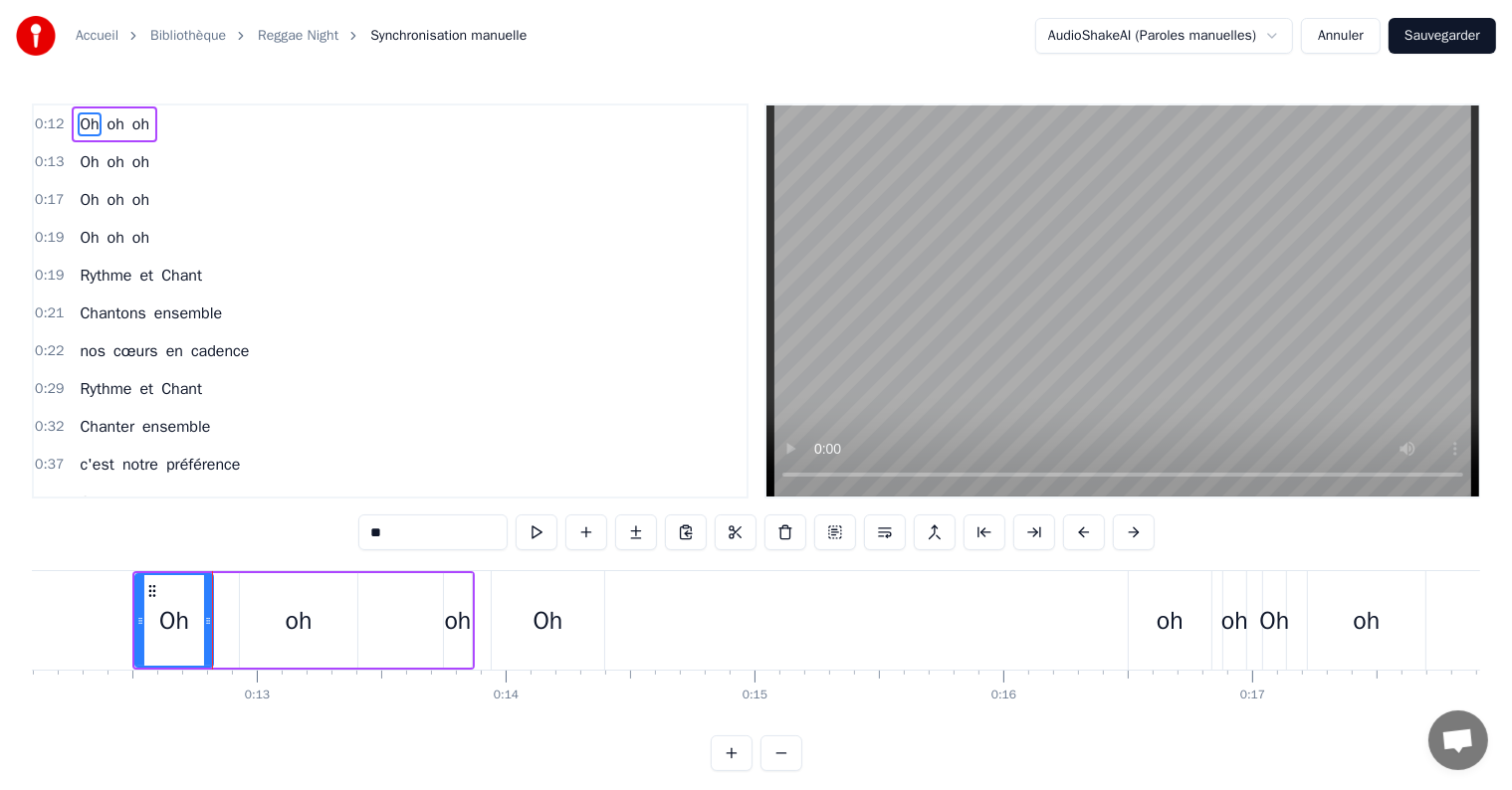 click on "Oh" at bounding box center (174, 620) 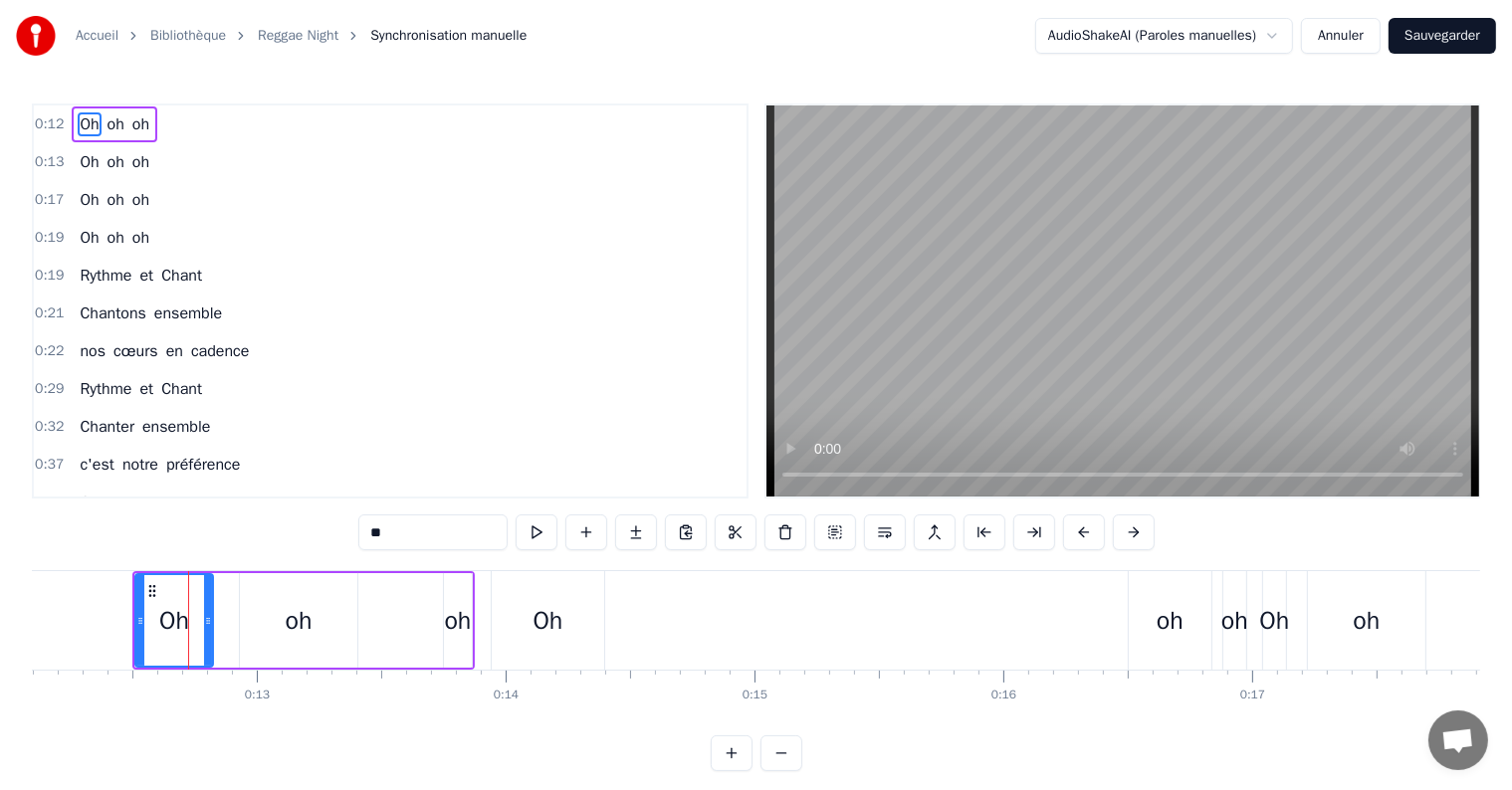 click on "Oh" at bounding box center (174, 620) 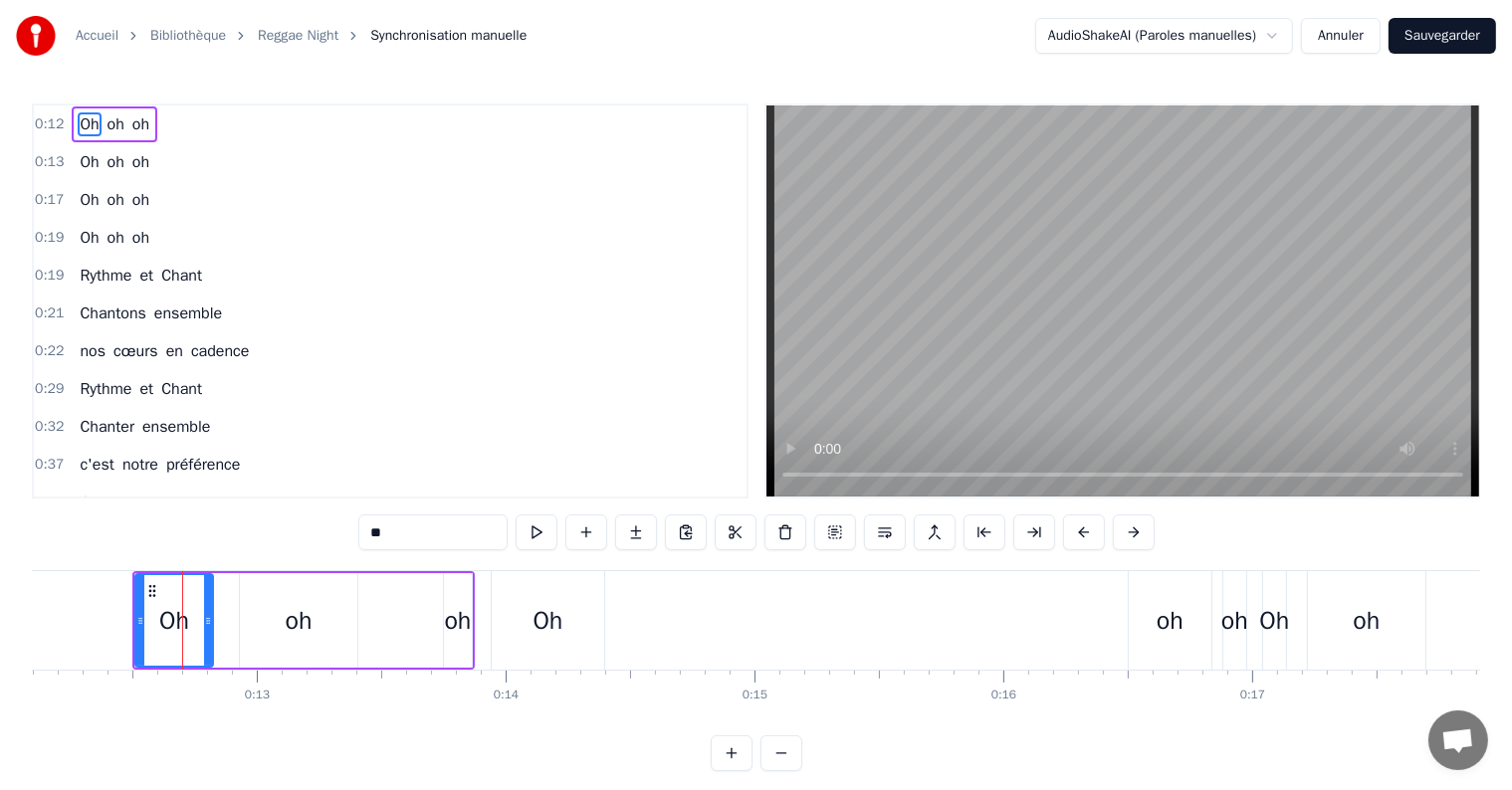click on "0:12 Oh oh oh" at bounding box center (390, 124) 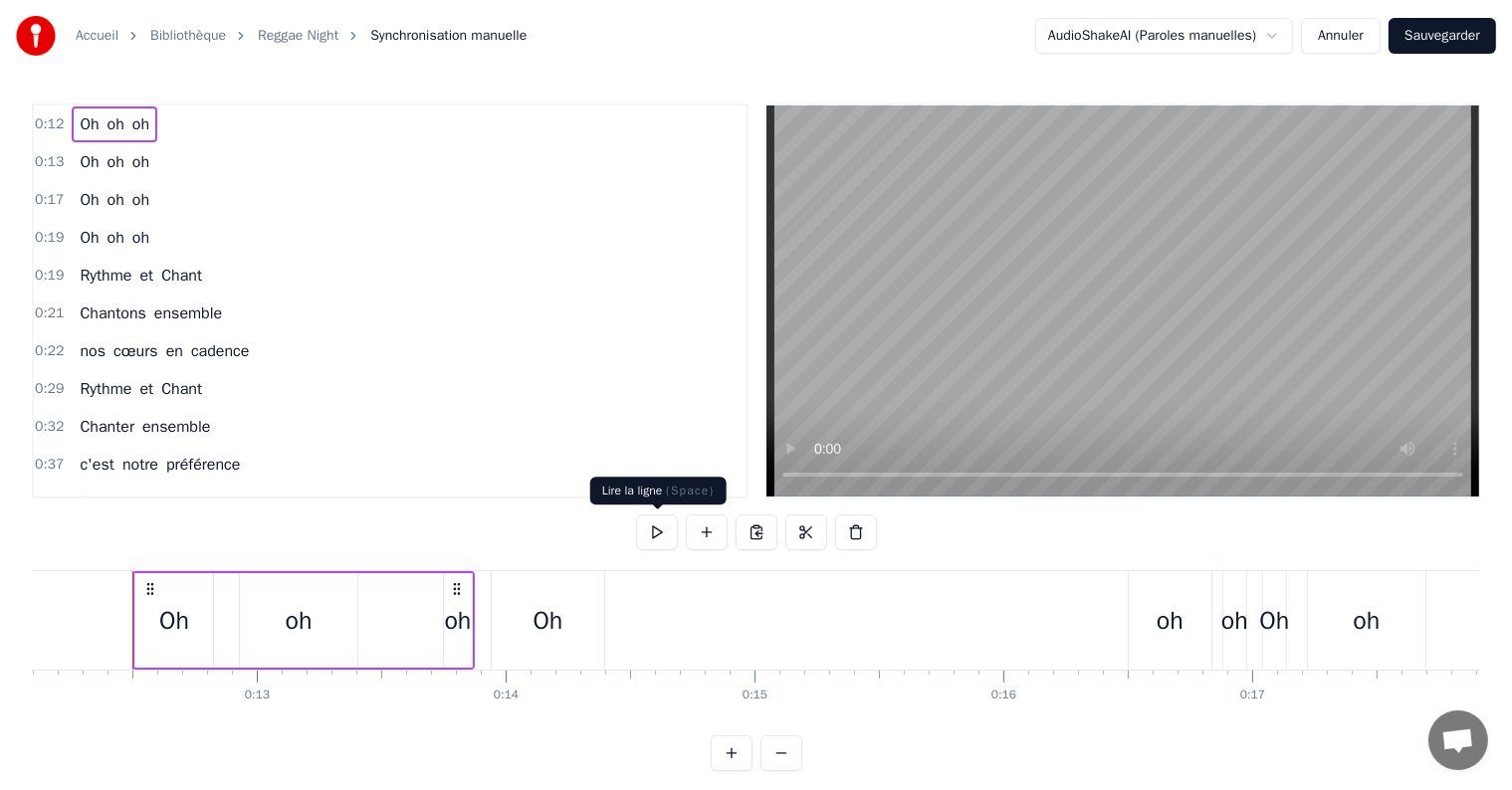 click at bounding box center (657, 532) 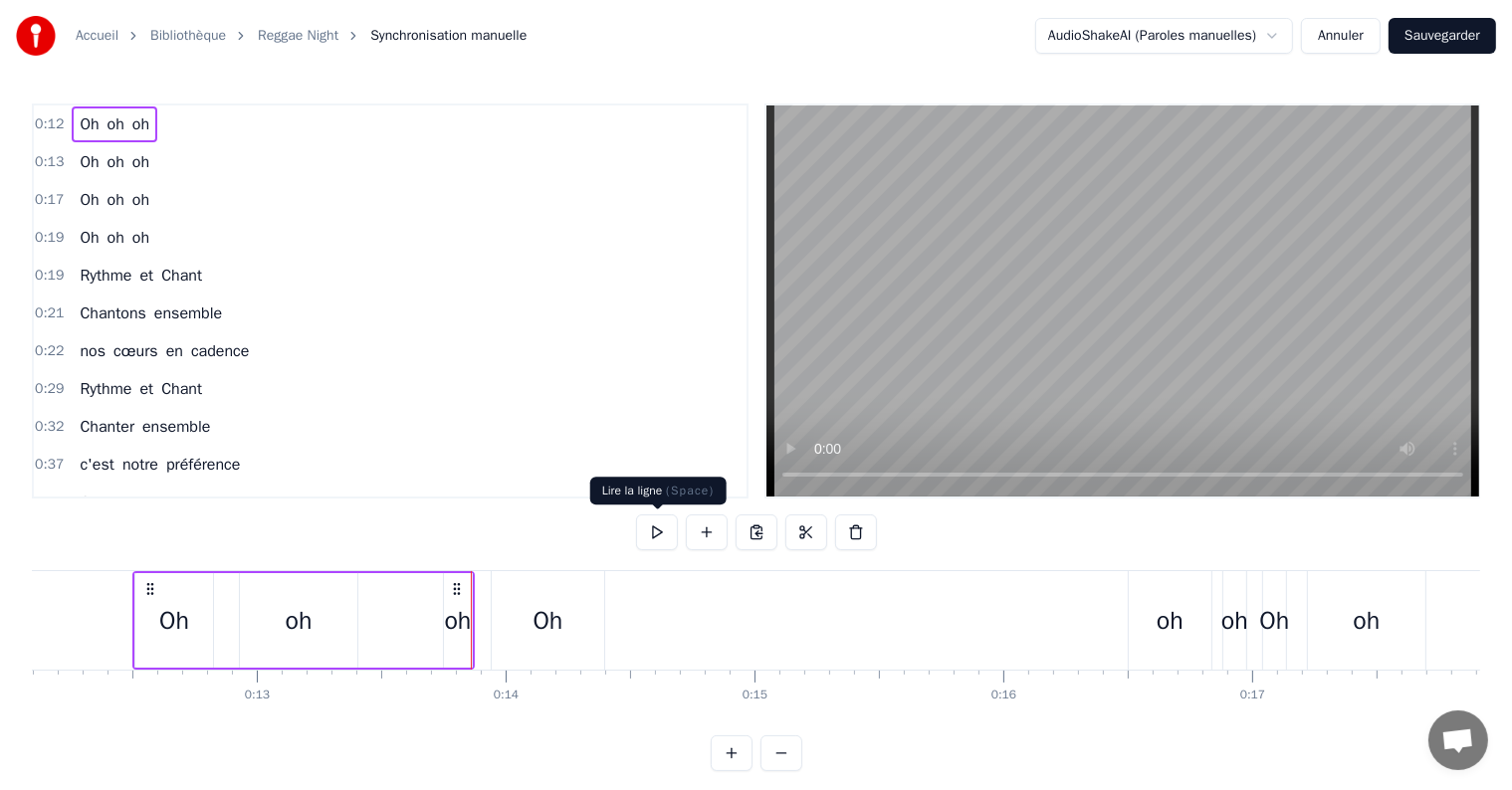 click at bounding box center [657, 532] 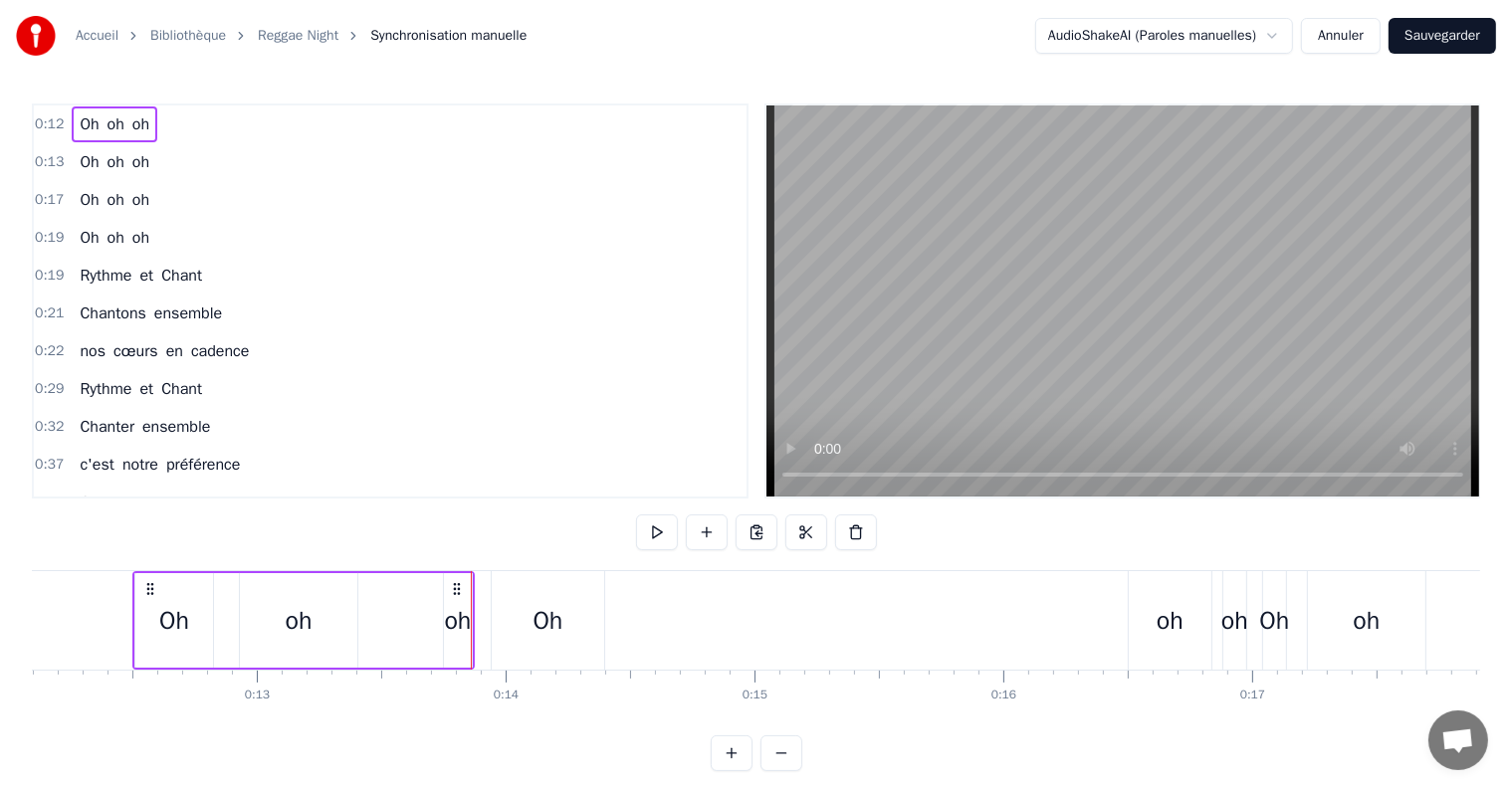 click on "0:32 Chanter ensemble" at bounding box center (390, 427) 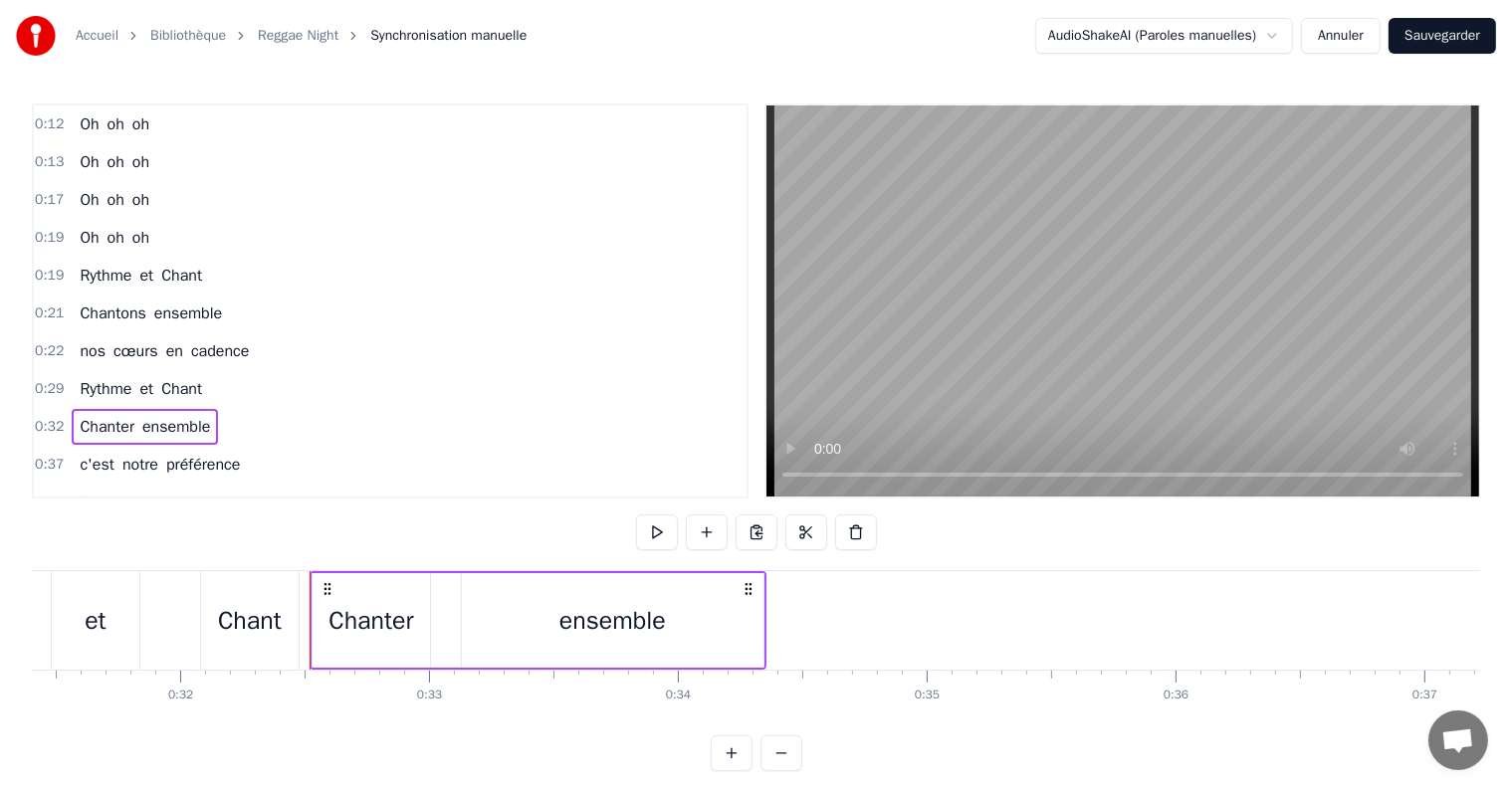 scroll, scrollTop: 0, scrollLeft: 7992, axis: horizontal 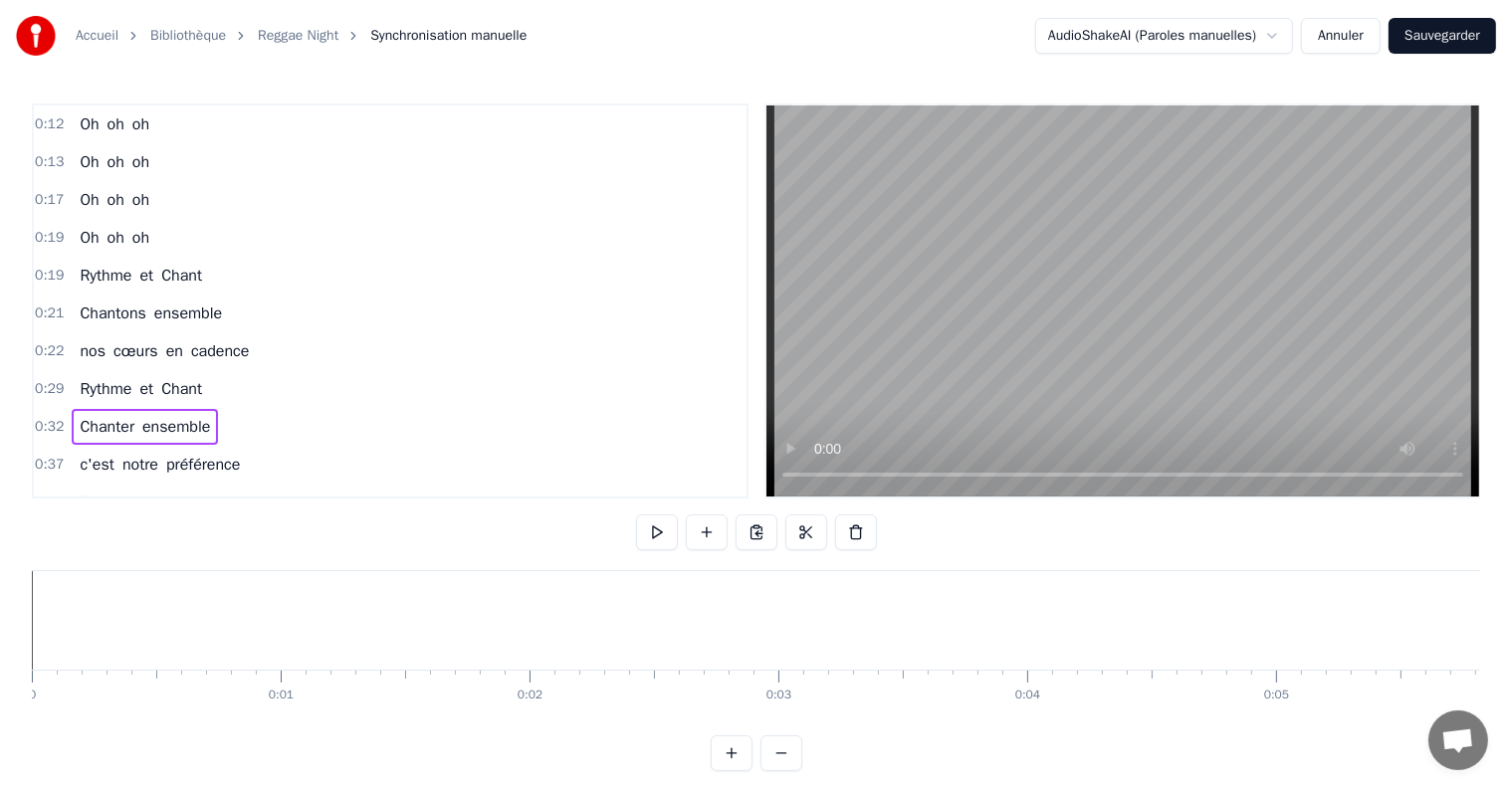 click on "Accueil Bibliothèque Reggae Night Synchronisation manuelle AudioShakeAI (Paroles manuelles) Annuler Sauvegarder 0:12 Oh oh oh 0:13 Oh oh oh 0:17 Oh oh oh 0:19 Oh oh oh 0:19 [PERSON_NAME] et Chant 0:21 Chantons ensemble 0:22 nos cœurs en cadence 0:29 [PERSON_NAME] et Chant 0:32 Chanter ensemble 0:37 c'est notre préférence 0:41 On se retrouve ensemble 0:46 tous les jeudis 0:49 Nos voix sont unies 0:51 avec les harmonies 0:56 C'est notre passion notre folie 1:02 Un peu de [MEDICAL_DATA] beaucoup d'envie 1:07 Oh oh oh oh 1:12 Rythme et Chant 1:16 Chantons ensemble 1:21 nos cœurs en cadence 1:24 [PERSON_NAME] et Chant 1:29 Chanter ensemble 1:48 c'est notre préférence 1:50 Sur la scène chaque note nous relie 1:53 Un vrai défi pour un concert réussi 1:57 Oh oh oh oh 1:58 [PERSON_NAME] et Chant 2:00 Oh oh oh oh 2:01 [PERSON_NAME] et Chant 2:03 Oh oh oh oh 2:05 Rythme et Chant 2:09 Oh oh oh oh 2:13 [PERSON_NAME] et Chant 2:16 Nous chantons en chœur 2:18 emportés par le son [DEMOGRAPHIC_DATA]:23 La musique nous envoie 2:27 dans la même émotion 2:30 Quand les lumières Et" at bounding box center [756, 401] 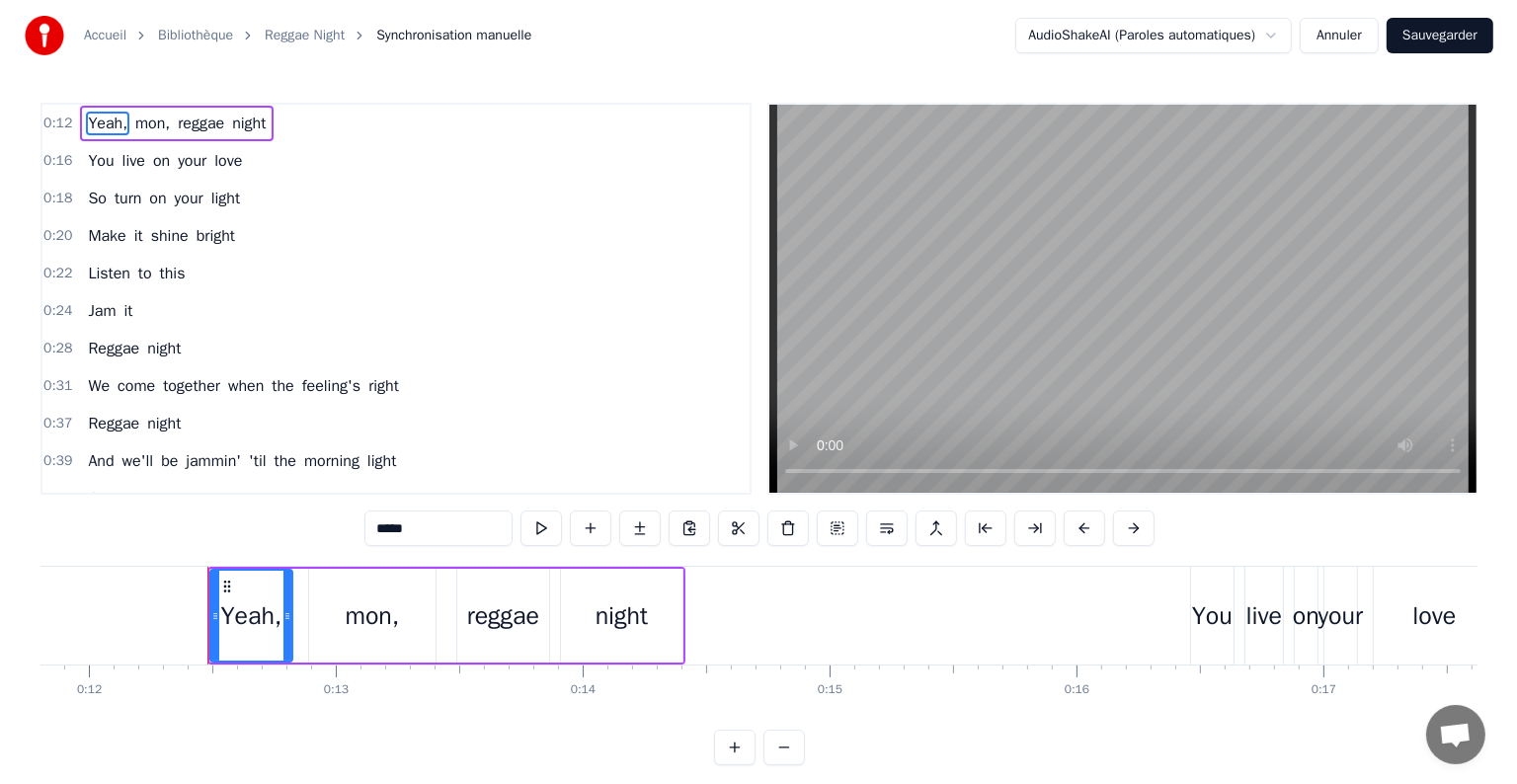 scroll, scrollTop: 0, scrollLeft: 2982, axis: horizontal 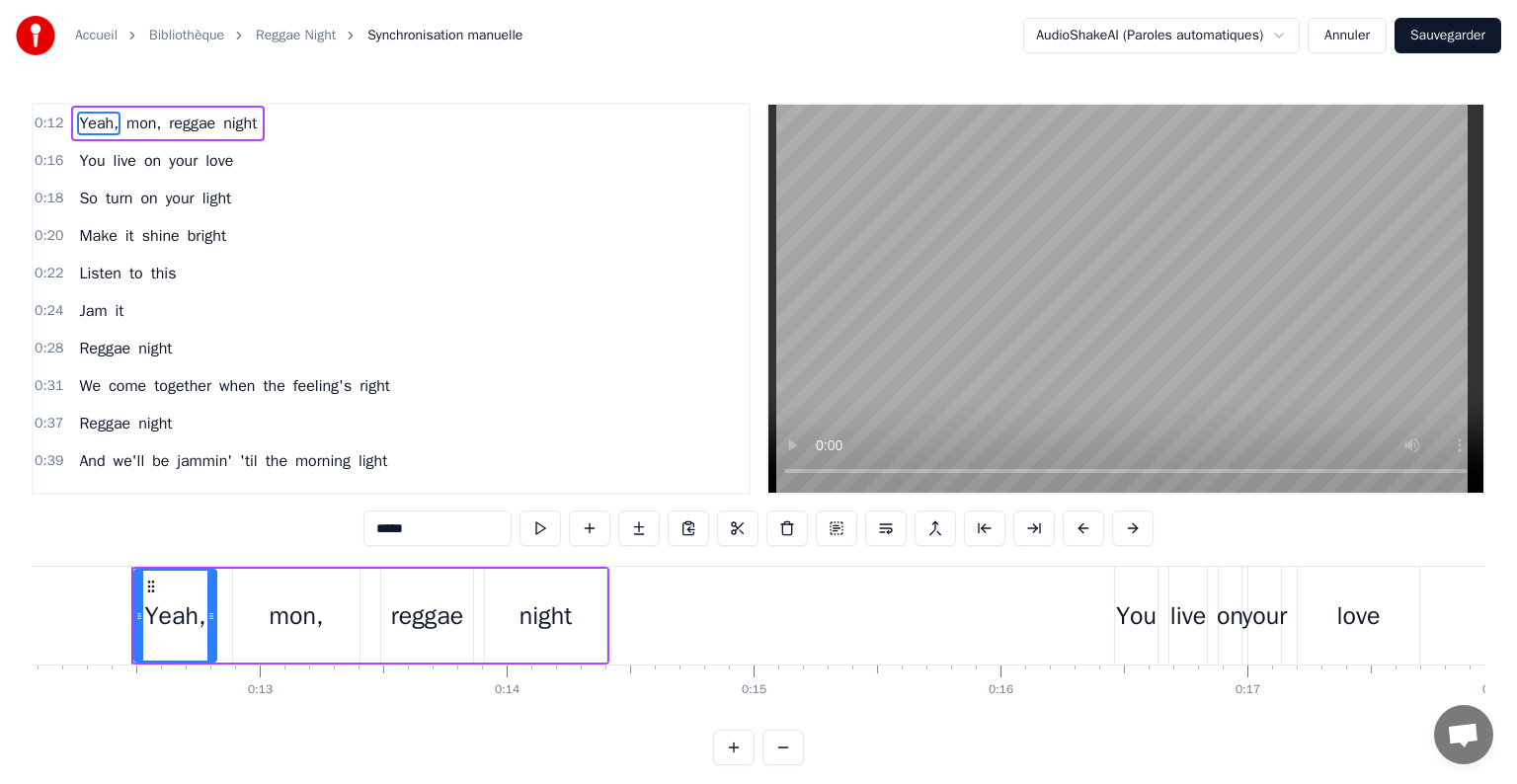 click on "Accueil Bibliothèque Reggae Night Synchronisation manuelle AudioShakeAI (Paroles automatiques) Annuler Sauvegarder 0:12 Yeah, mon, reggae night 0:16 You live on your love 0:18 So turn on your light 0:20 Make it shine bright 0:22 Listen to this 0:24 Jam it 0:28 Reggae night 0:31 We come together when the feeling's right 0:37 Reggae night 0:39 And we'll be jammin' 'til the morning light 0:44 Oh, any riddle, just call 0:47 Got to get my things 0:50 Got to catch this ride 0:52 I've got to look my best 0:56 'Cause I know they'll be 0:57 Mashin' it up tonight 1:03 Reggae night 1:06 We come together when the feeling's right 1:12 Reggae night 1:14 And we'll be jammin' 'til the morning light 1:19 Oh, you will find it happens only once a year 1:25 So don't miss out on this session here, oh 1:47 There'll be people coming 1:49 From the north and south 1:51 And east and west 1:53 So your friends'll look your best, man [DEMOGRAPHIC_DATA]:56 Now lightning strikes at eight 1:58 So you better not be late 2:00 For this rub- a- dubbin', fun, a" at bounding box center [758, 398] 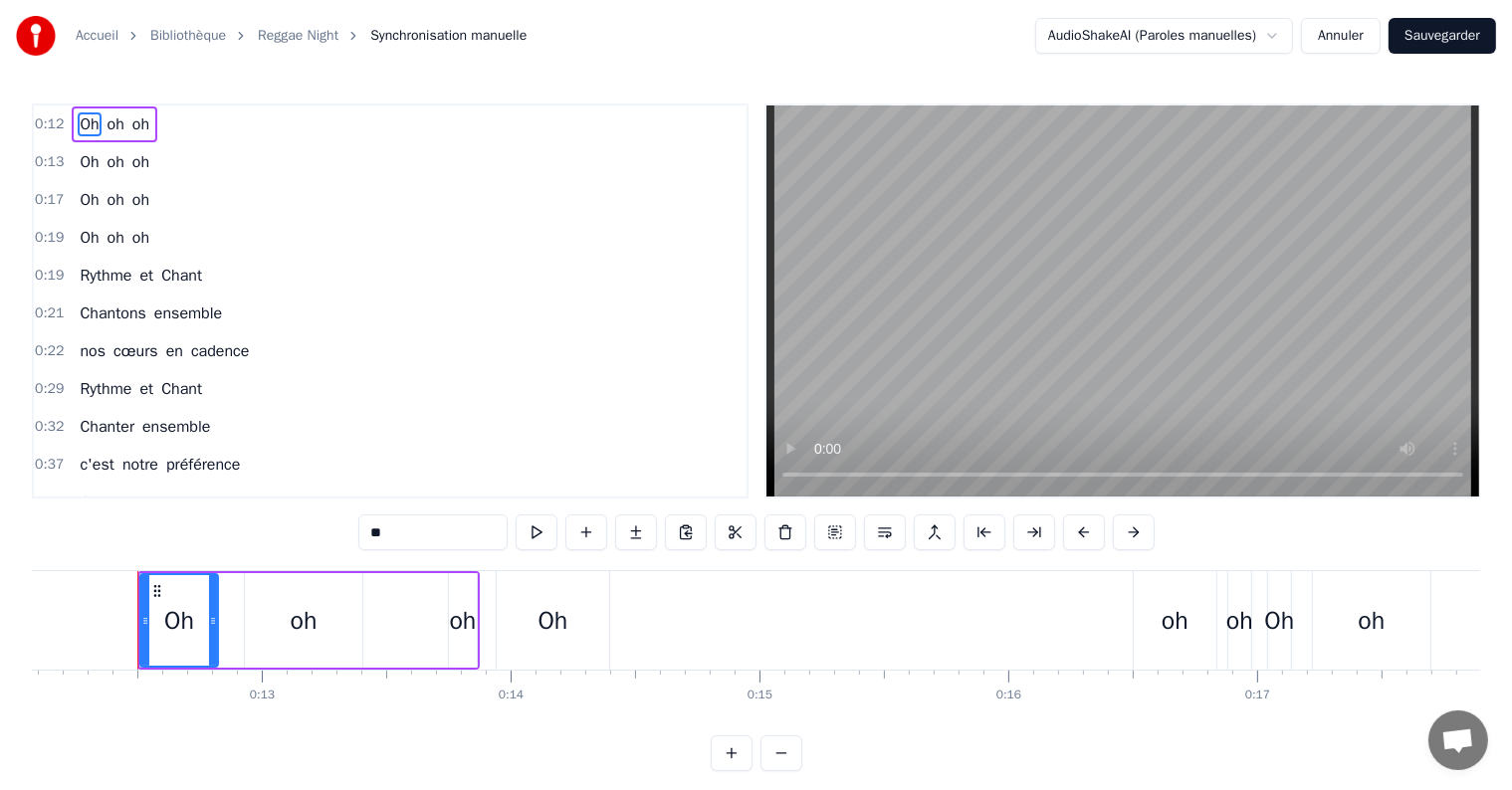 click on "**" at bounding box center (433, 532) 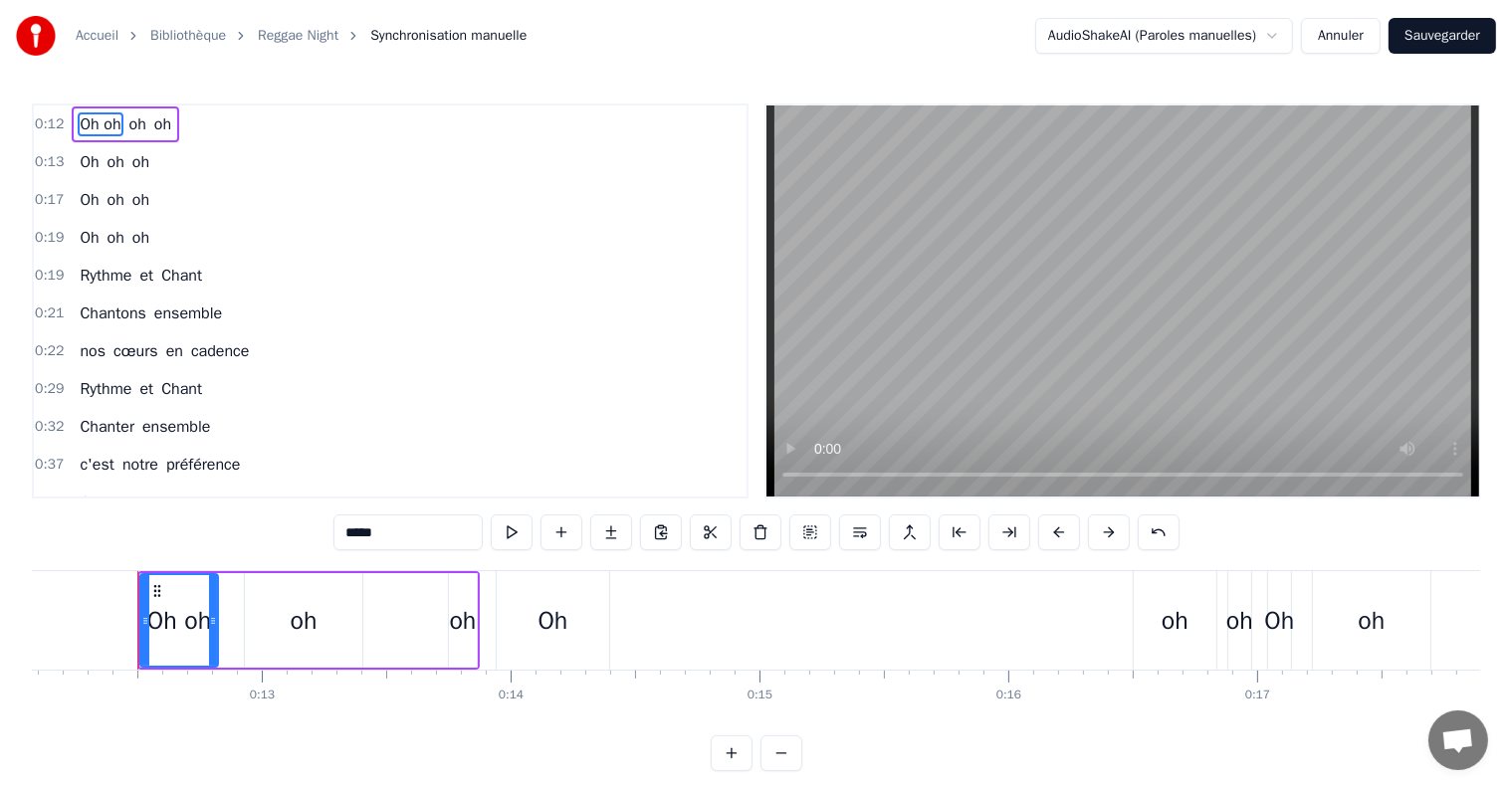 type on "*****" 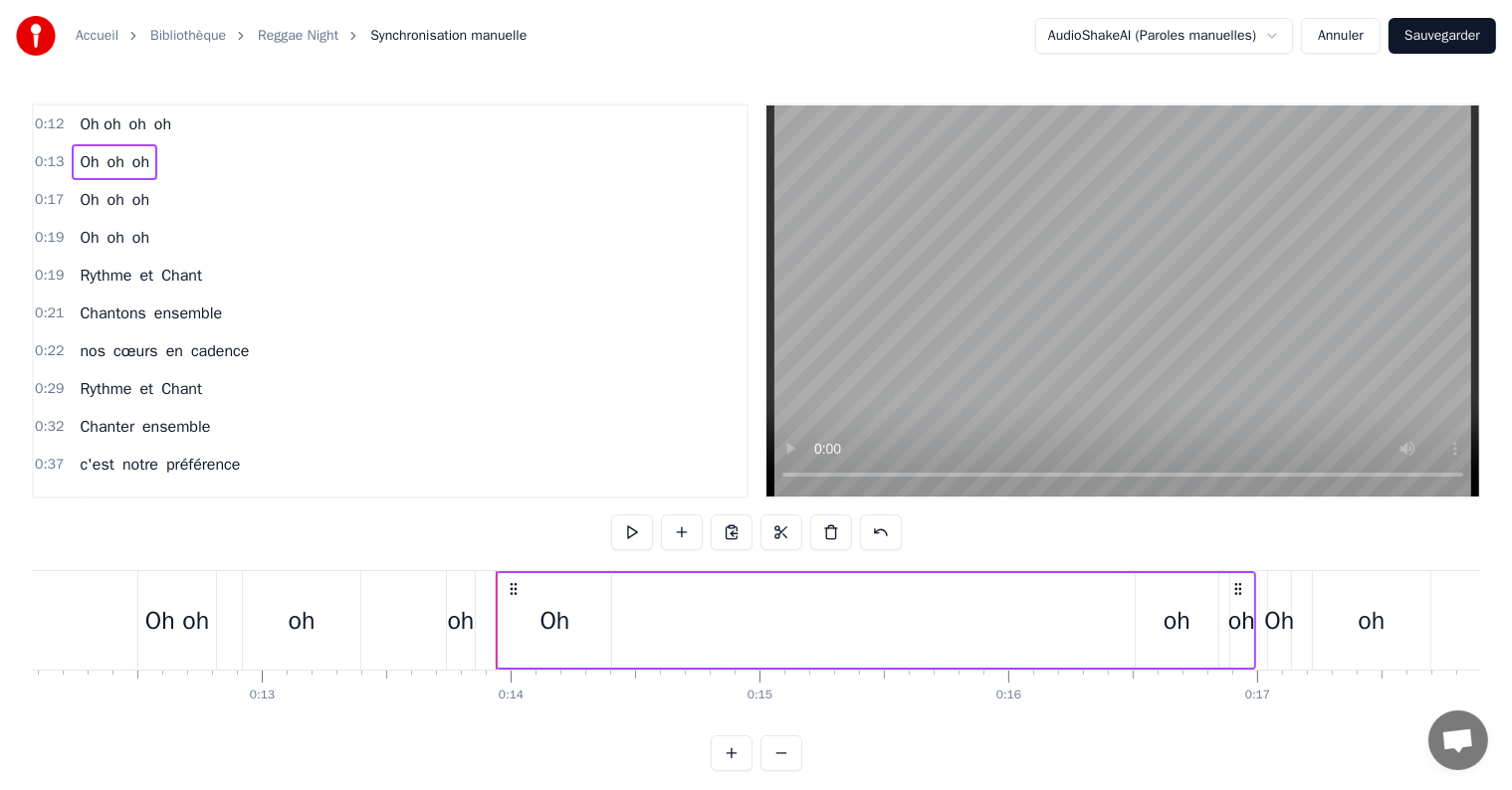 drag, startPoint x: 164, startPoint y: 115, endPoint x: 223, endPoint y: 139, distance: 63.694584 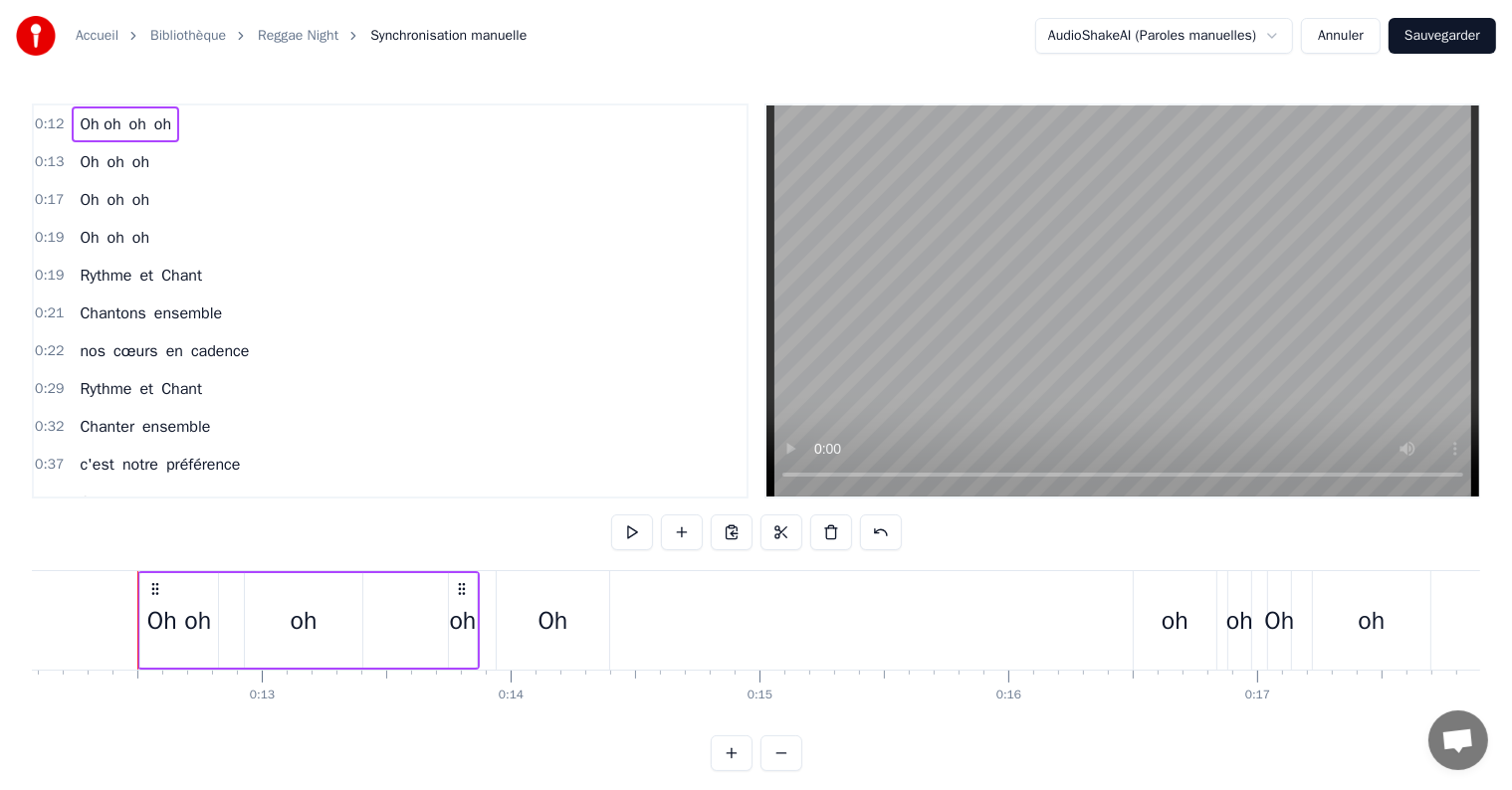 click on "Annuler" at bounding box center (1341, 36) 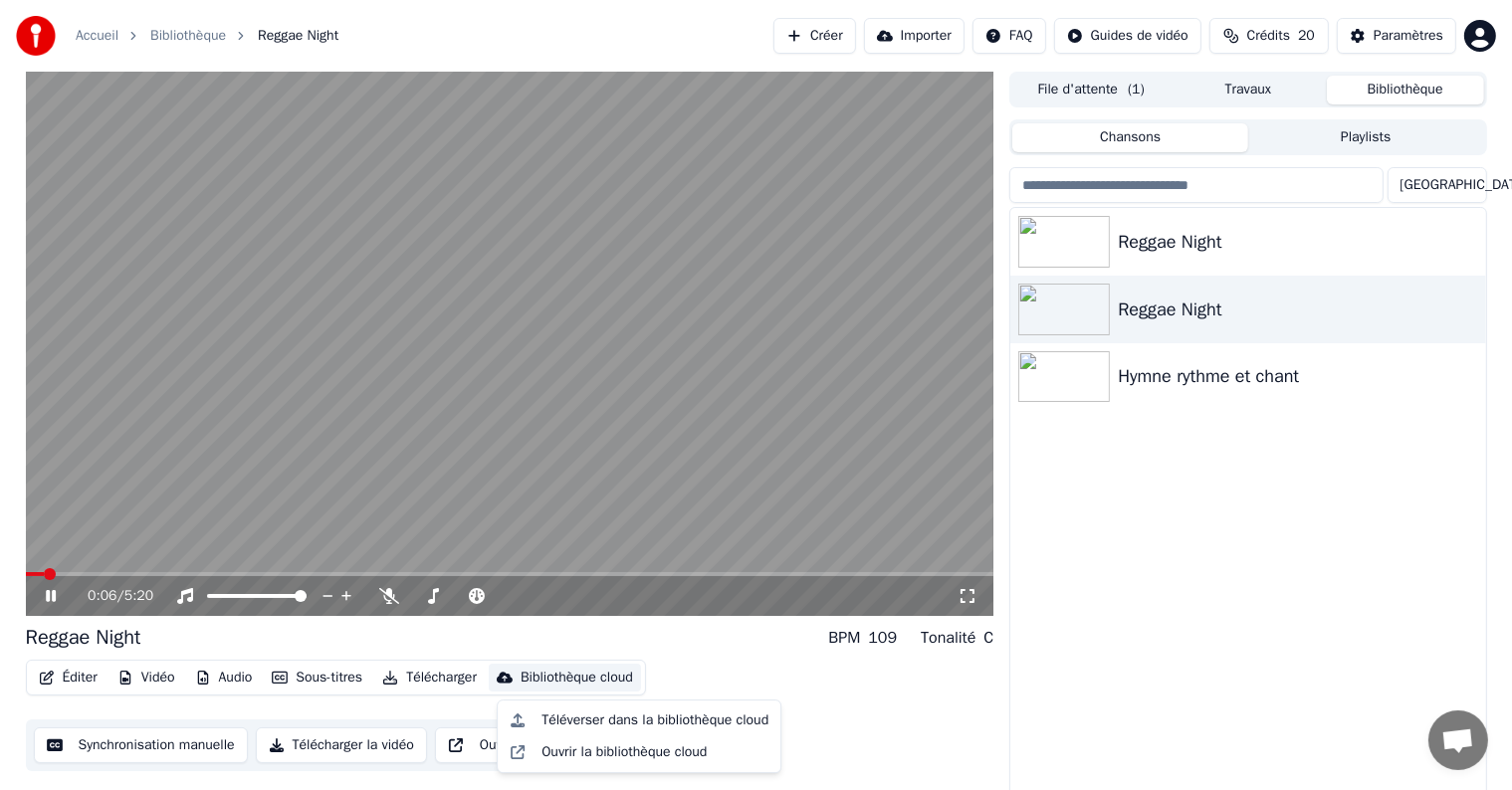 click on "Bibliothèque cloud" at bounding box center [576, 678] 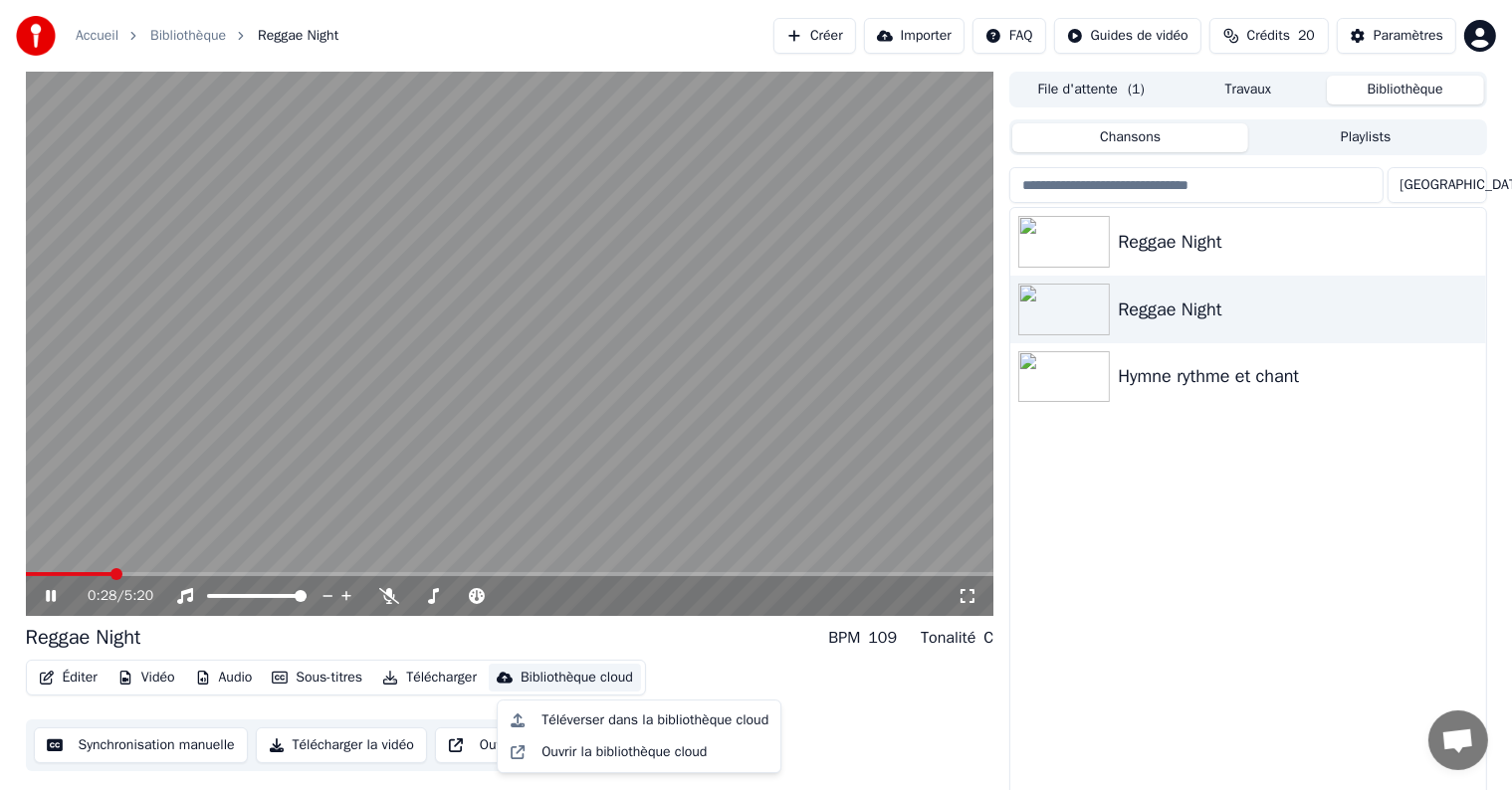 click at bounding box center [510, 343] 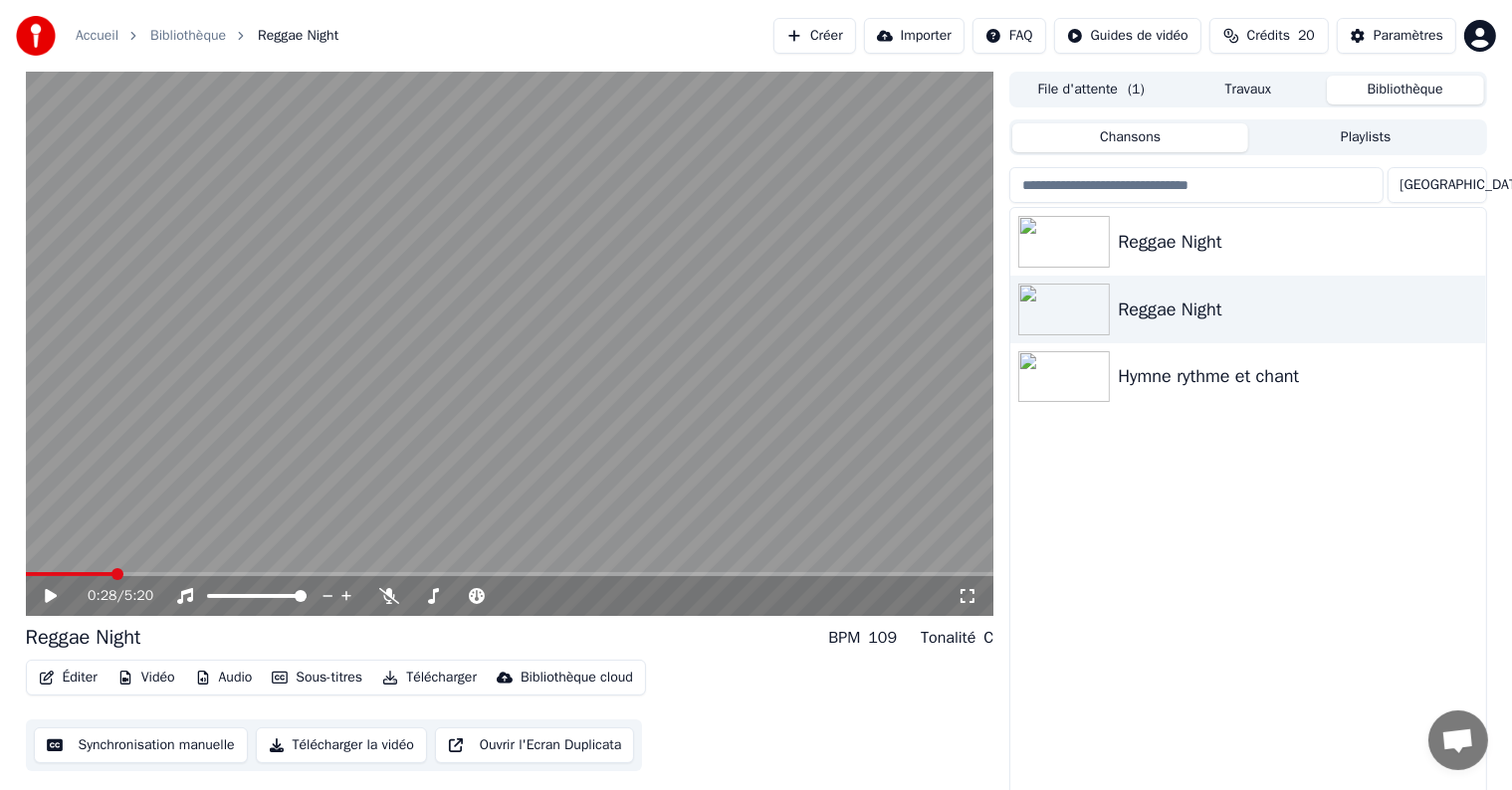 click at bounding box center [510, 343] 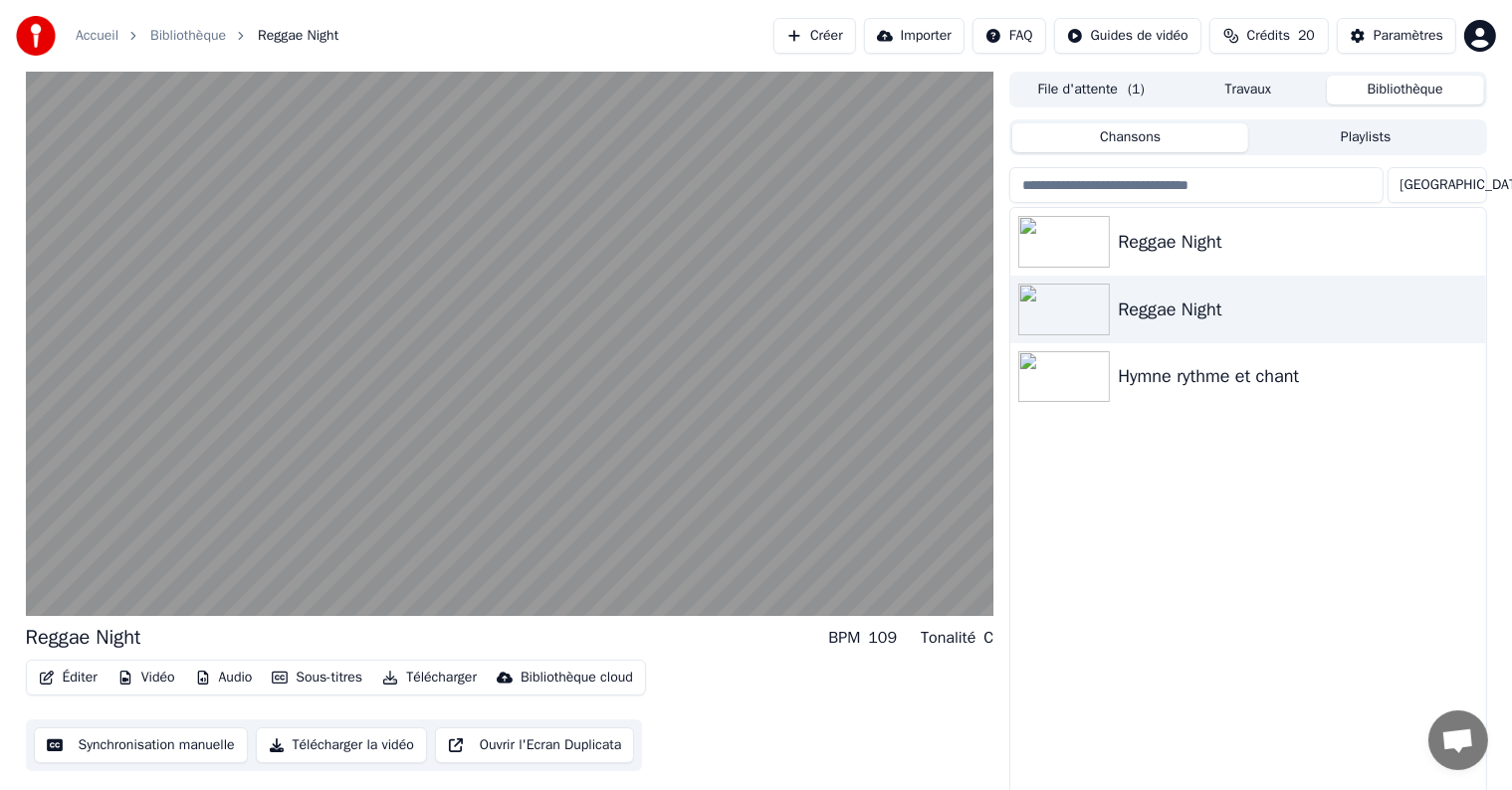 click on "Vidéo" at bounding box center [146, 678] 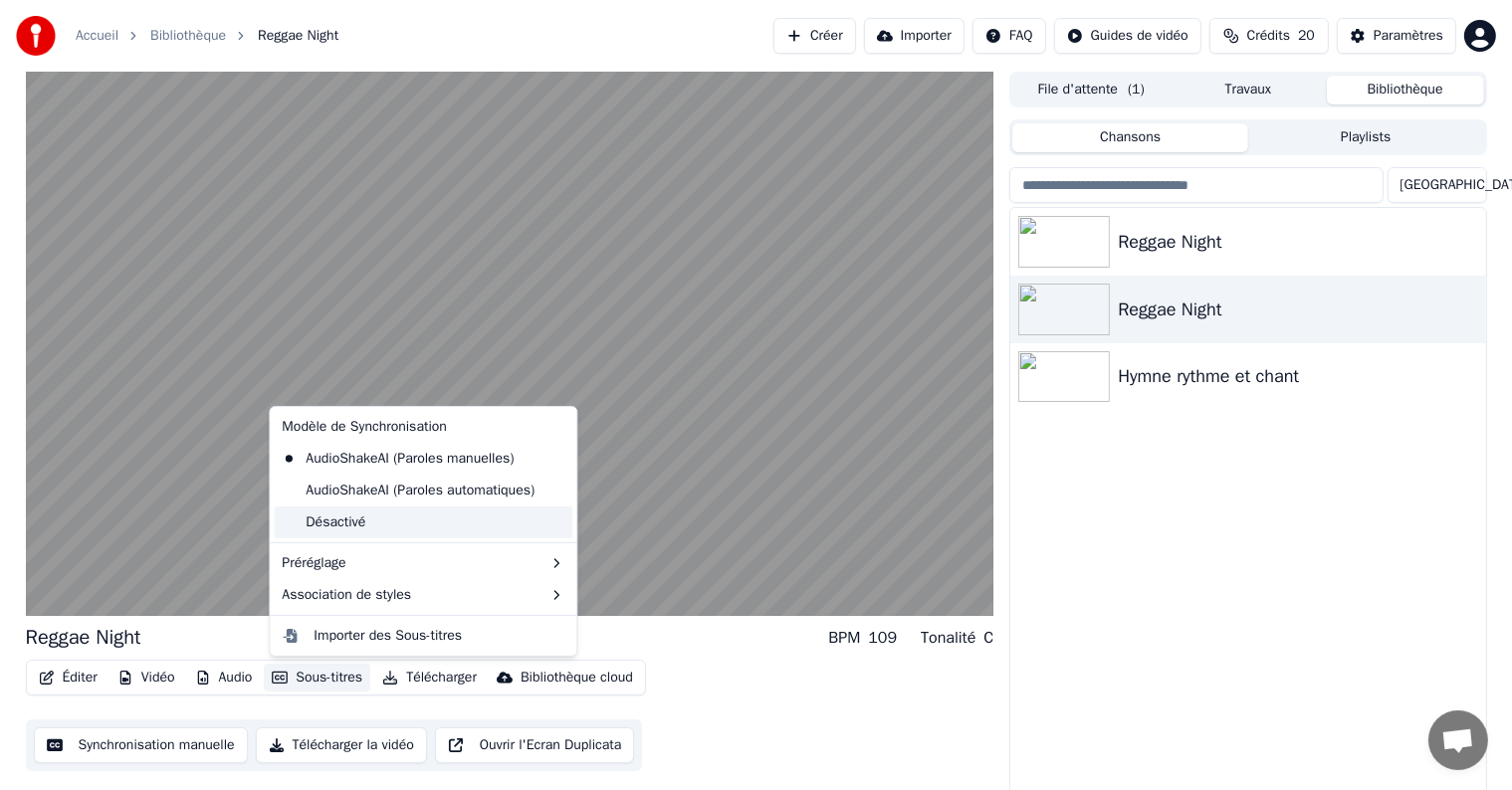 click on "Désactivé" at bounding box center (423, 522) 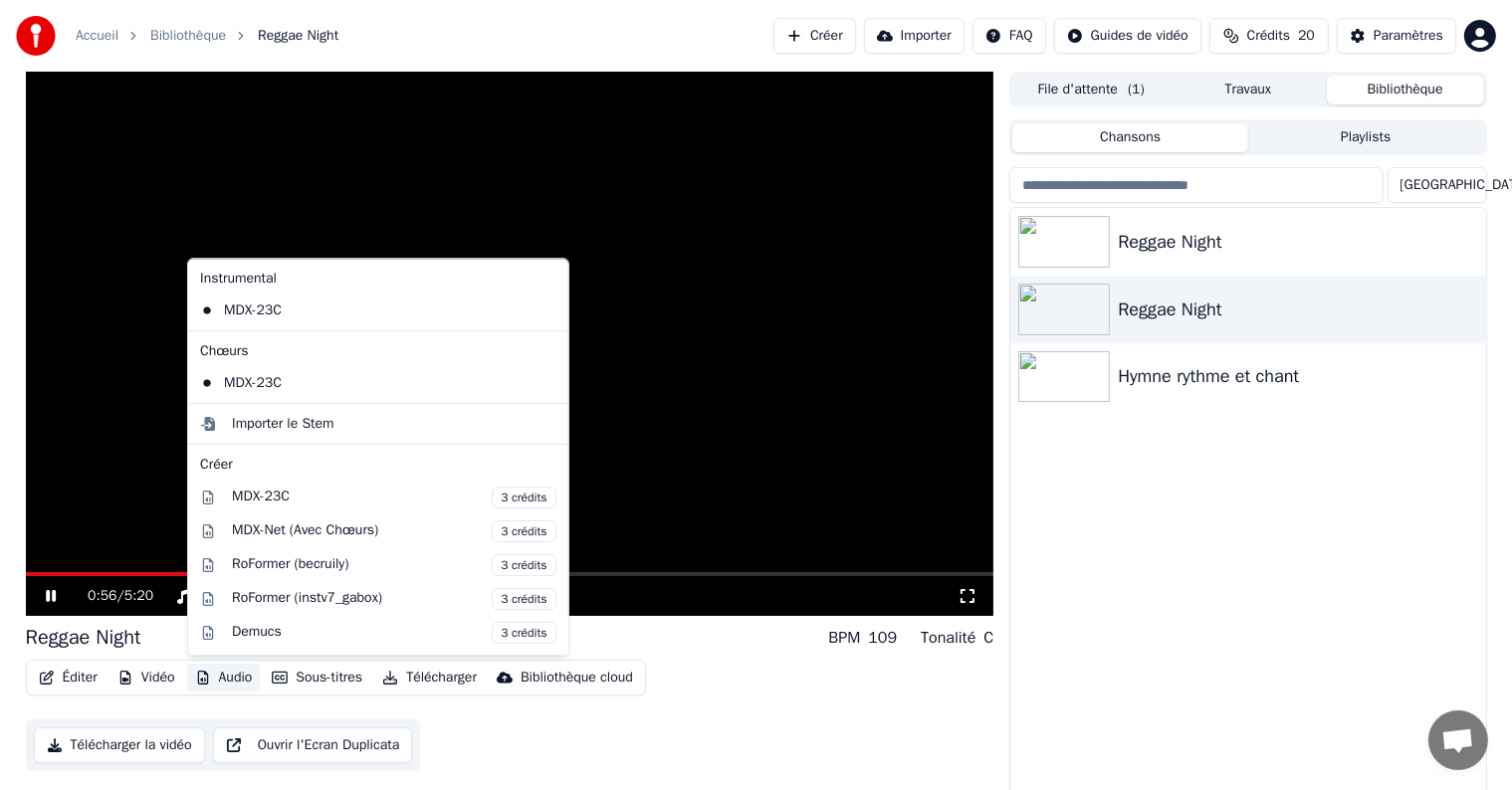 click on "Audio" at bounding box center (224, 678) 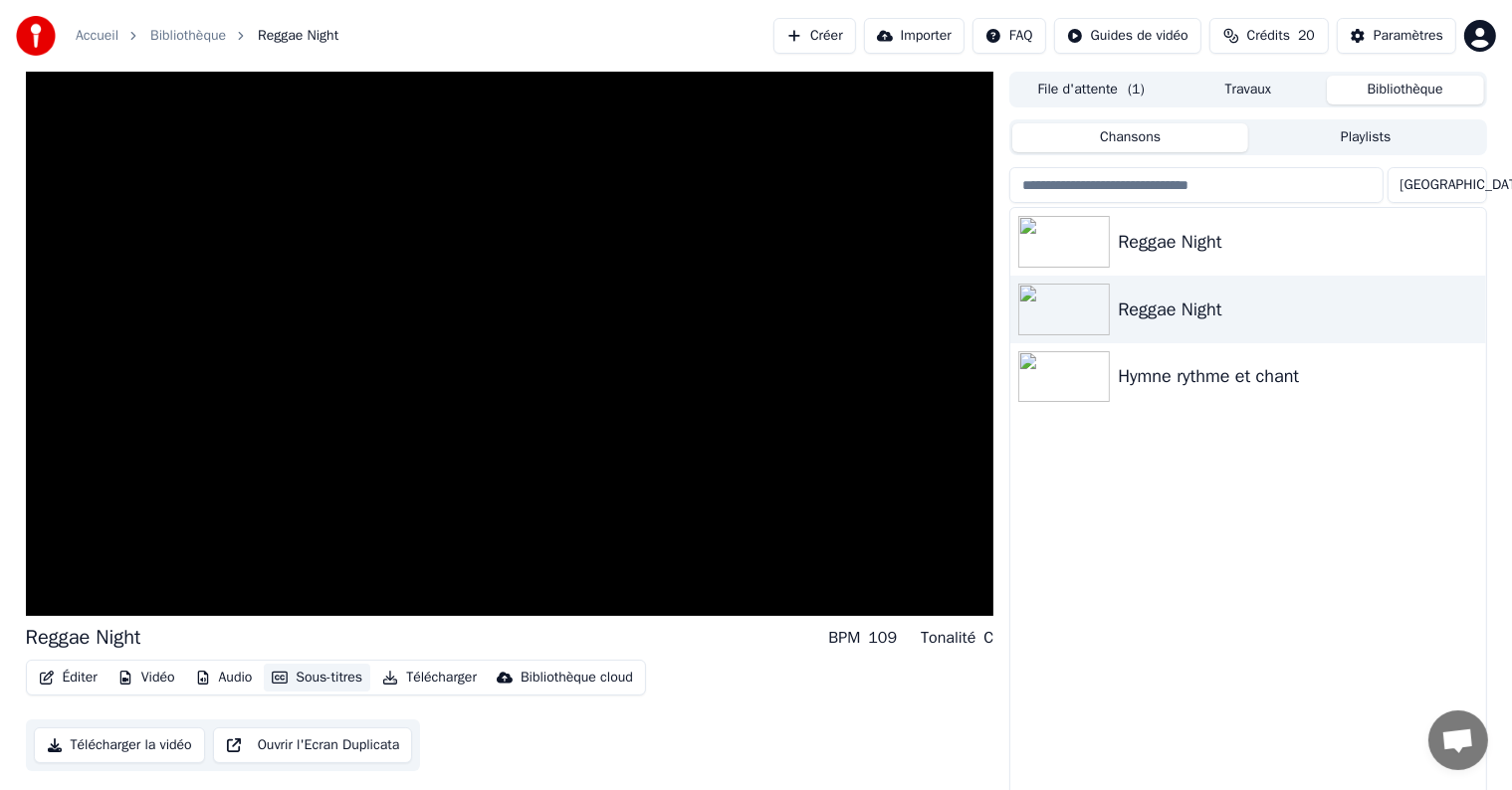 click on "Sous-titres" at bounding box center (317, 678) 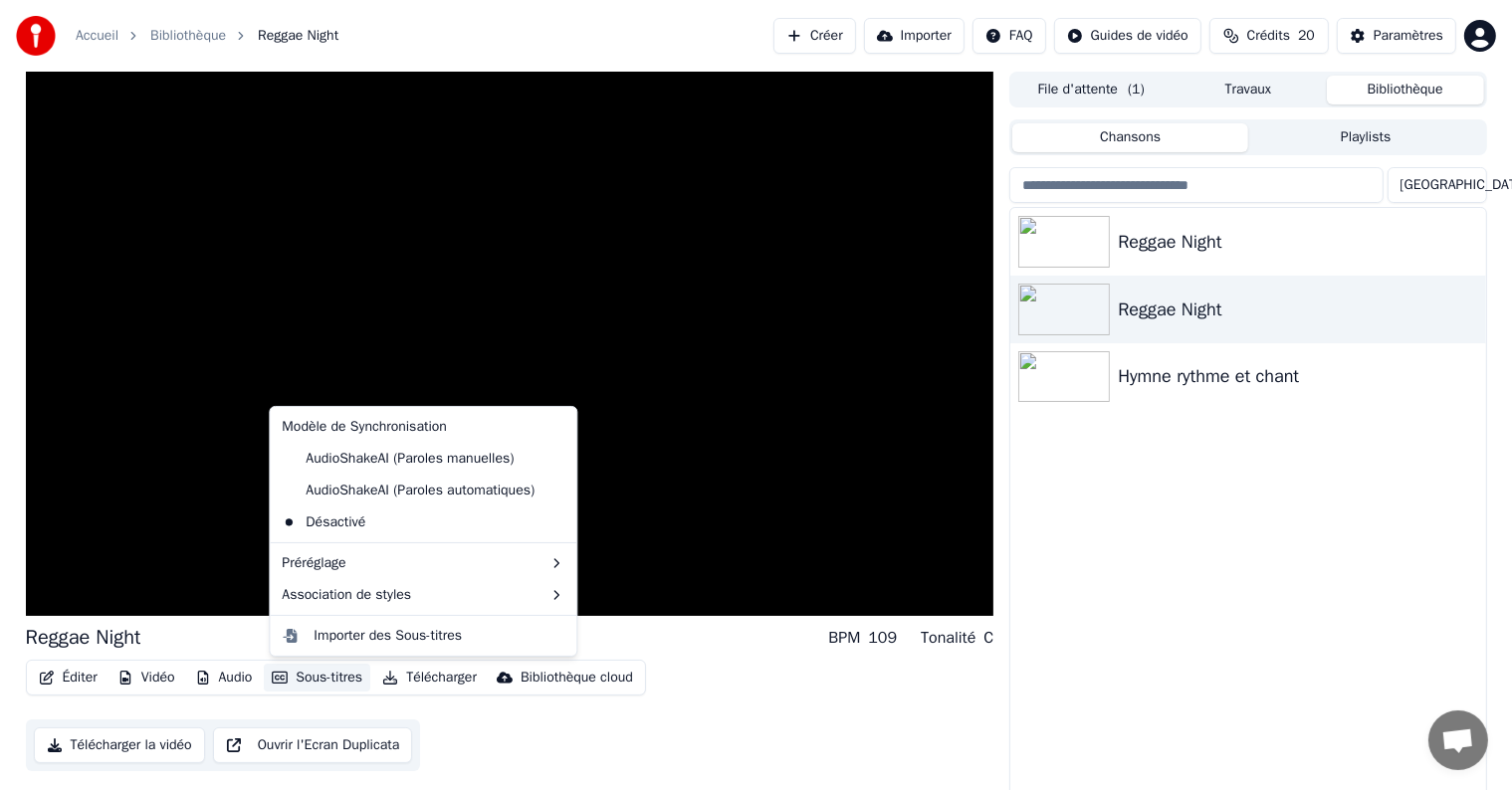 click on "Sous-titres" at bounding box center (317, 678) 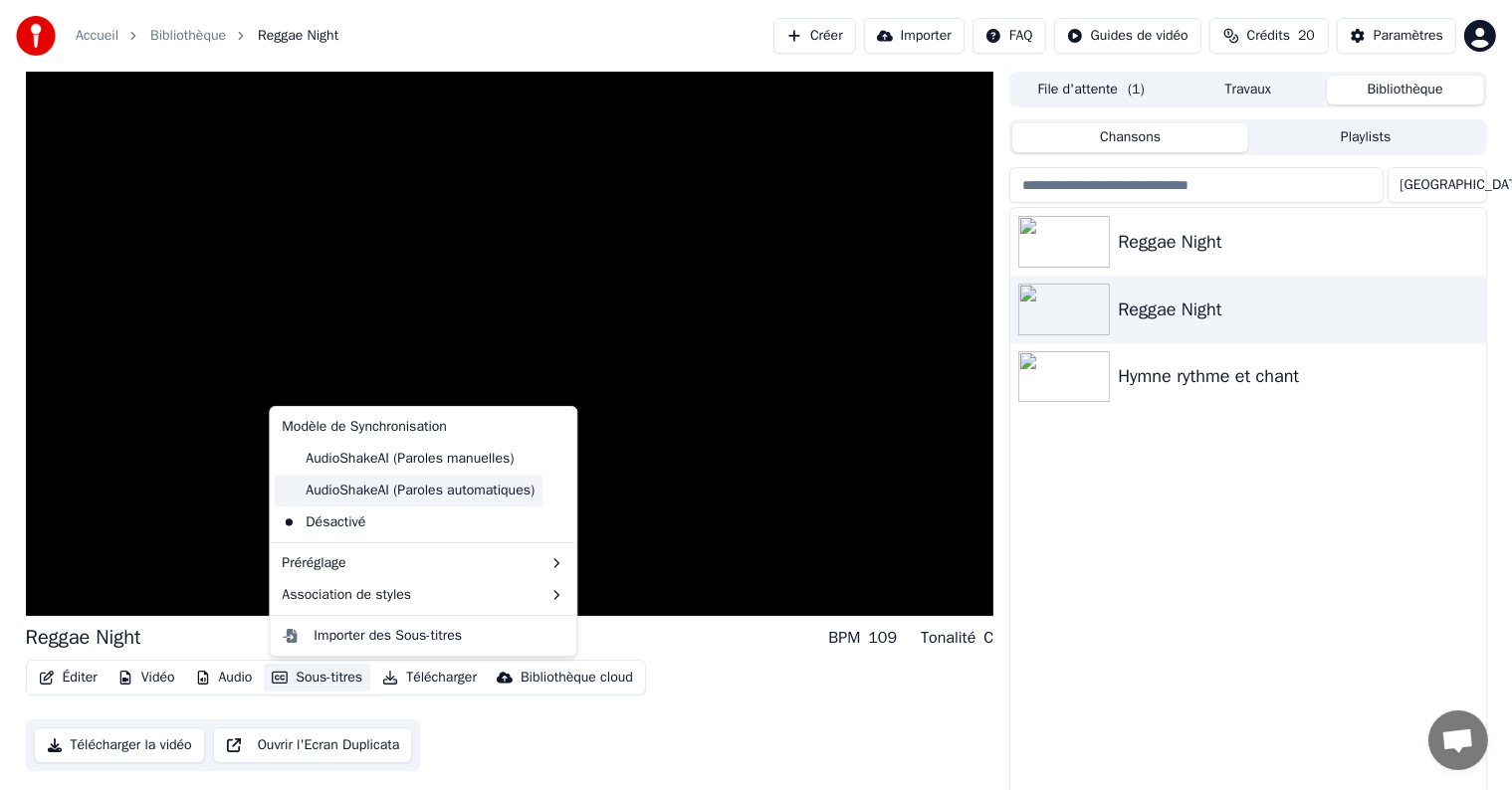 click on "AudioShakeAI (Paroles automatiques)" at bounding box center (408, 491) 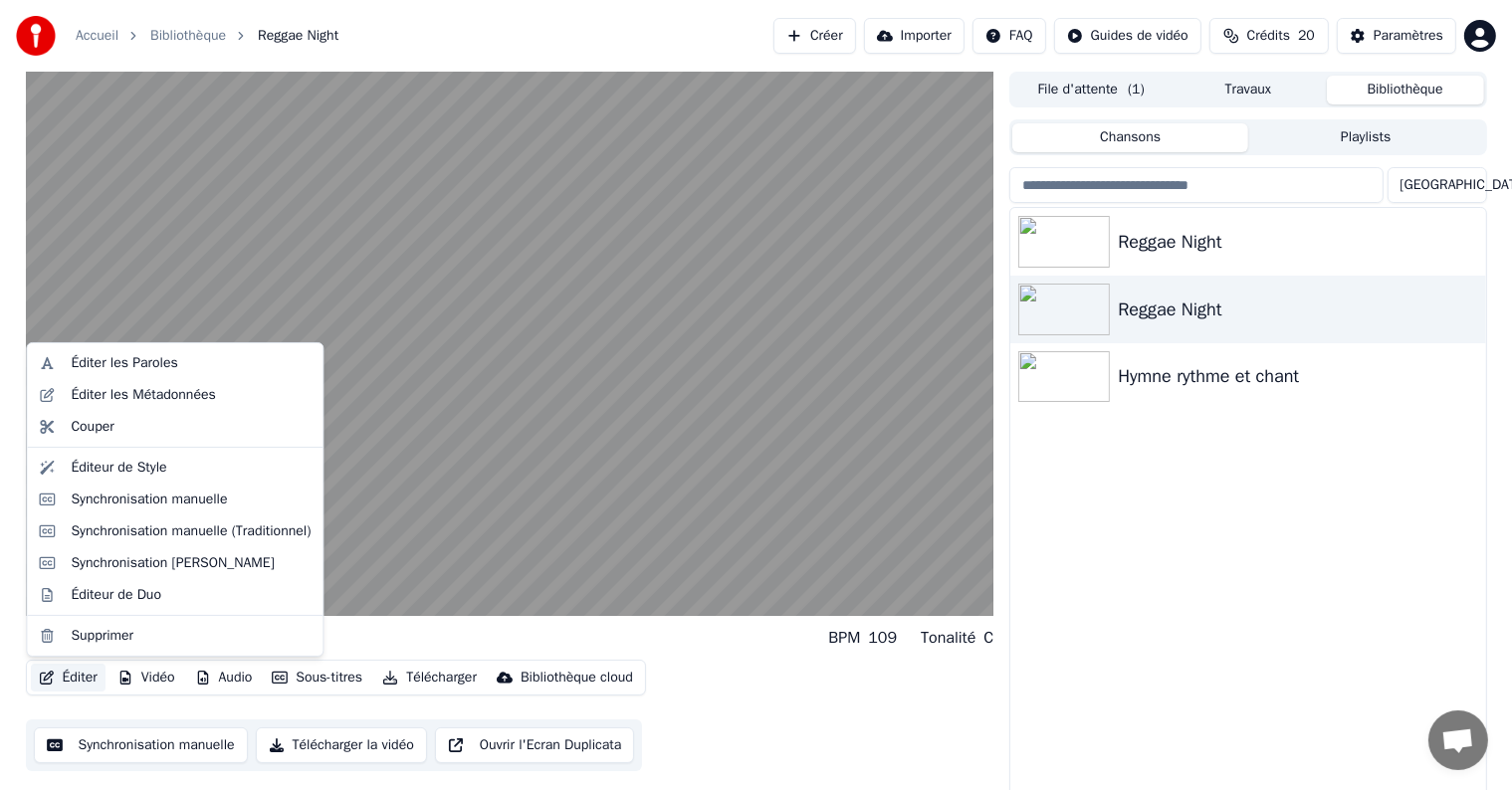 click on "Éditer" at bounding box center [68, 678] 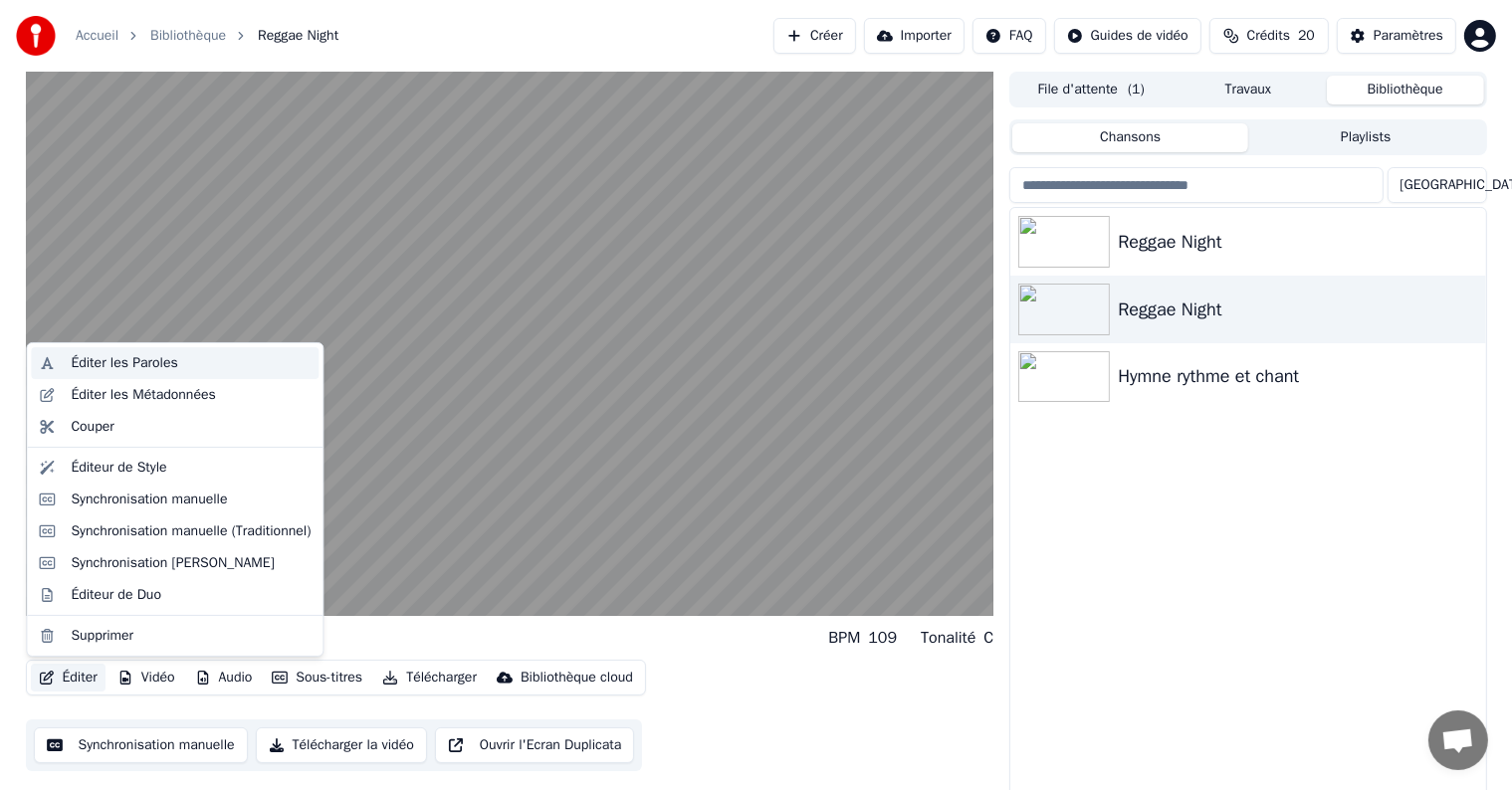 click on "Éditer les Paroles" at bounding box center [174, 363] 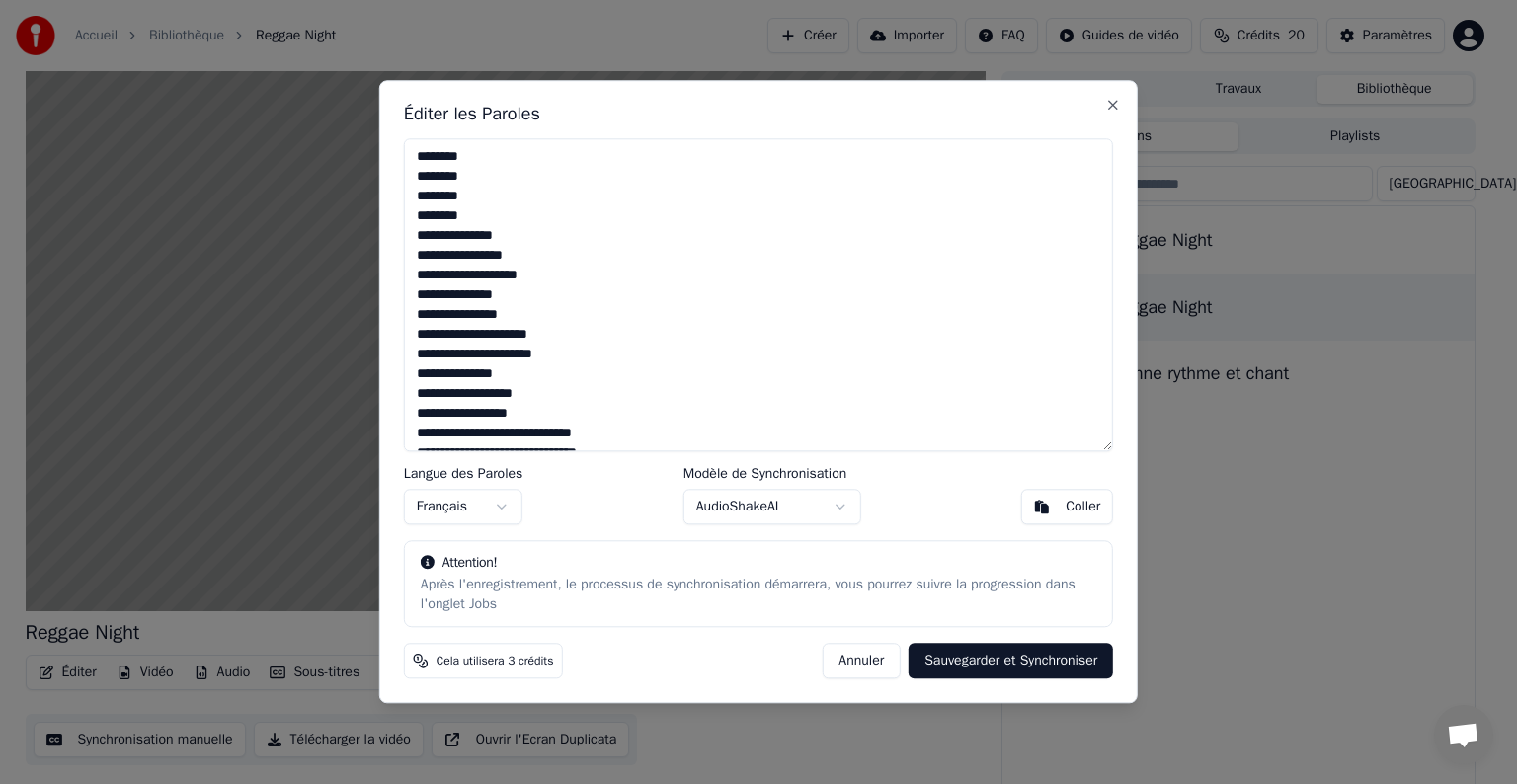click on "Accueil Bibliothèque Reggae Night Créer Importer FAQ Guides de vidéo Crédits 20 Paramètres Reggae Night BPM 109 Tonalité C Éditer Vidéo Audio Sous-titres Télécharger Bibliothèque cloud Synchronisation manuelle Télécharger la vidéo Ouvrir l'Ecran Duplicata File d'attente ( 1 ) Travaux Bibliothèque Chansons Playlists Trier Reggae Night Reggae Night Hymne rythme et chant Éditer les Paroles Langue des Paroles Français Modèle de Synchronisation AudioShakeAI Coller Attention! Après l'enregistrement, le processus de synchronisation démarrera, vous pourrez suivre la progression dans l'onglet Jobs Cela utilisera 3 crédits Annuler Sauvegarder et Synchroniser Close" at bounding box center (750, 392) 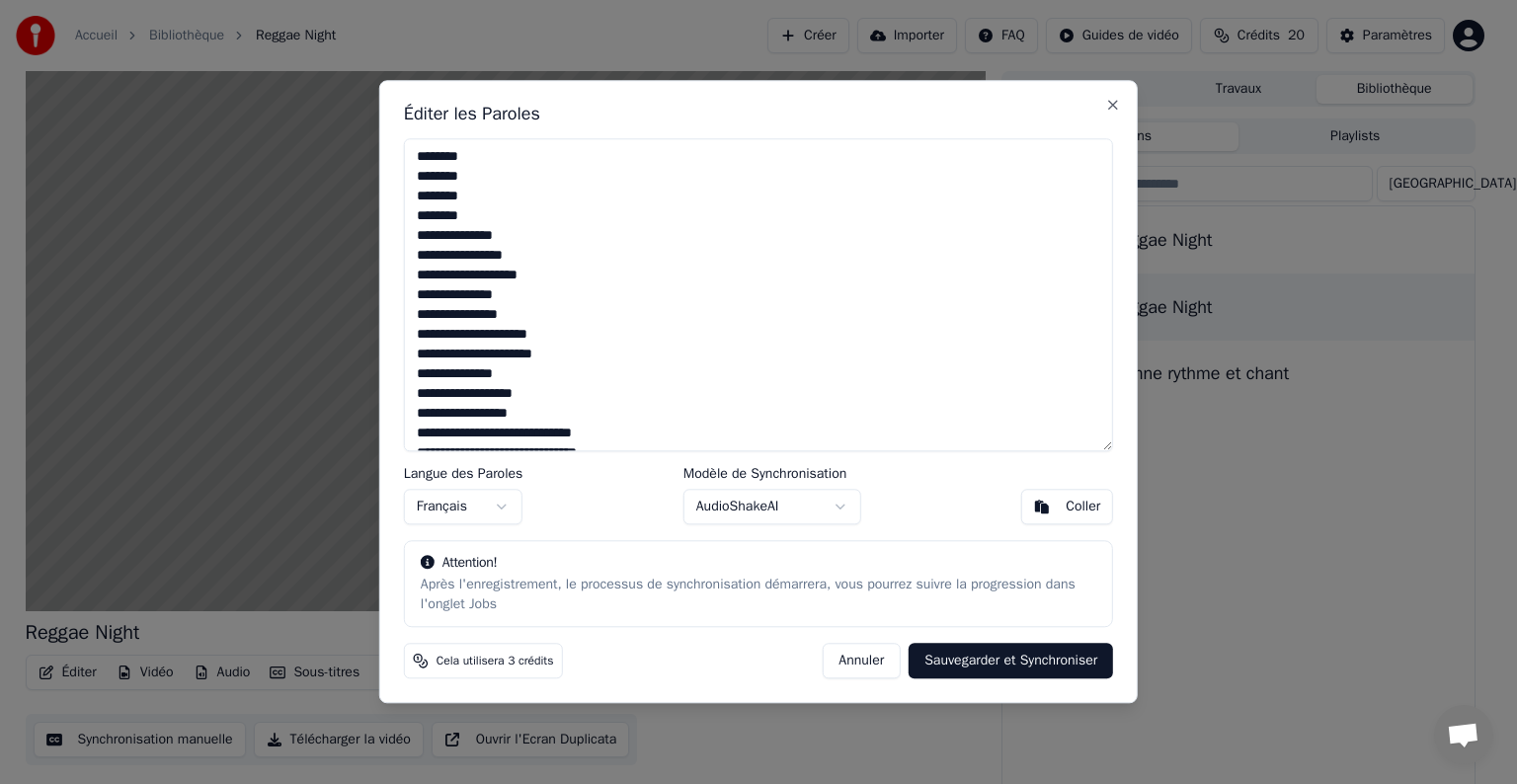 click on "Accueil Bibliothèque Reggae Night Créer Importer FAQ Guides de vidéo Crédits 20 Paramètres Reggae Night BPM 109 Tonalité C Éditer Vidéo Audio Sous-titres Télécharger Bibliothèque cloud Synchronisation manuelle Télécharger la vidéo Ouvrir l'Ecran Duplicata File d'attente ( 1 ) Travaux Bibliothèque Chansons Playlists Trier Reggae Night Reggae Night Hymne rythme et chant Éditer les Paroles Langue des Paroles Français Modèle de Synchronisation AudioShakeAI Coller Attention! Après l'enregistrement, le processus de synchronisation démarrera, vous pourrez suivre la progression dans l'onglet Jobs Cela utilisera 3 crédits Annuler Sauvegarder et Synchroniser Close" at bounding box center [750, 392] 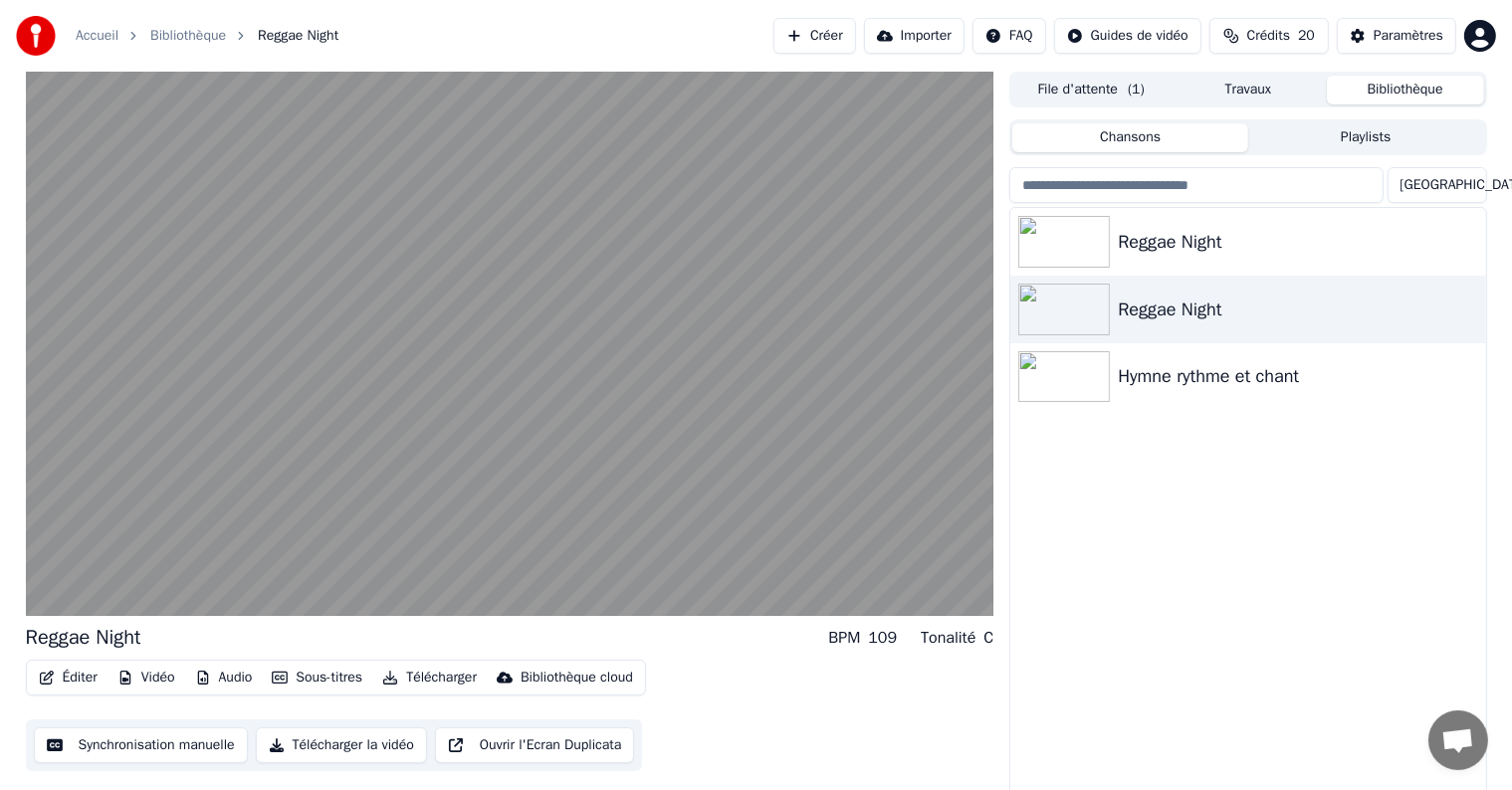 click 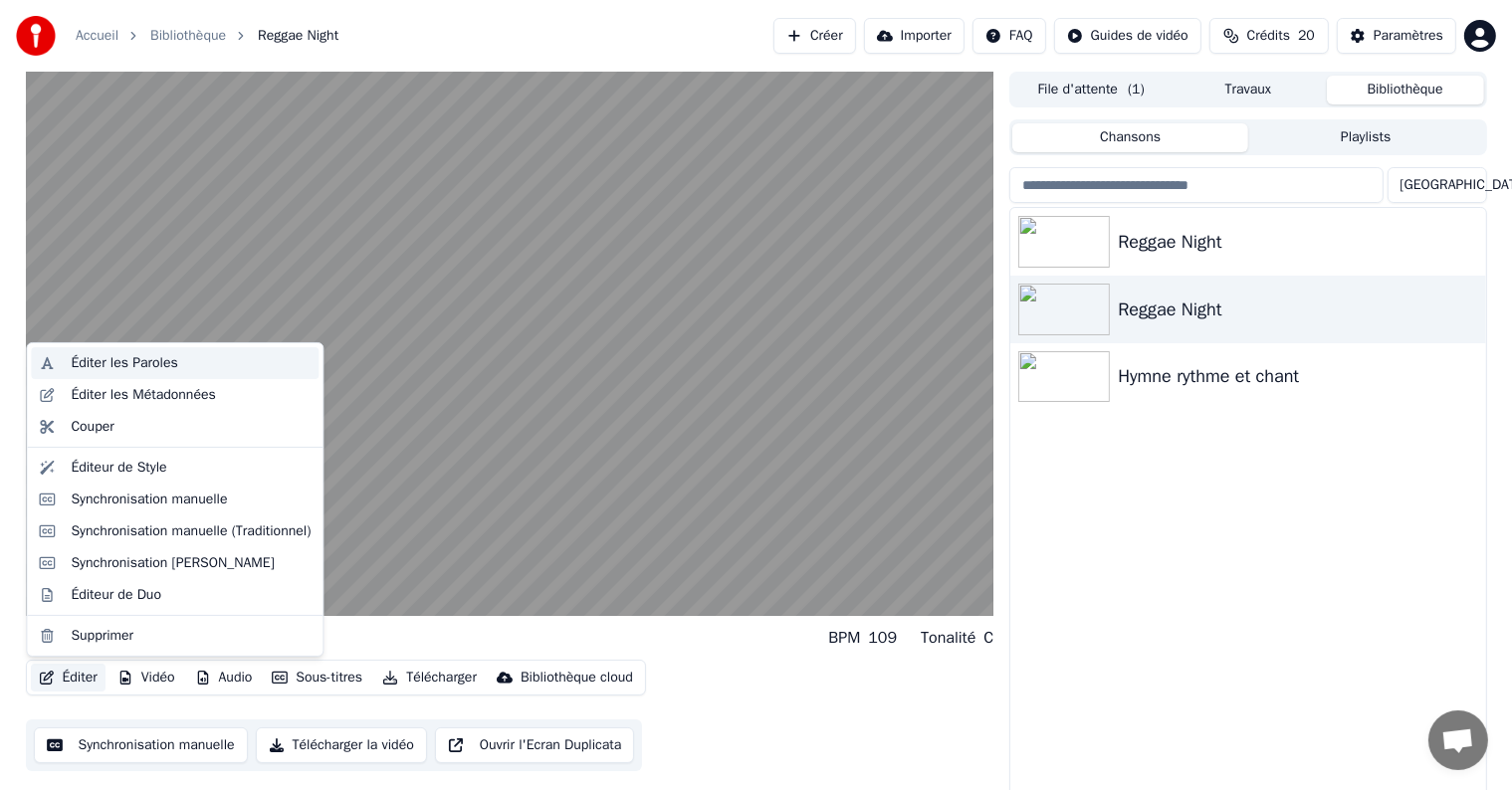click on "Éditer les Paroles" at bounding box center [123, 363] 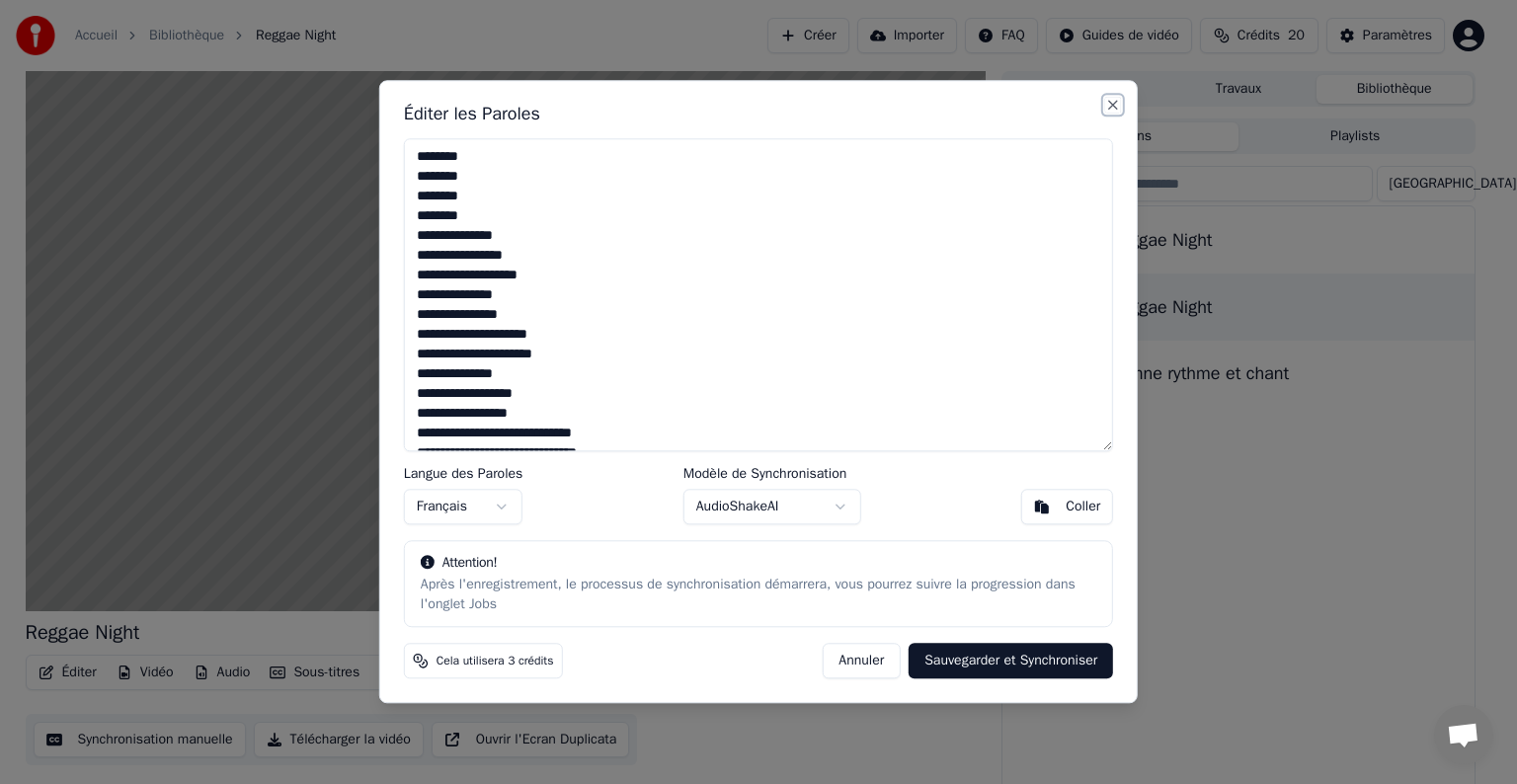 click on "Close" at bounding box center (1113, 105) 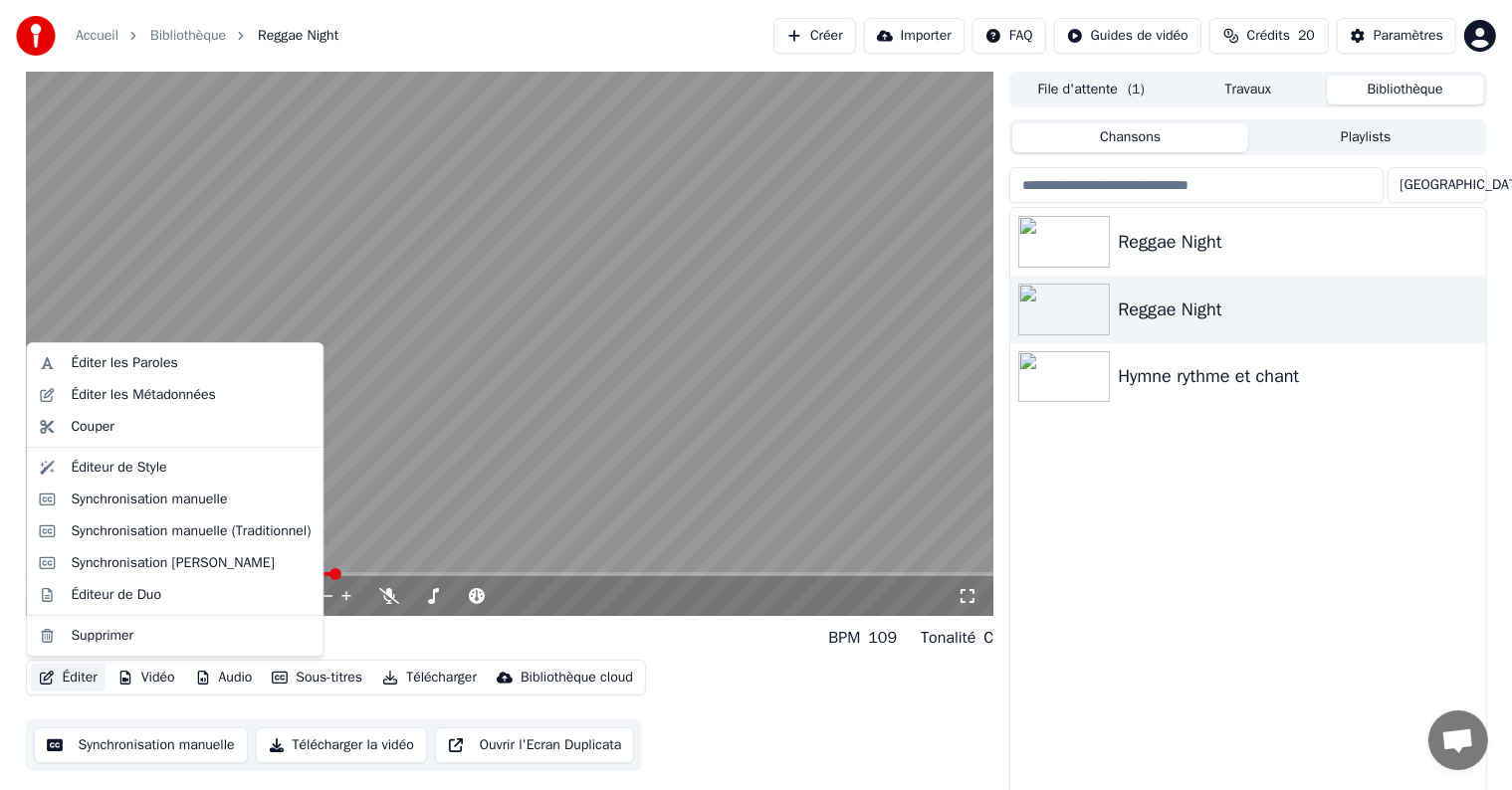 click on "Éditer" at bounding box center [68, 678] 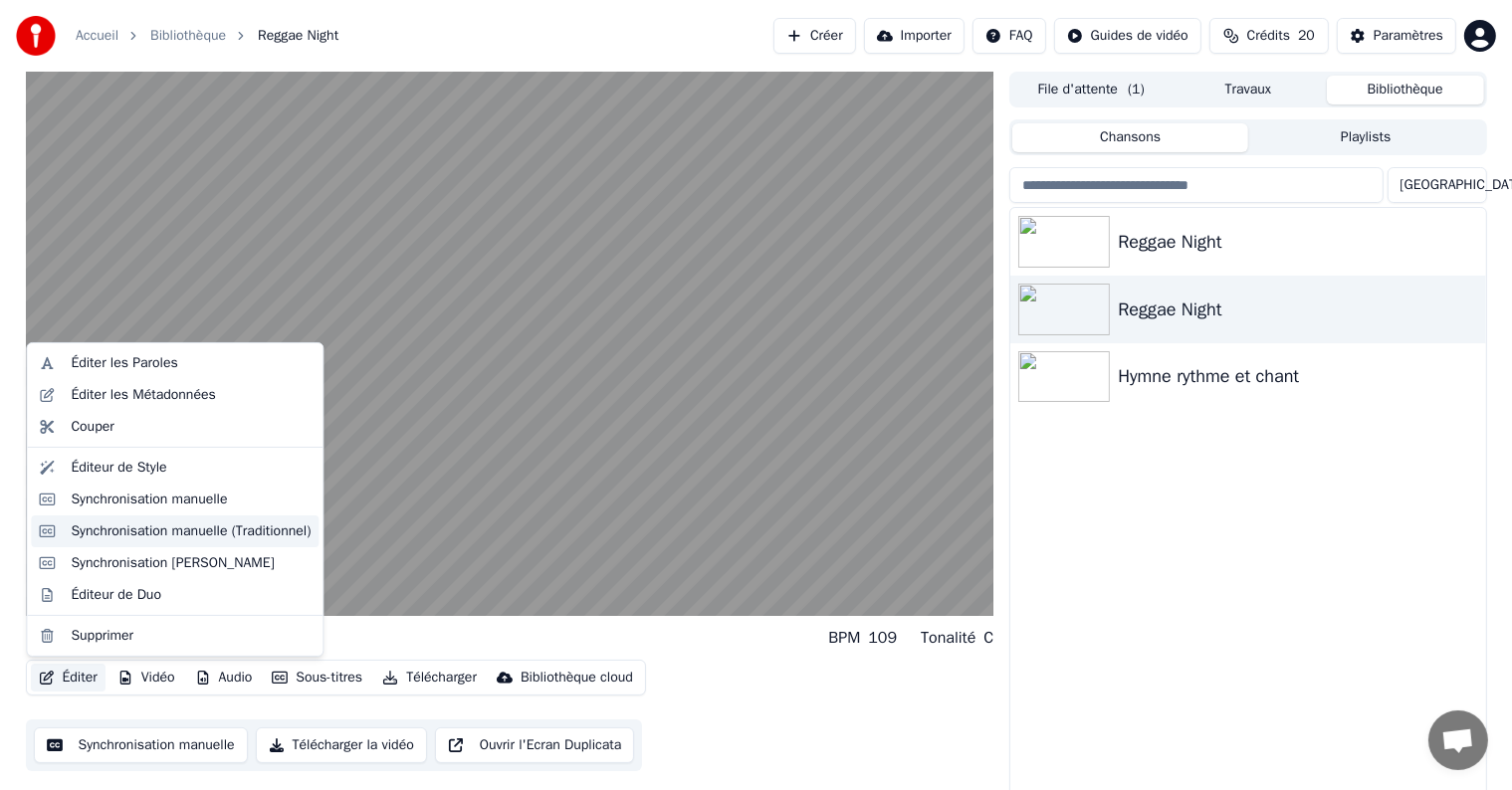 click on "Synchronisation manuelle (Traditionnel)" at bounding box center (190, 531) 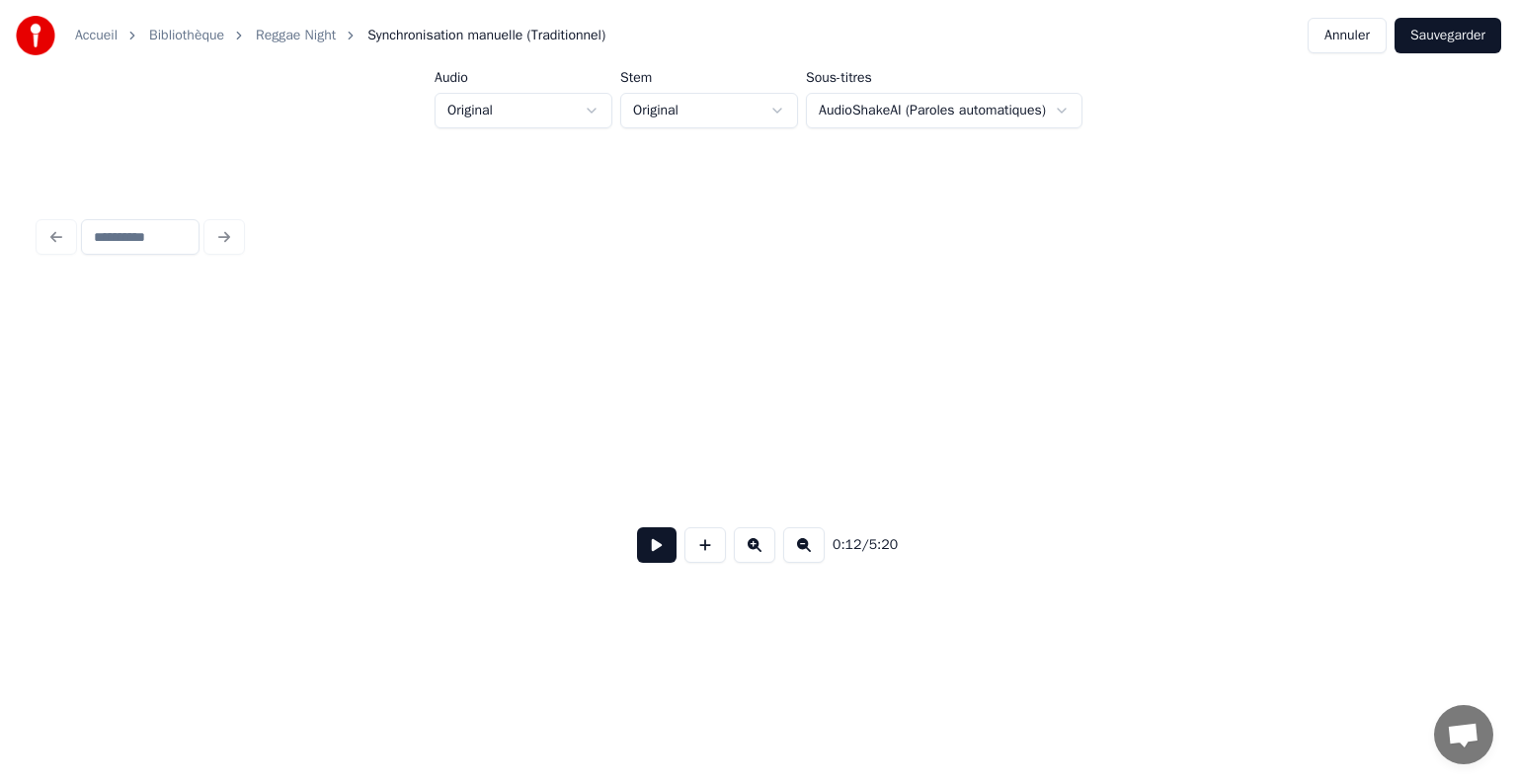 scroll, scrollTop: 0, scrollLeft: 2465, axis: horizontal 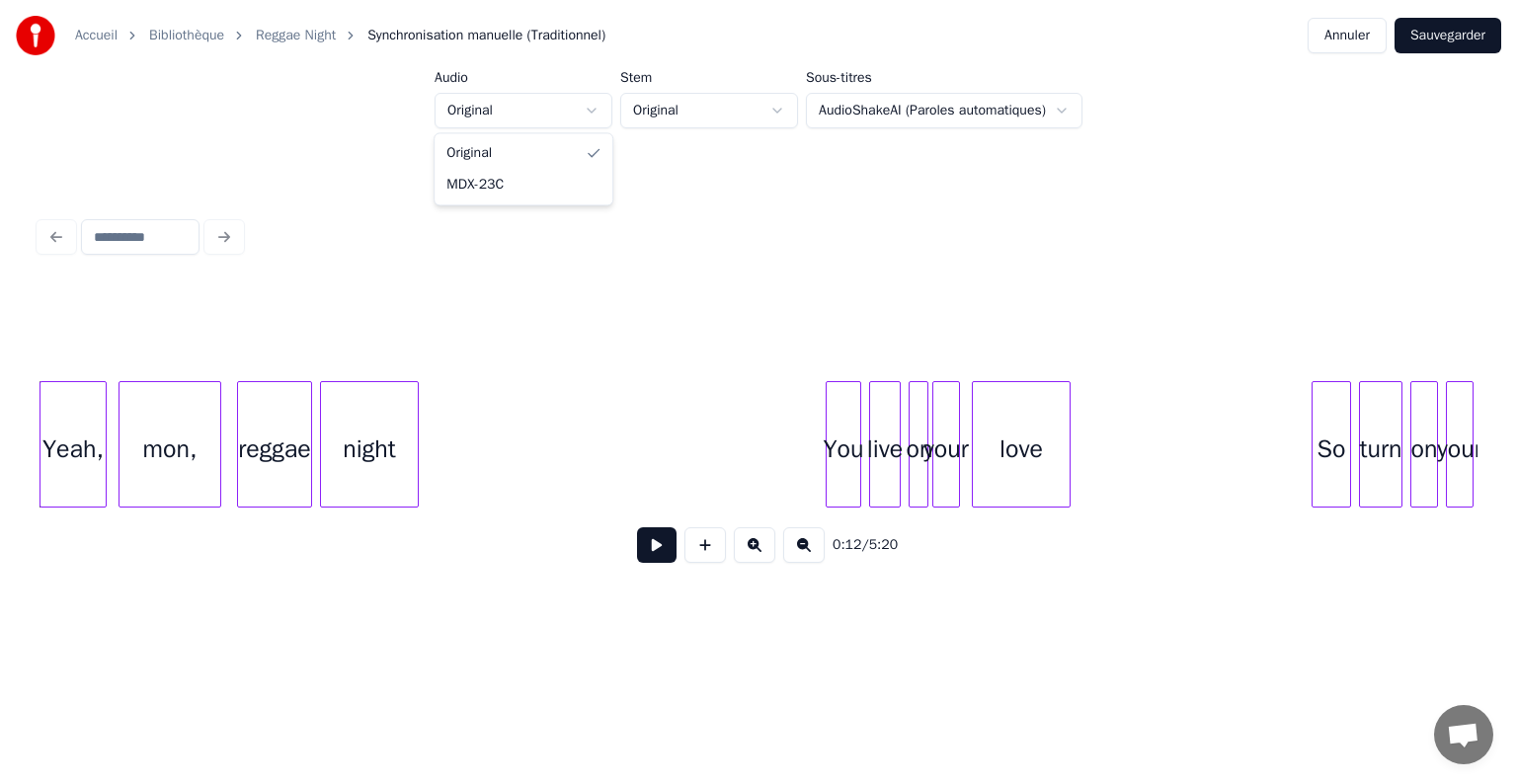 click on "Accueil Bibliothèque Reggae Night Synchronisation manuelle (Traditionnel) Annuler Sauvegarder Audio Original Stem Original Sous-titres AudioShakeAI (Paroles automatiques) 0:12  /  5:20 Original MDX-23C" at bounding box center [758, 331] 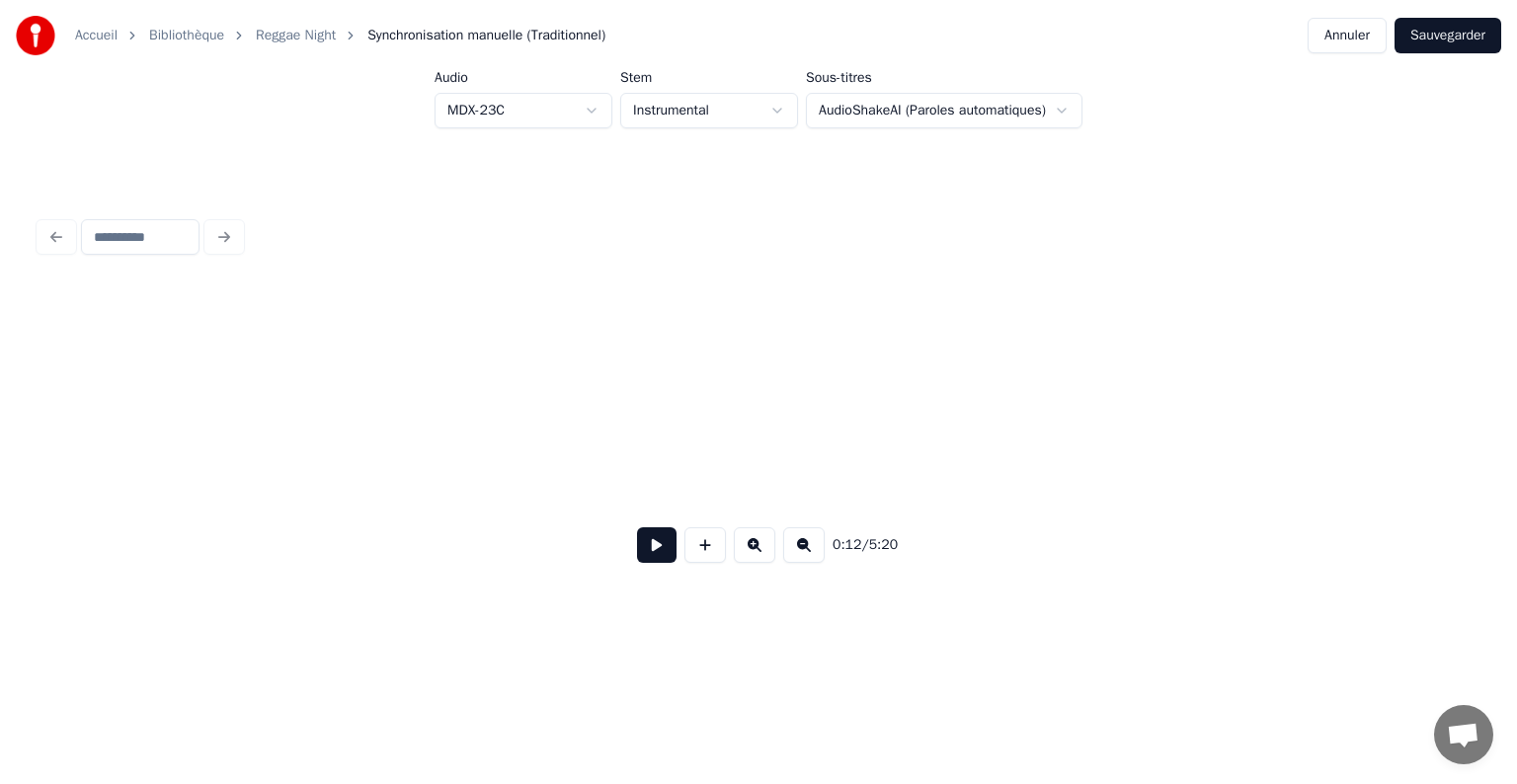 scroll, scrollTop: 0, scrollLeft: 2464, axis: horizontal 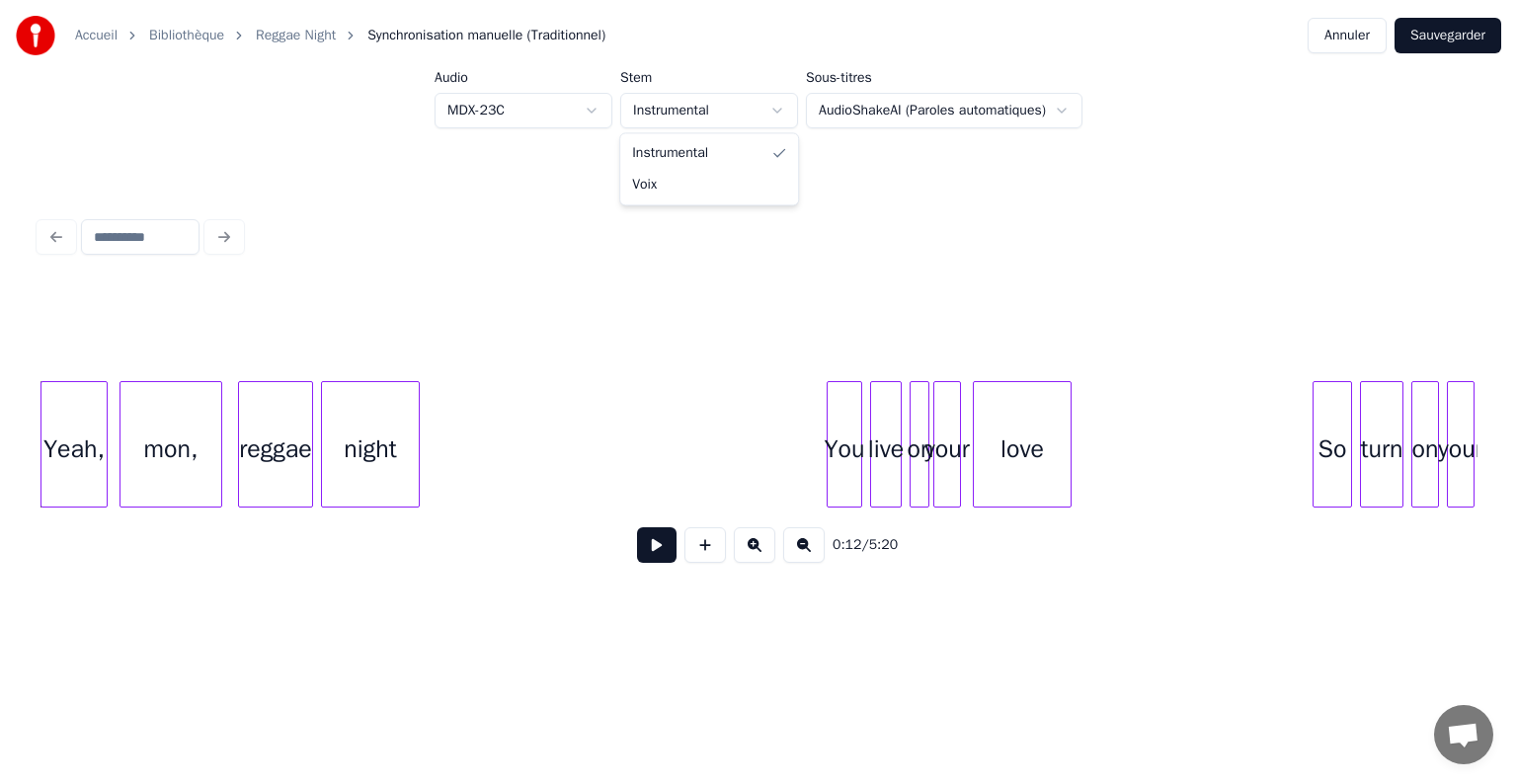 click on "Accueil Bibliothèque Reggae Night Synchronisation manuelle (Traditionnel) Annuler Sauvegarder Audio MDX-23C Stem Instrumental Sous-titres AudioShakeAI (Paroles automatiques) 0:12  /  5:20 Instrumental Voix" at bounding box center [758, 331] 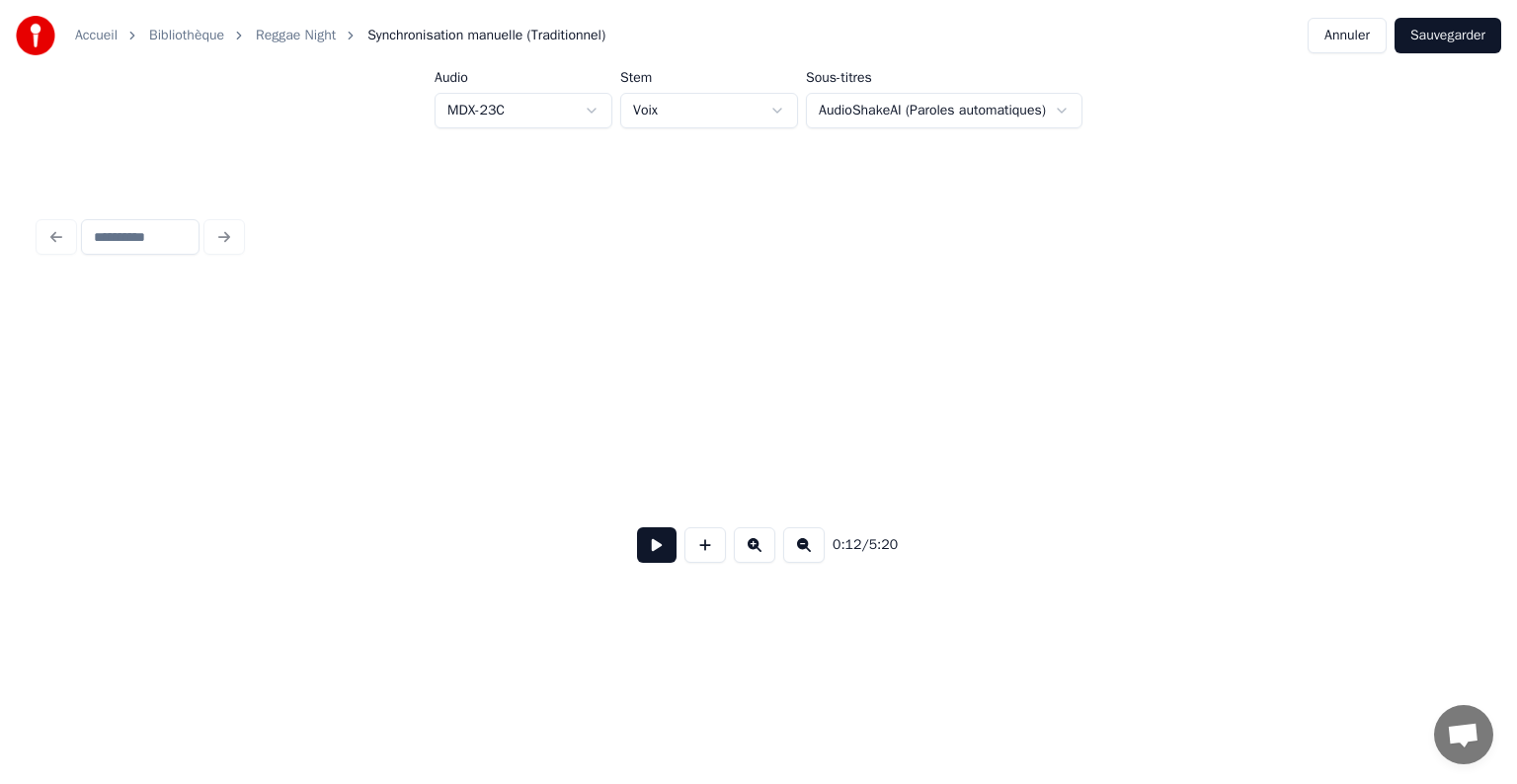 scroll, scrollTop: 0, scrollLeft: 2464, axis: horizontal 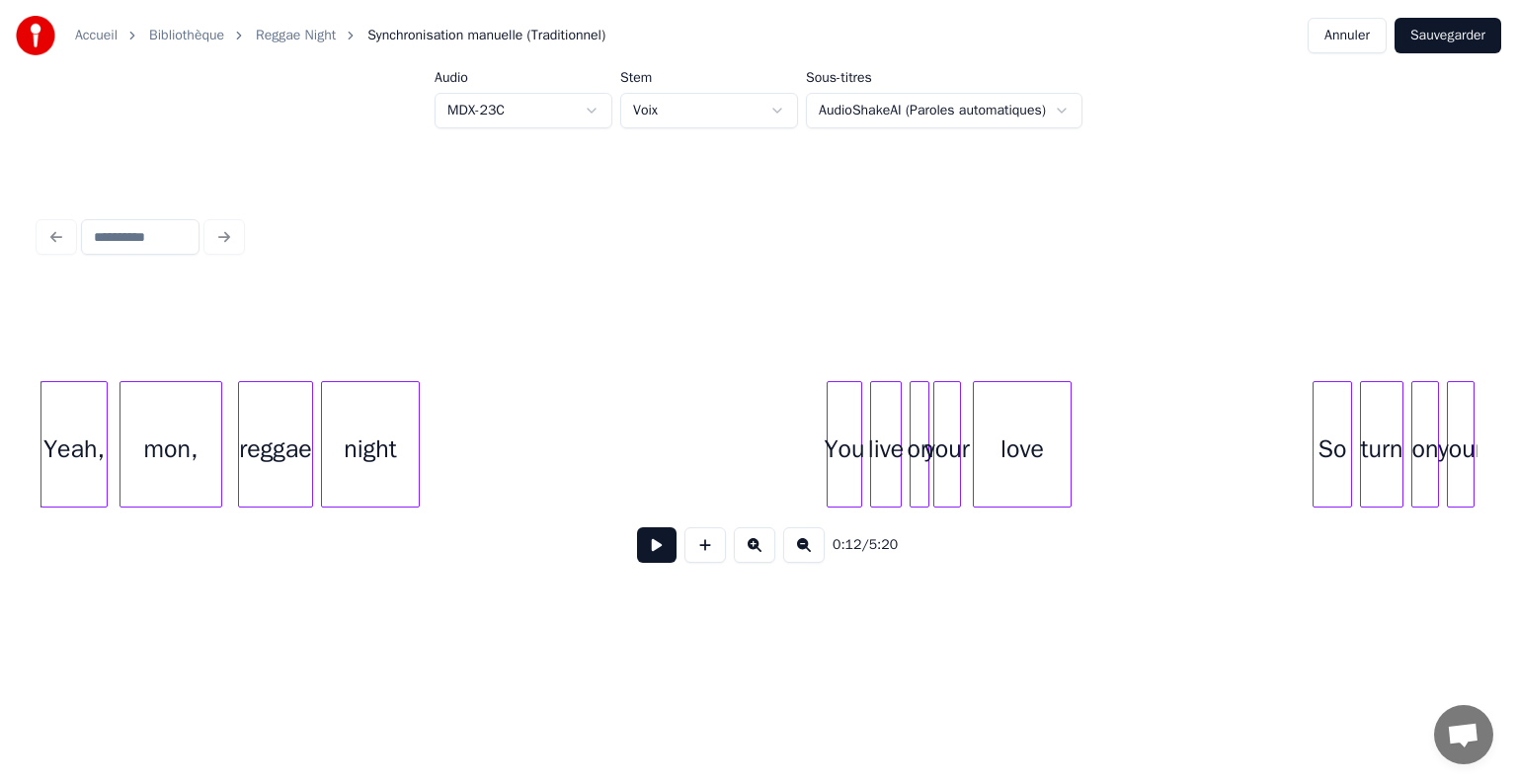 click on "Accueil Bibliothèque Reggae Night Synchronisation manuelle (Traditionnel) Annuler Sauvegarder Audio MDX-23C Stem Voix Sous-titres AudioShakeAI (Paroles automatiques) 0:12  /  5:20" at bounding box center [758, 331] 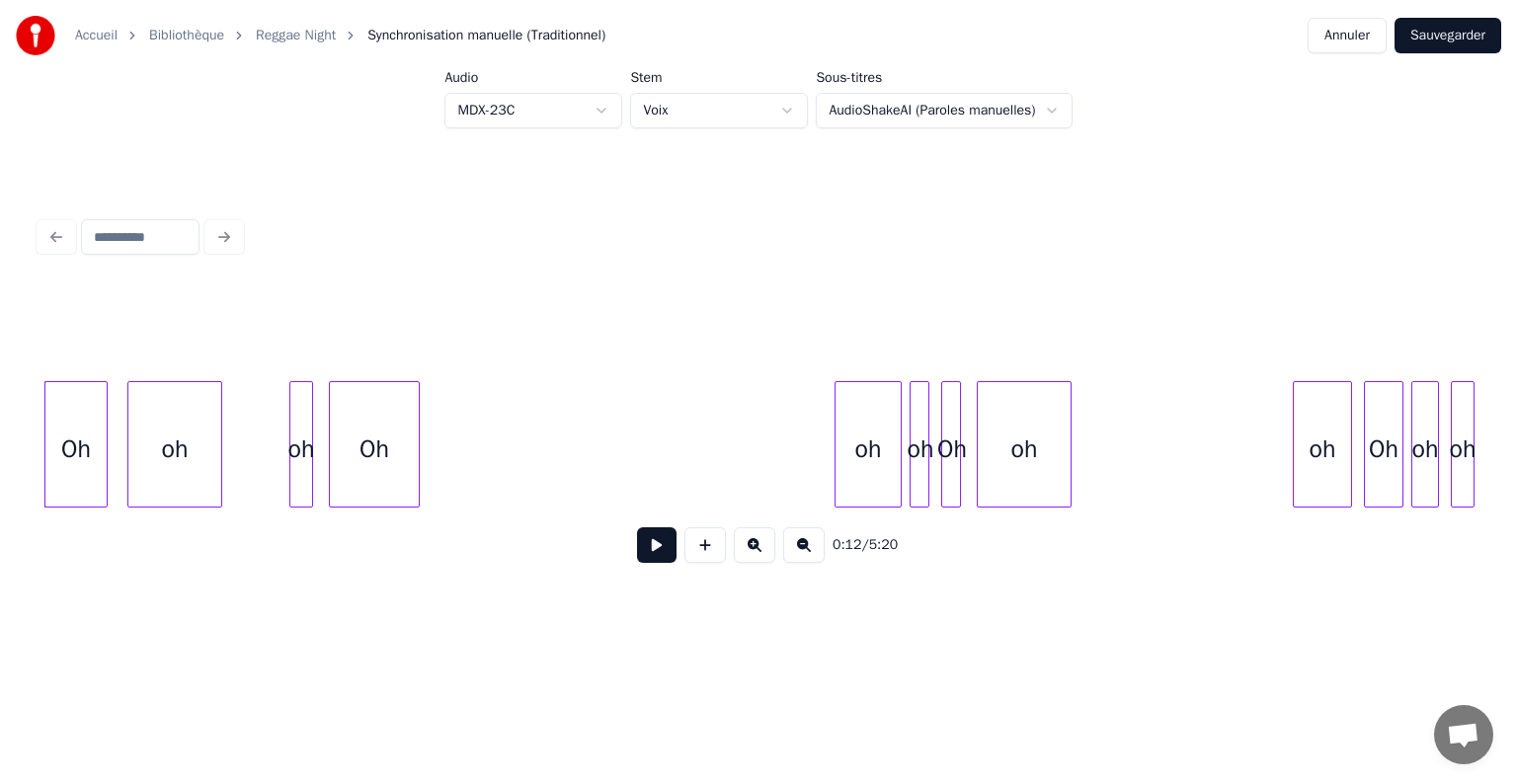 click at bounding box center (657, 545) 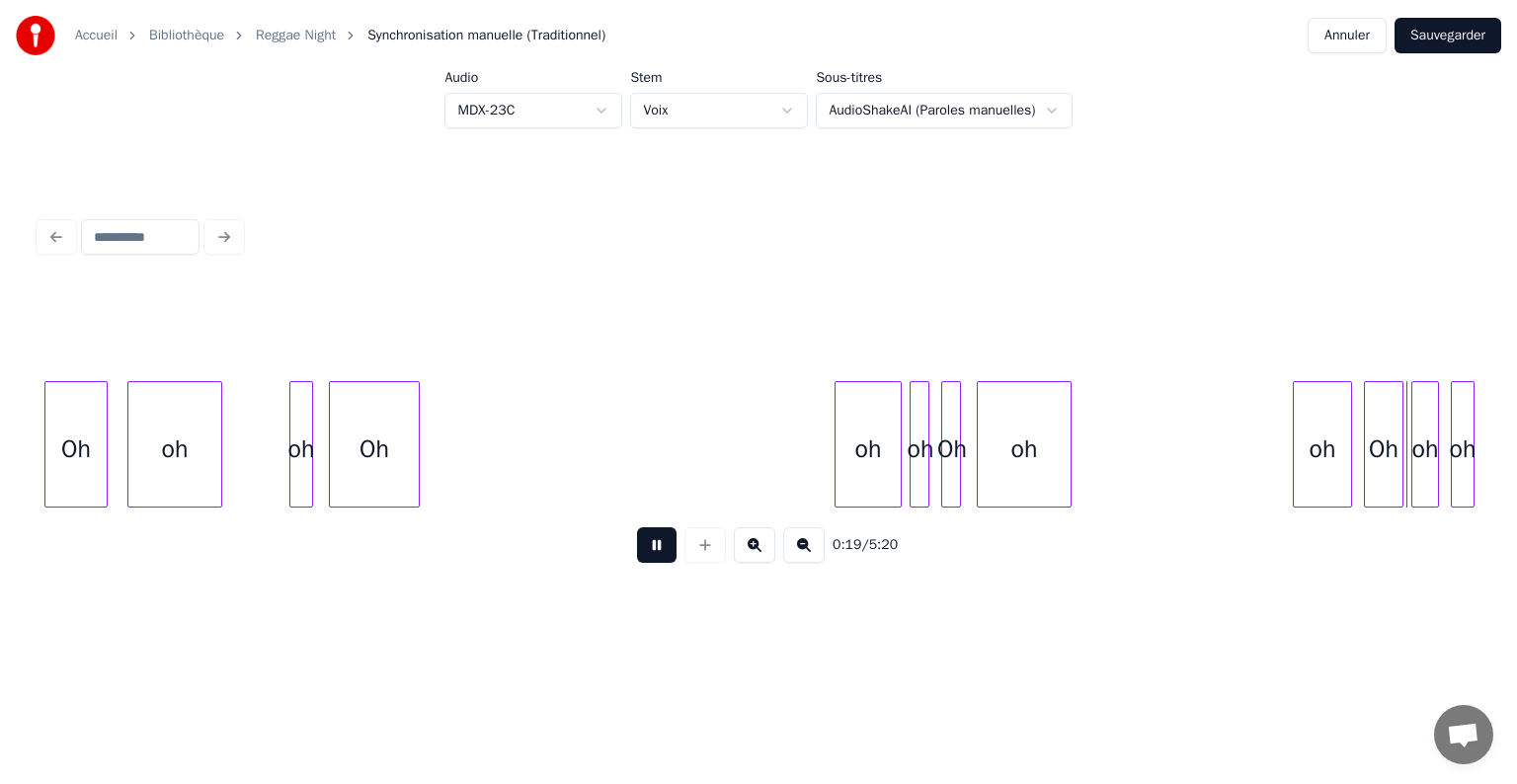 click on "Accueil Bibliothèque Reggae Night Synchronisation manuelle (Traditionnel) Annuler Sauvegarder Audio MDX-23C Stem Voix Sous-titres AudioShakeAI (Paroles manuelles) 0:19  /  5:20" at bounding box center [758, 331] 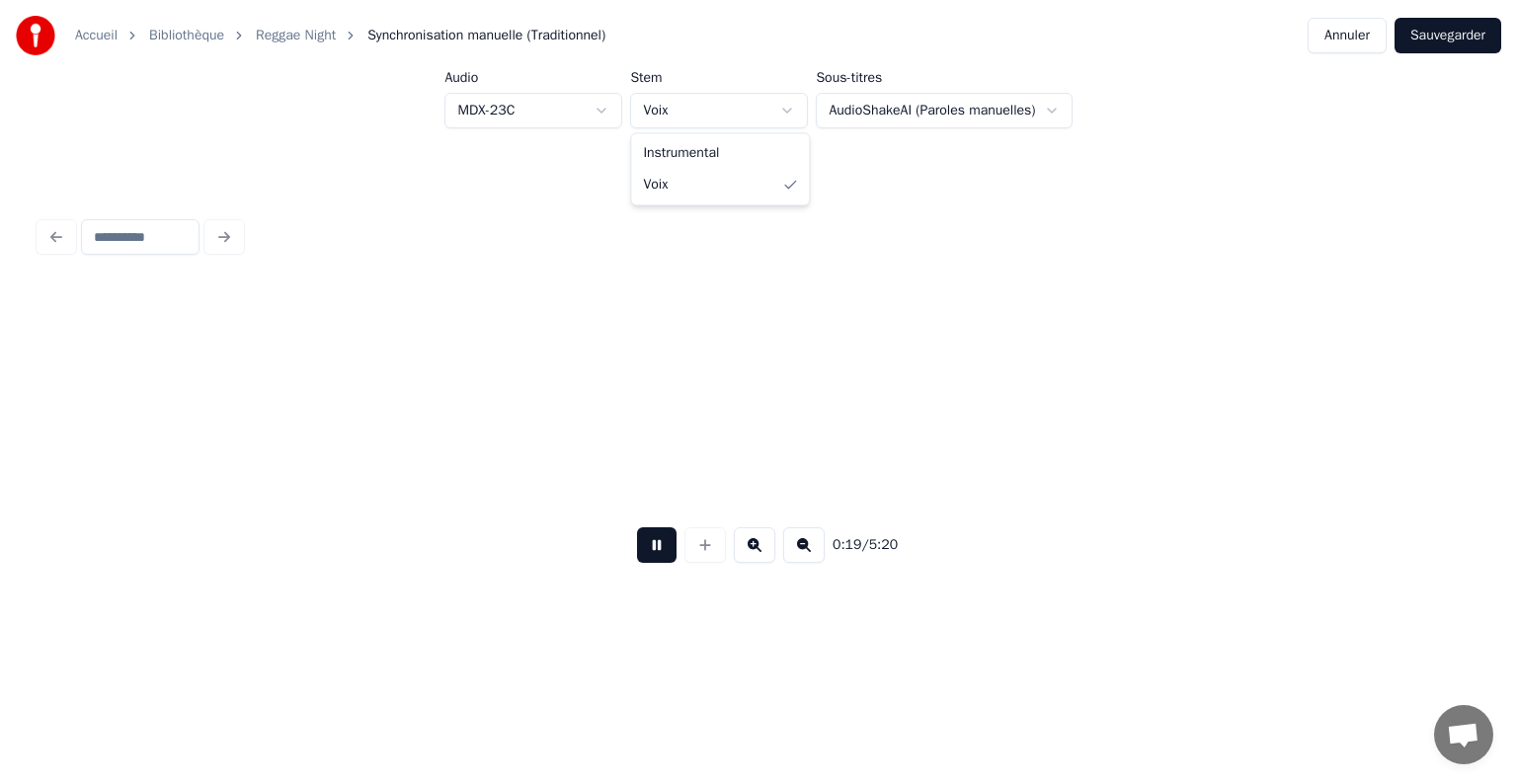 scroll, scrollTop: 0, scrollLeft: 3905, axis: horizontal 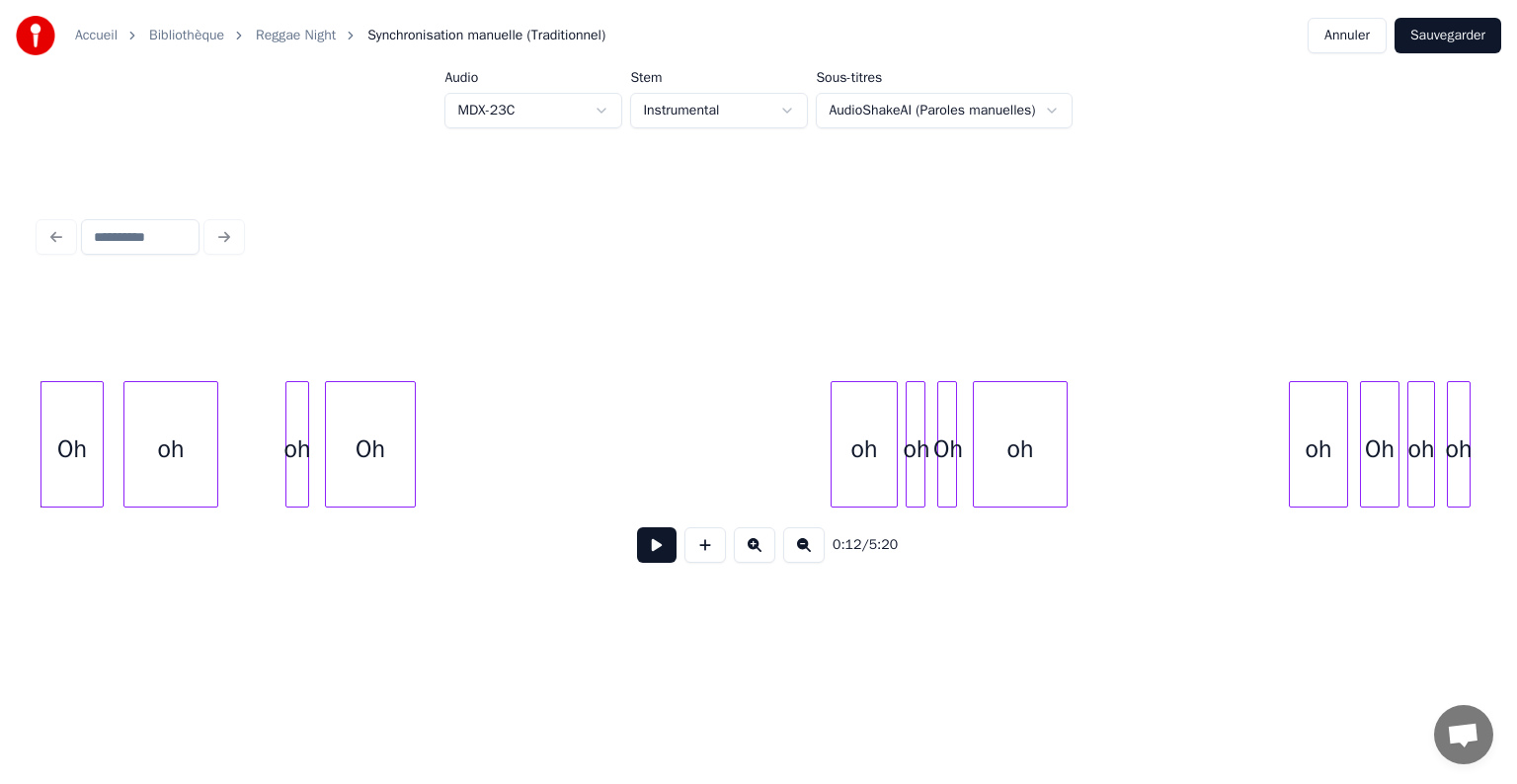 click at bounding box center (657, 545) 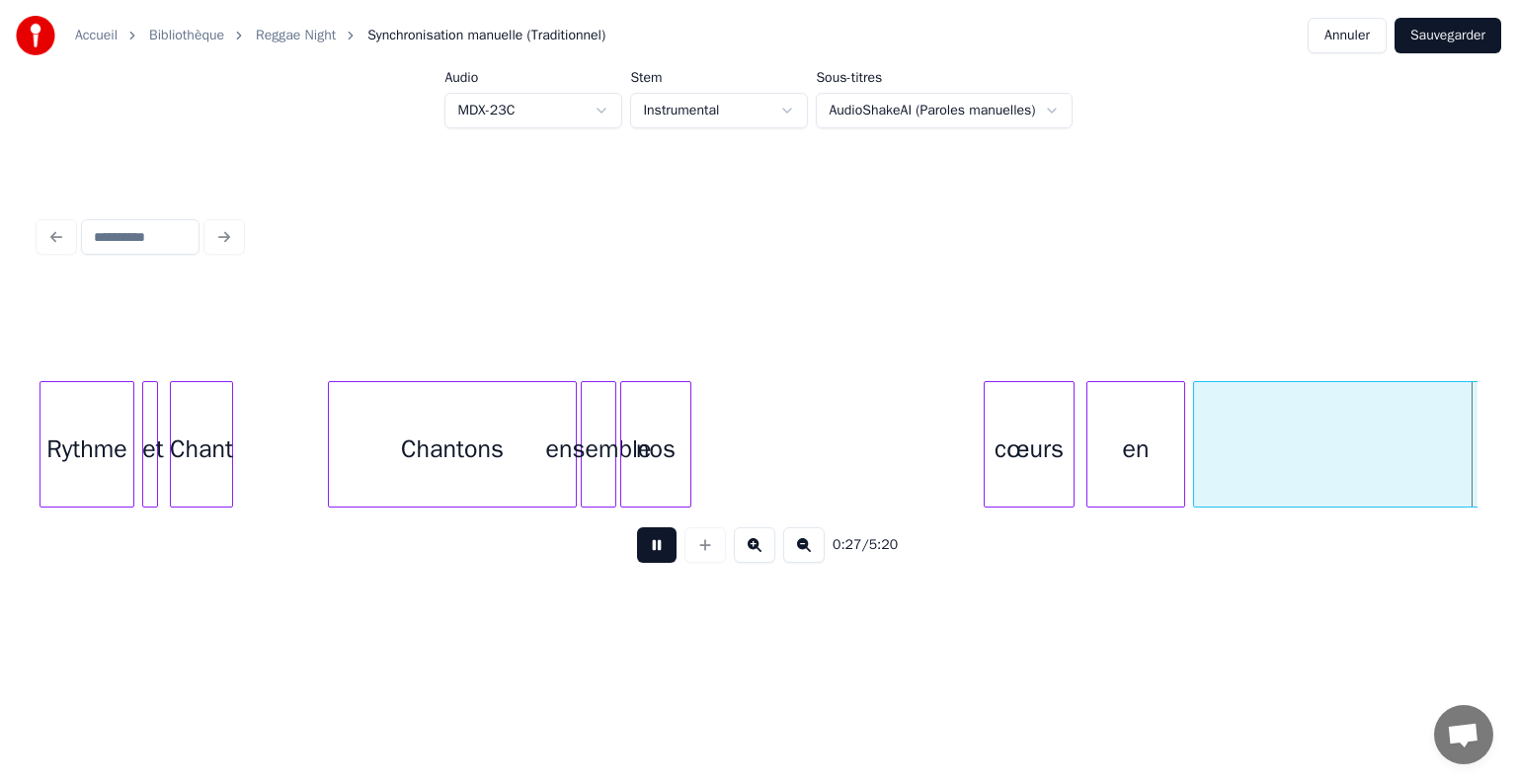scroll, scrollTop: 0, scrollLeft: 5348, axis: horizontal 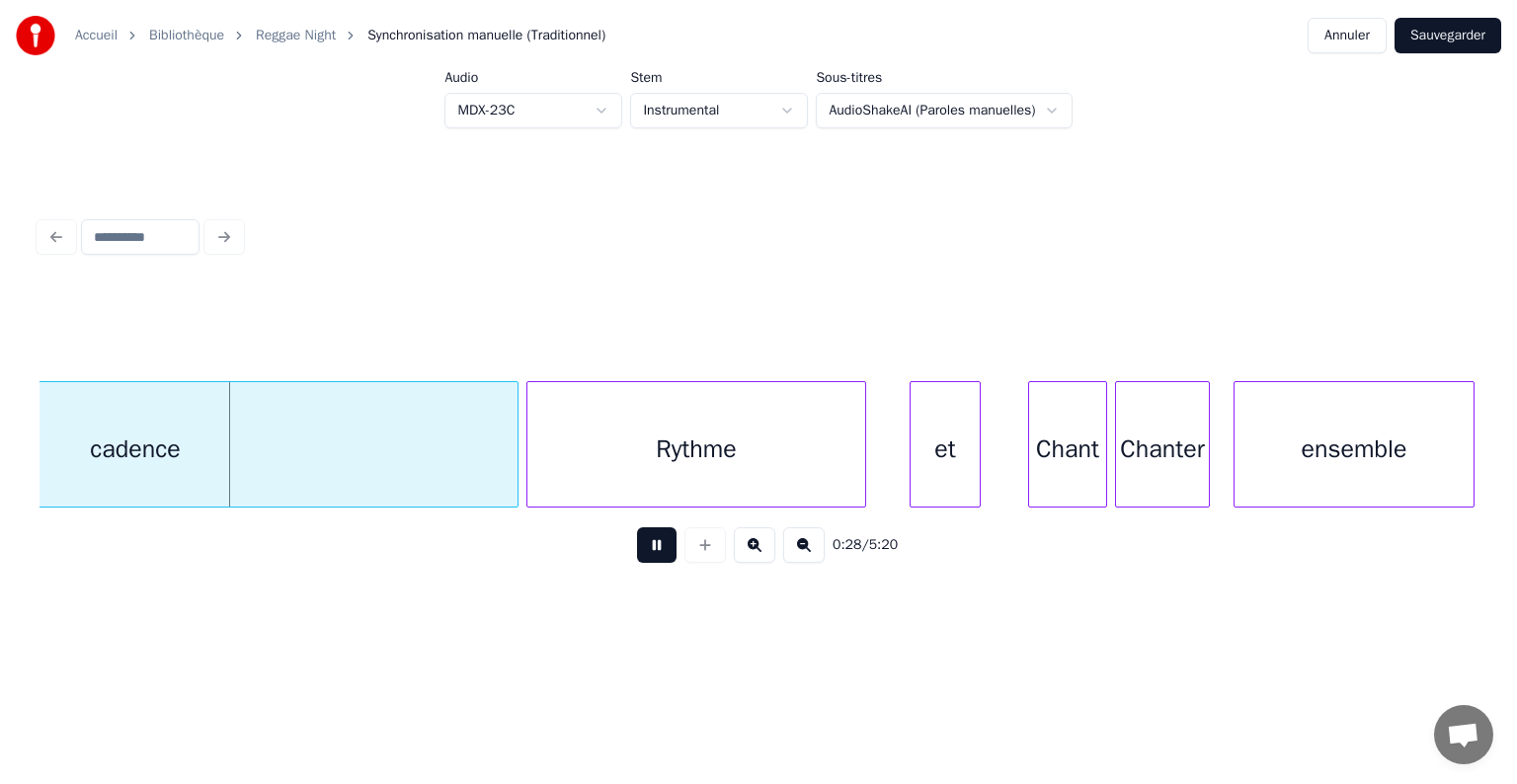 click at bounding box center [804, 545] 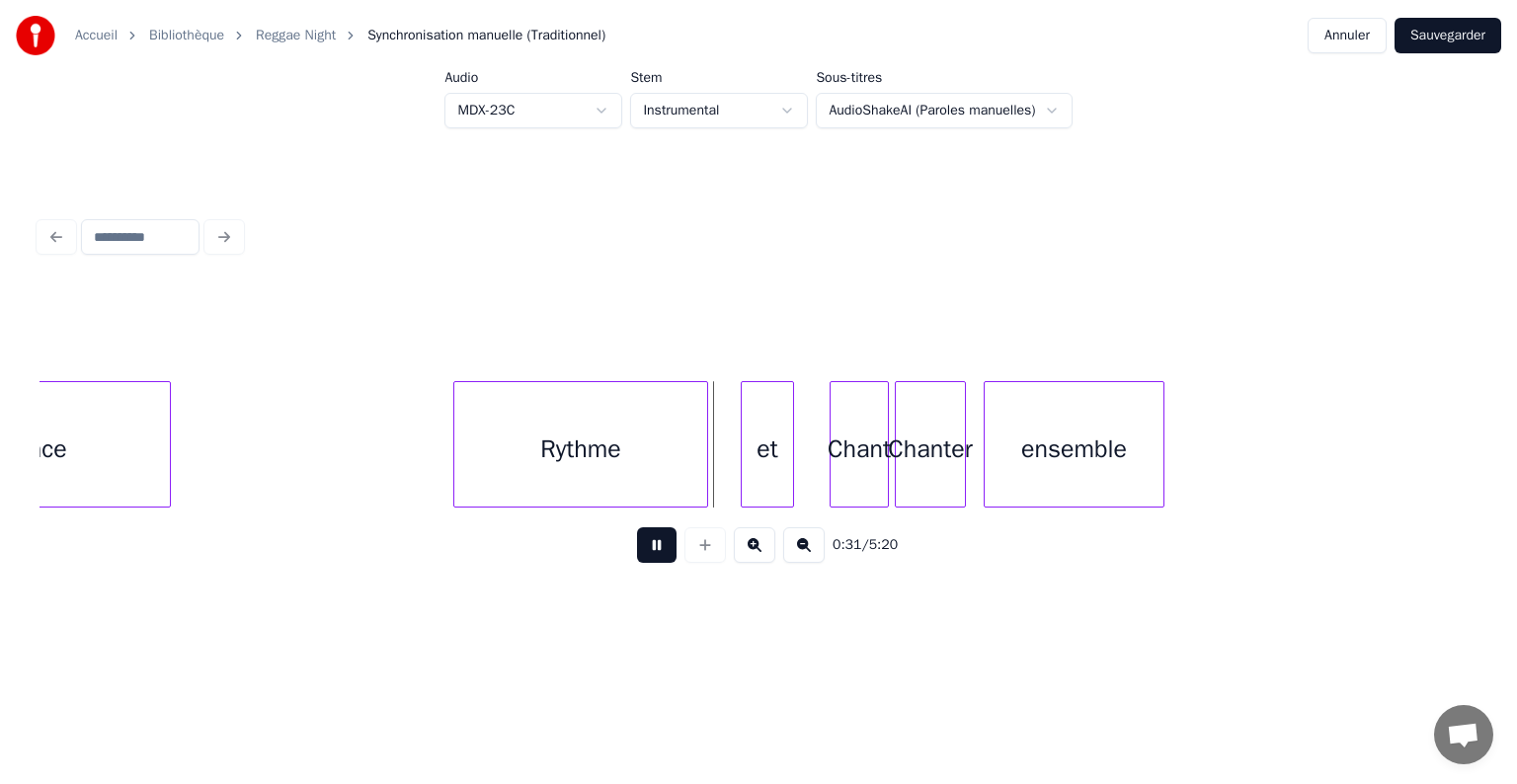 click at bounding box center (167, 444) 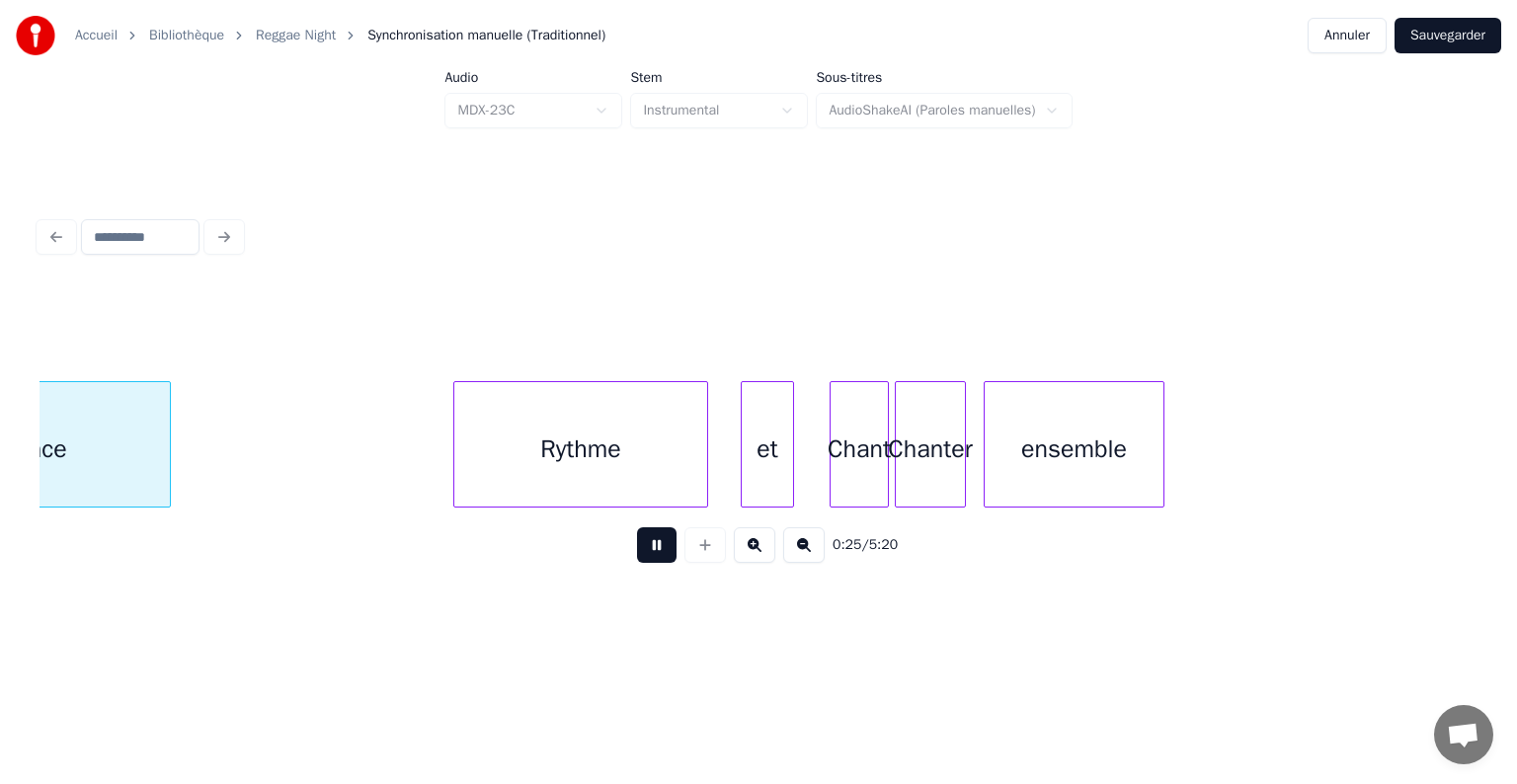 scroll, scrollTop: 0, scrollLeft: 3794, axis: horizontal 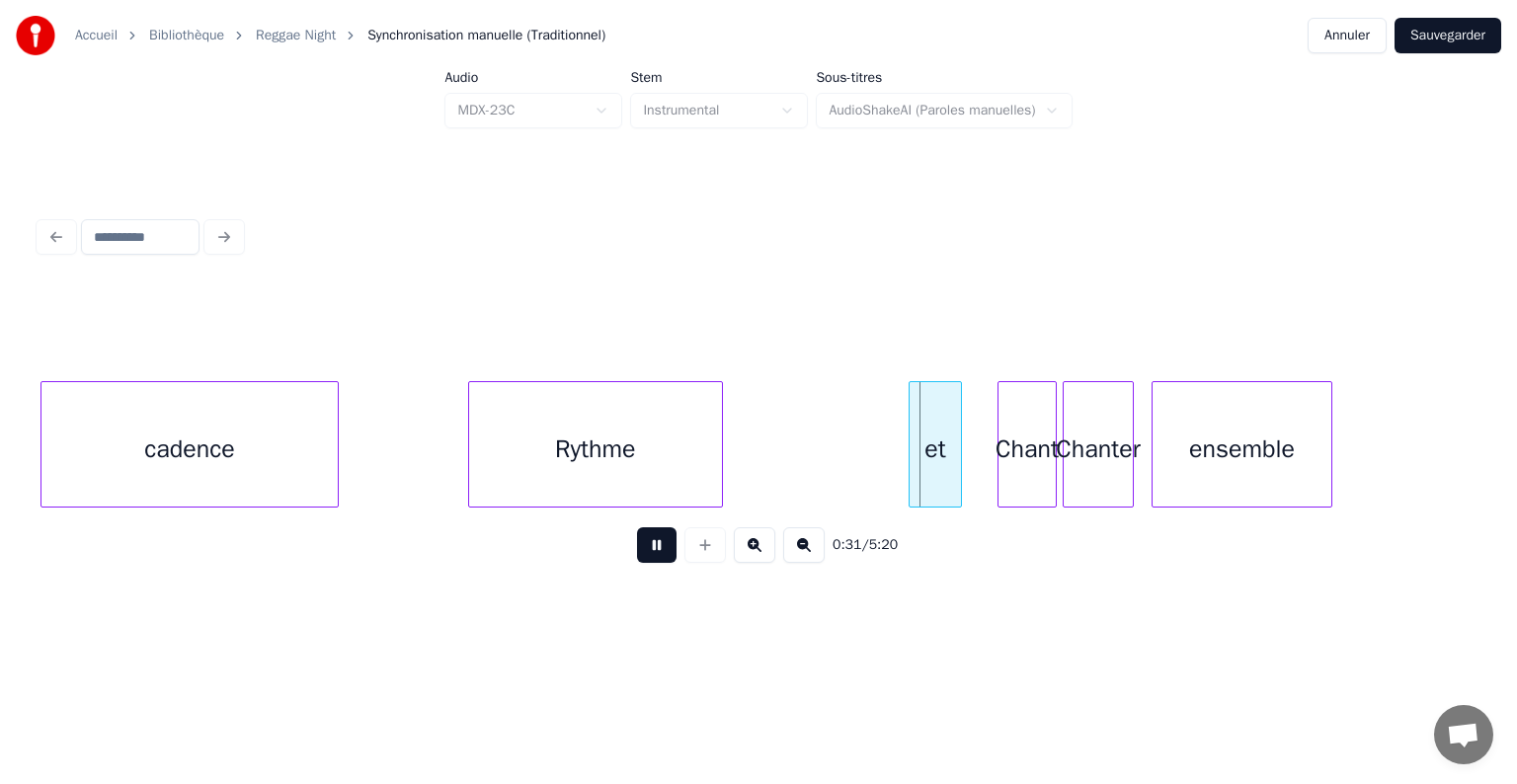 click on "Rythme" at bounding box center [596, 449] 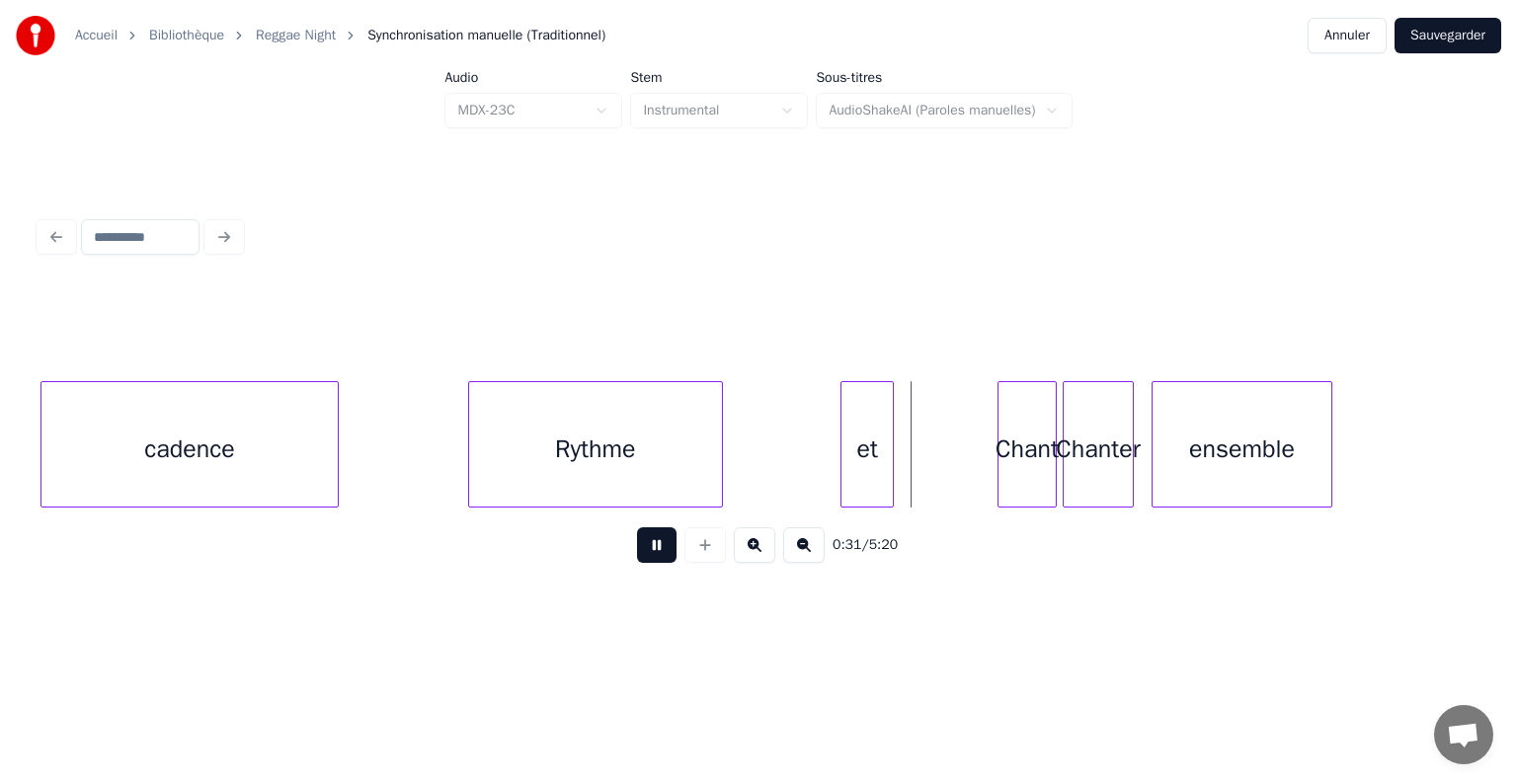 click on "et" at bounding box center [867, 449] 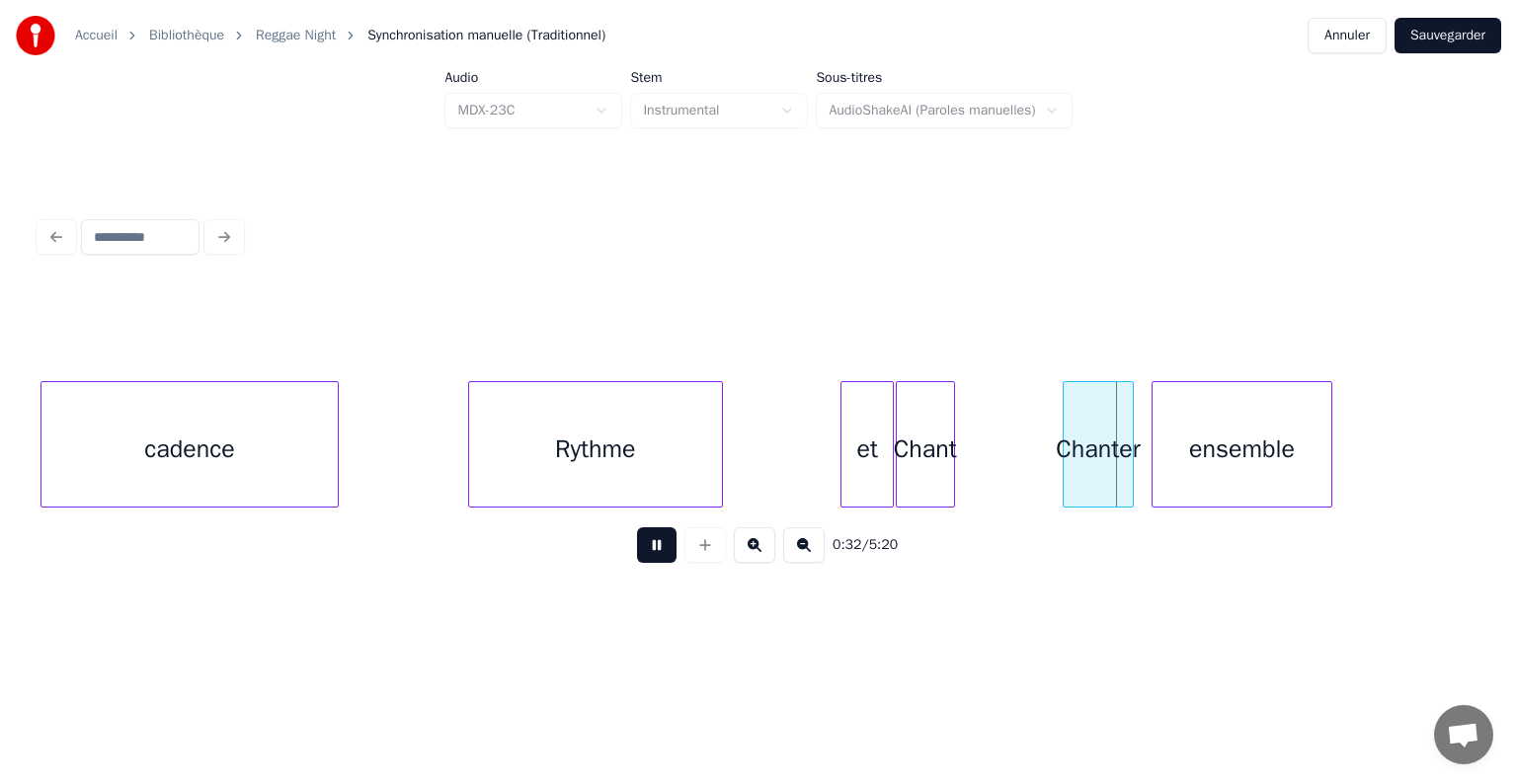 click on "Chant" at bounding box center (925, 449) 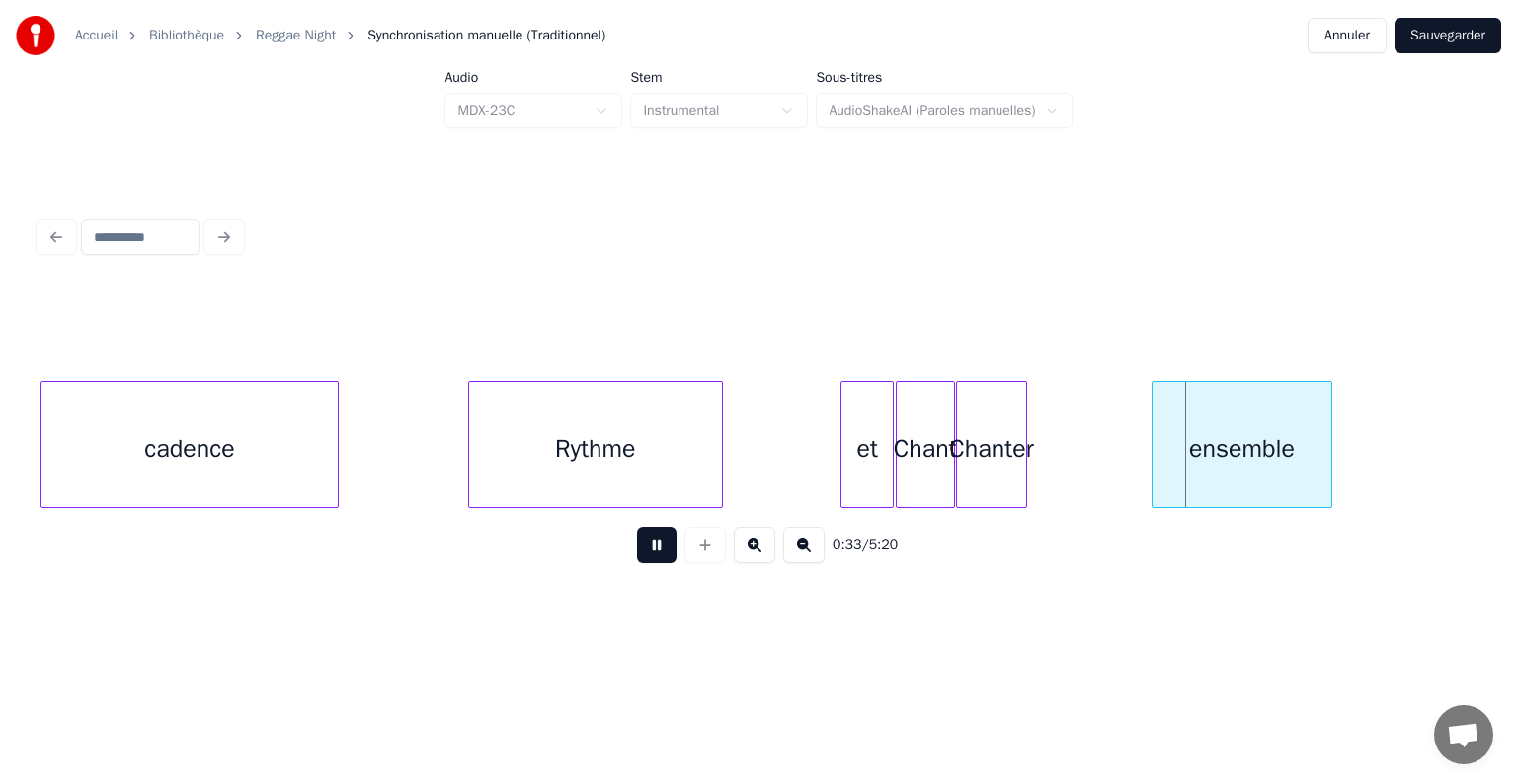 click on "Chanter" at bounding box center (992, 449) 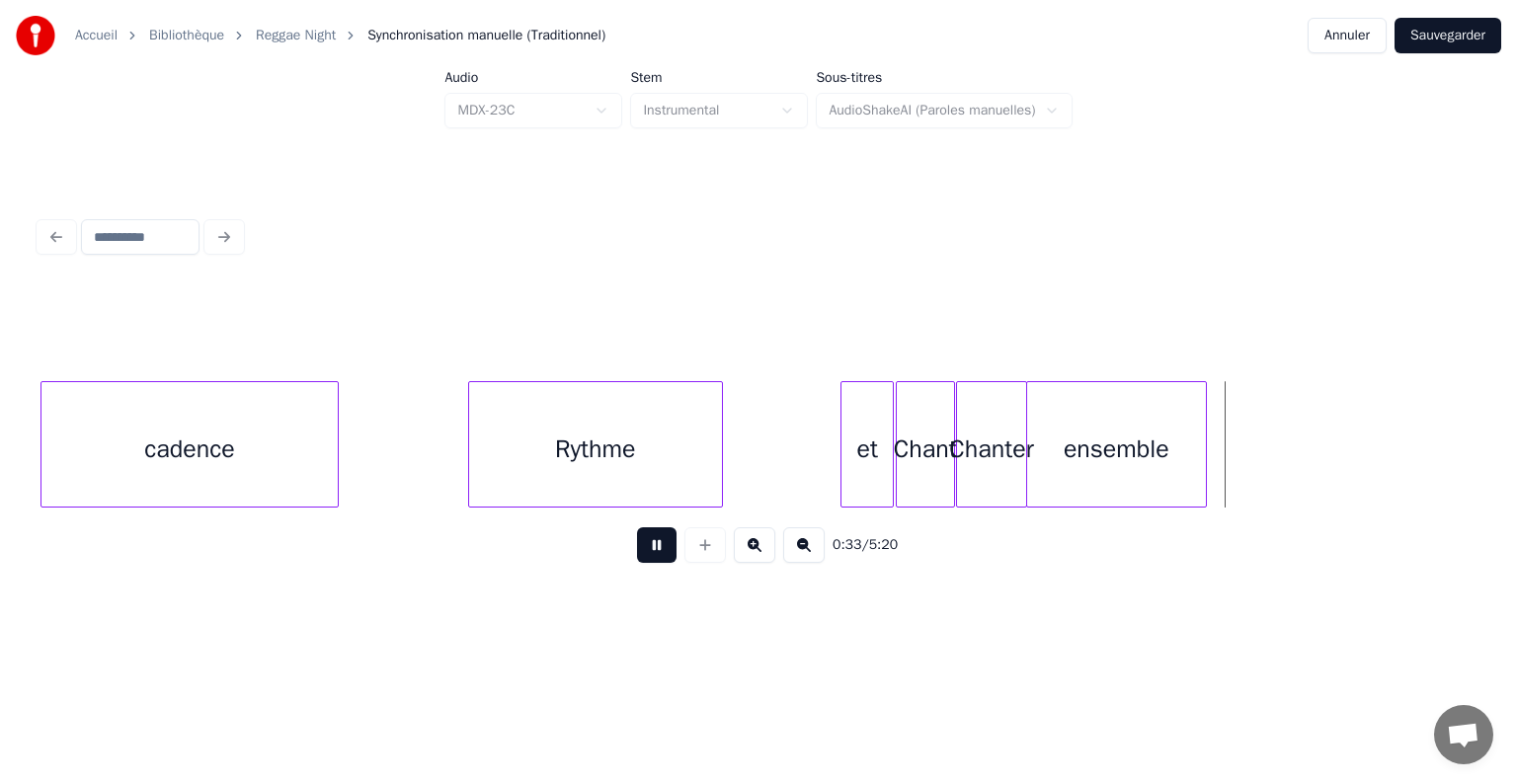 click on "ensemble" at bounding box center [1116, 449] 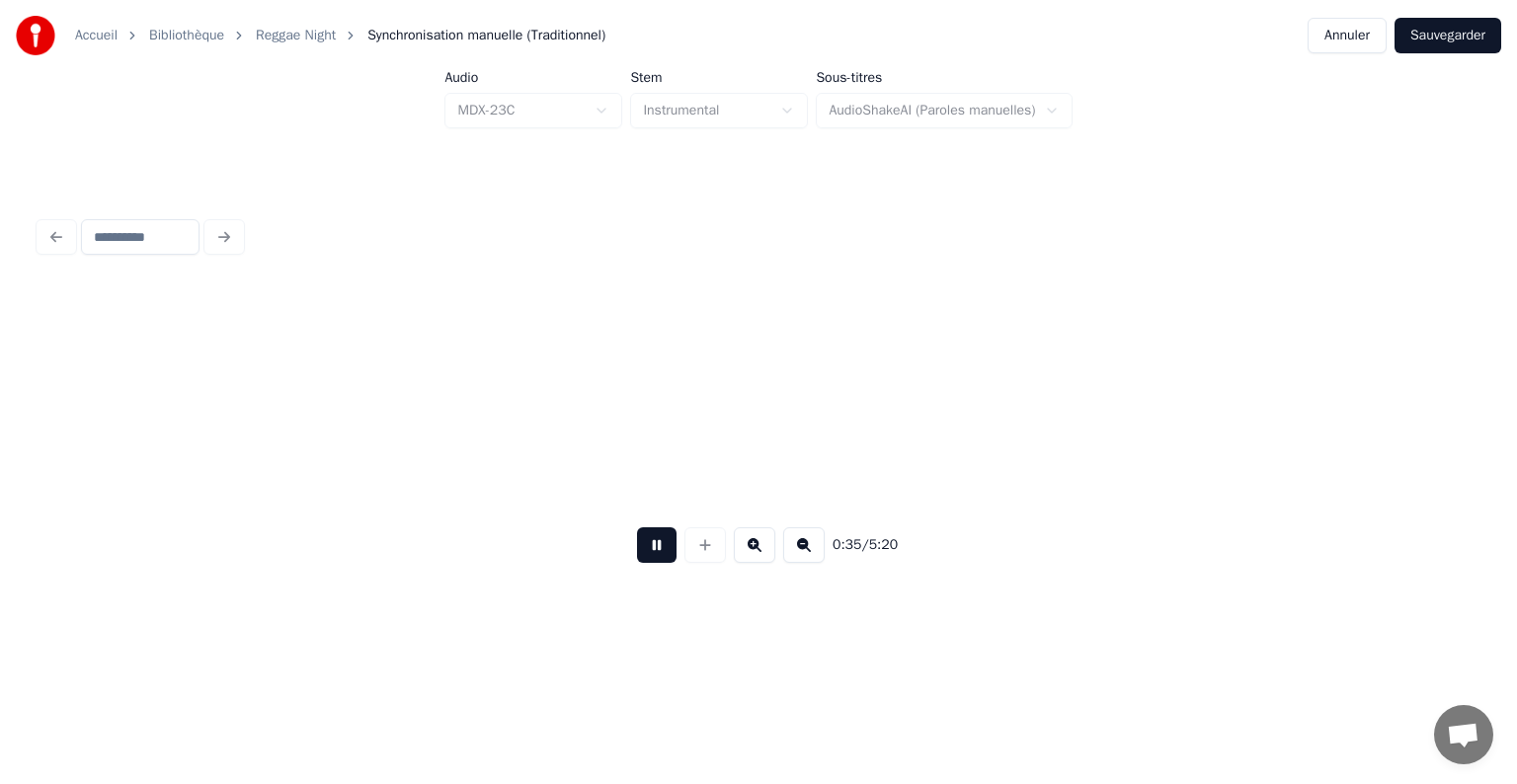 scroll, scrollTop: 0, scrollLeft: 5234, axis: horizontal 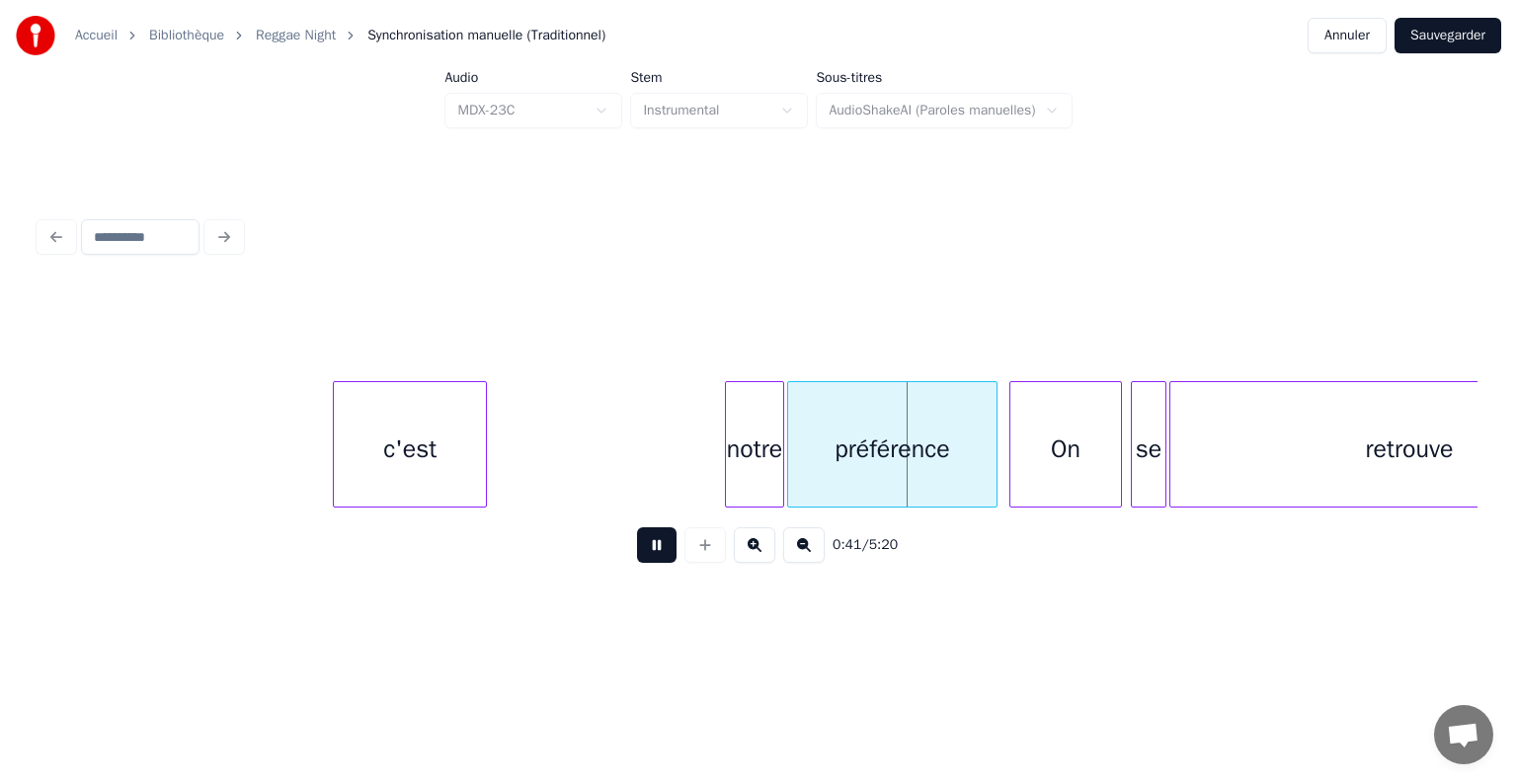 click on "c'est" at bounding box center [410, 449] 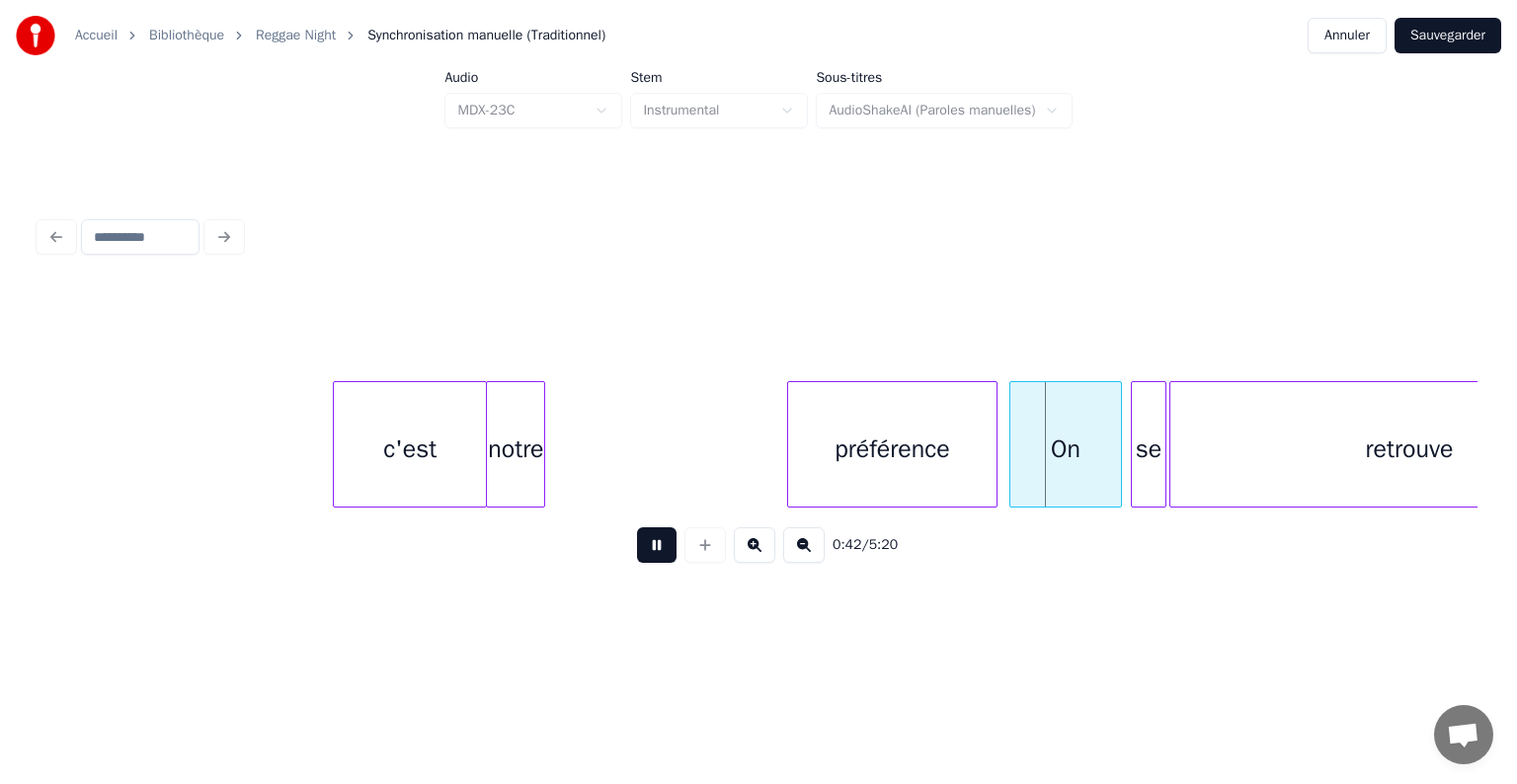 click on "notre" at bounding box center [516, 449] 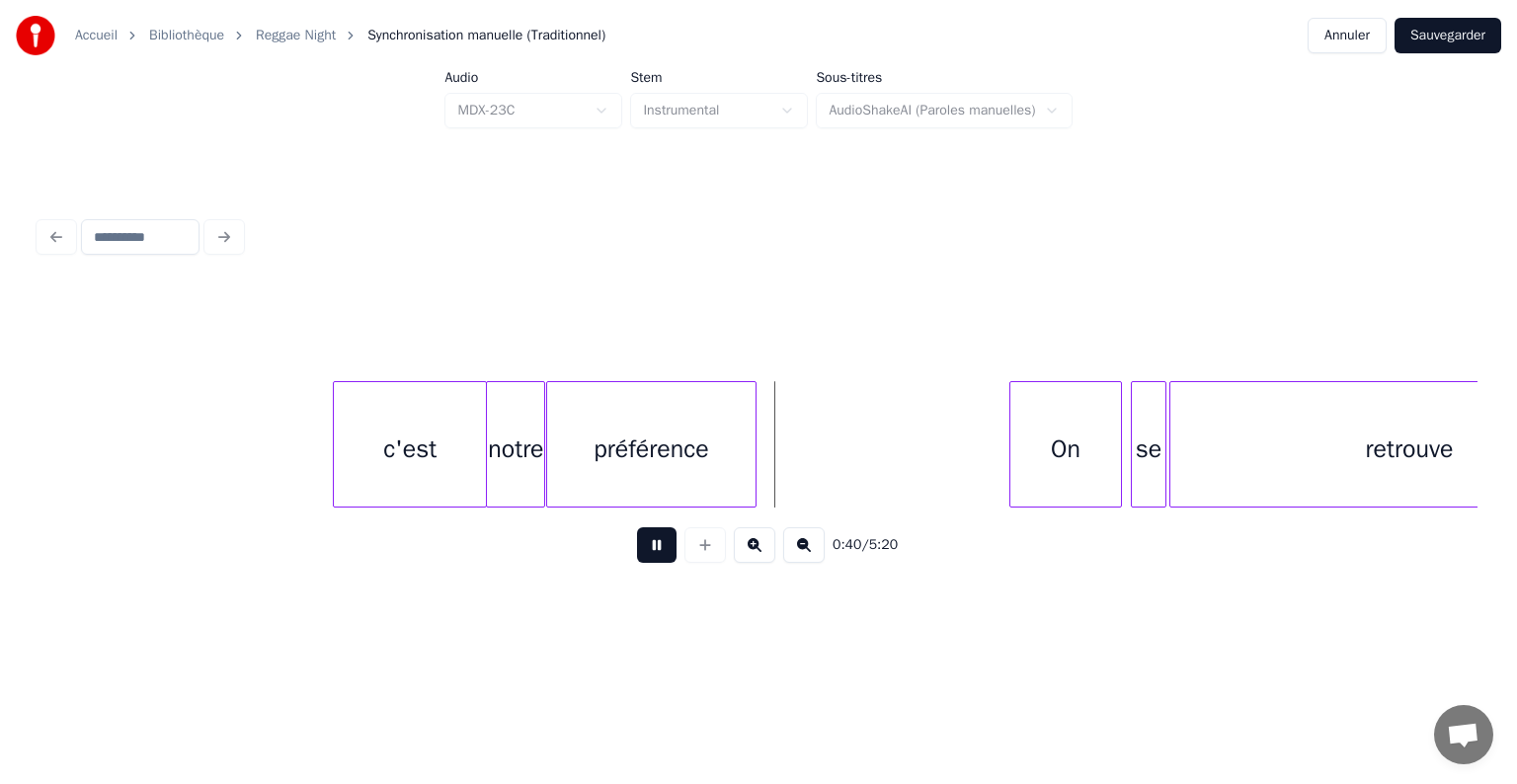 click on "préférence" at bounding box center (651, 449) 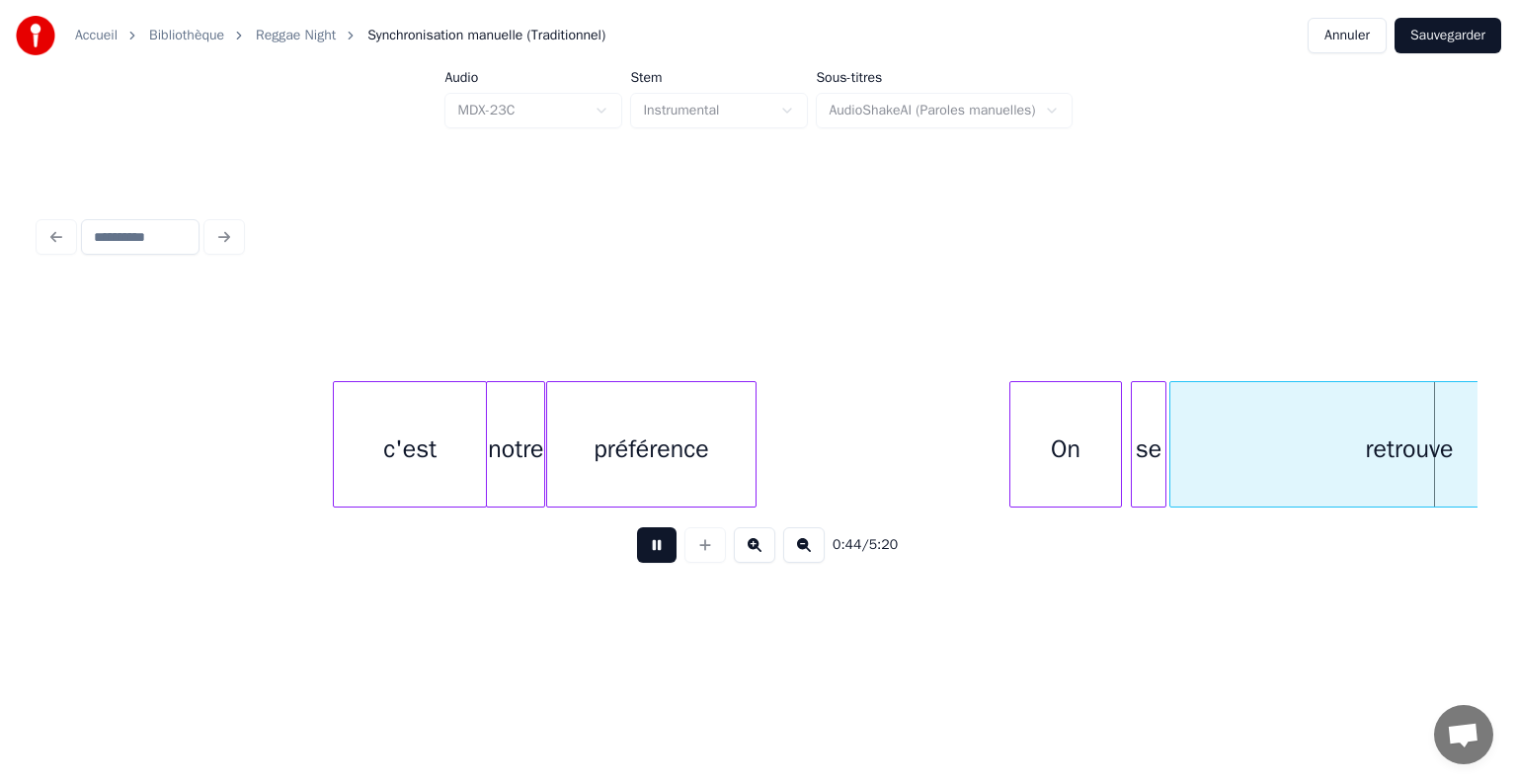 click at bounding box center [657, 545] 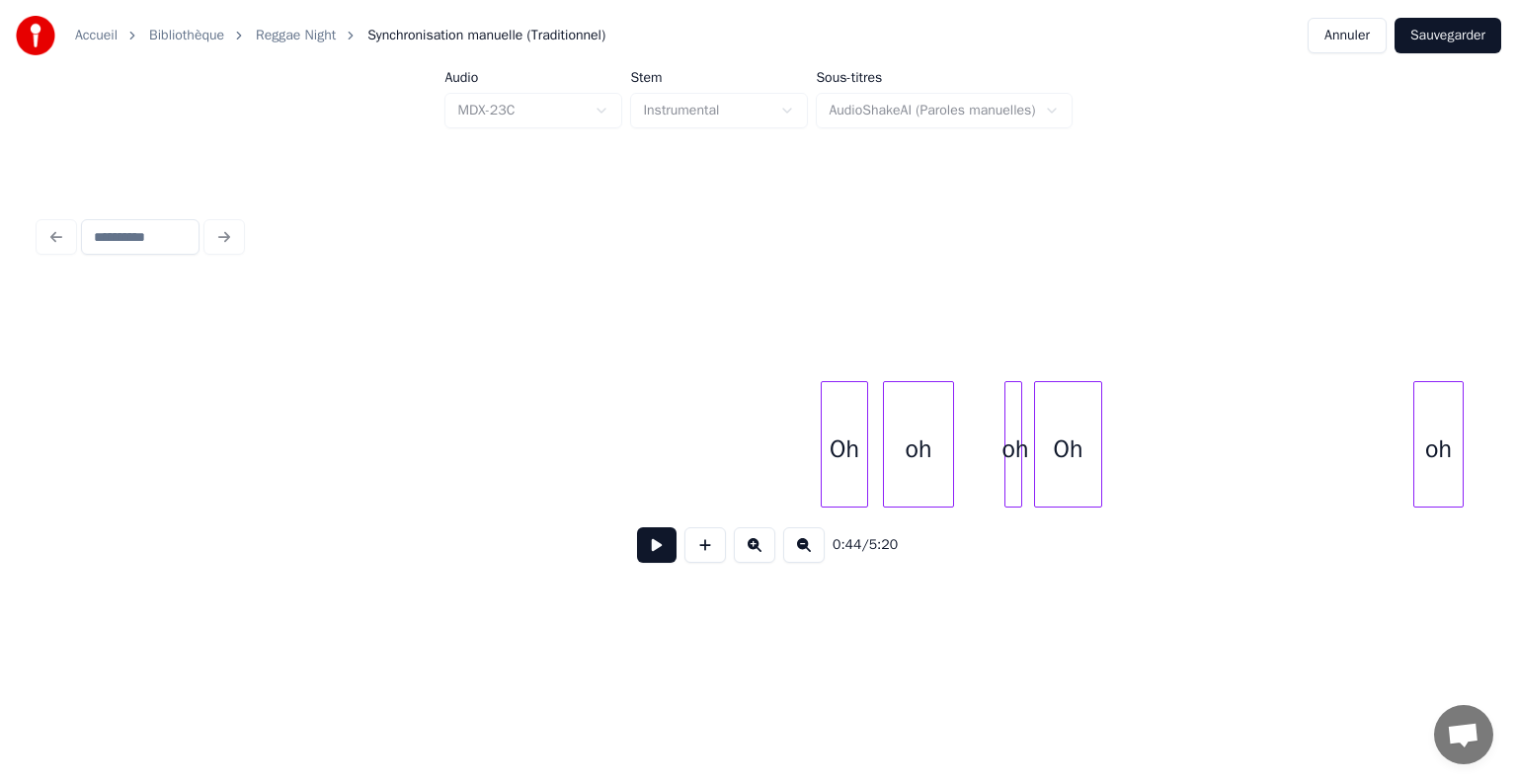 scroll, scrollTop: 0, scrollLeft: 1047, axis: horizontal 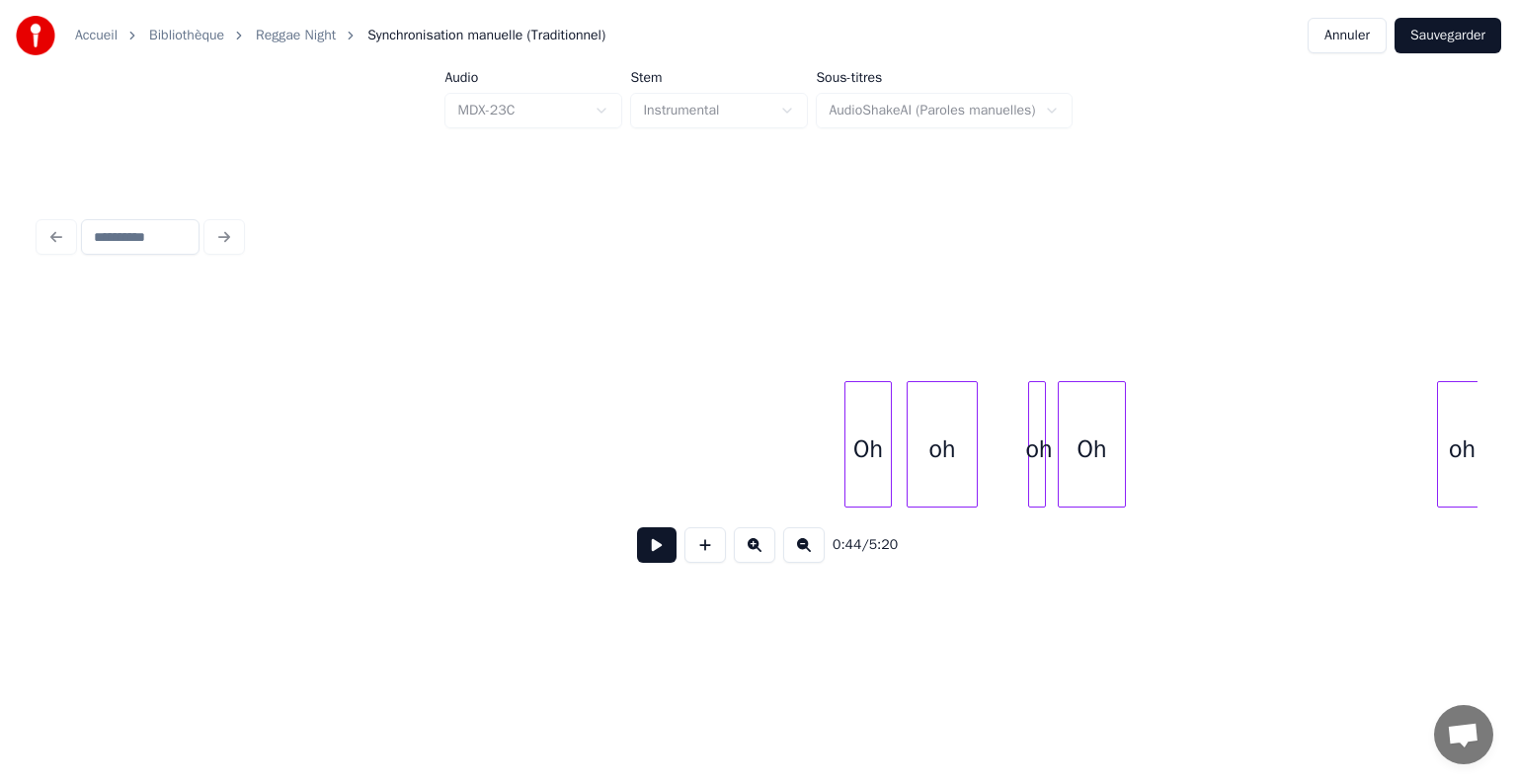 click at bounding box center [755, 545] 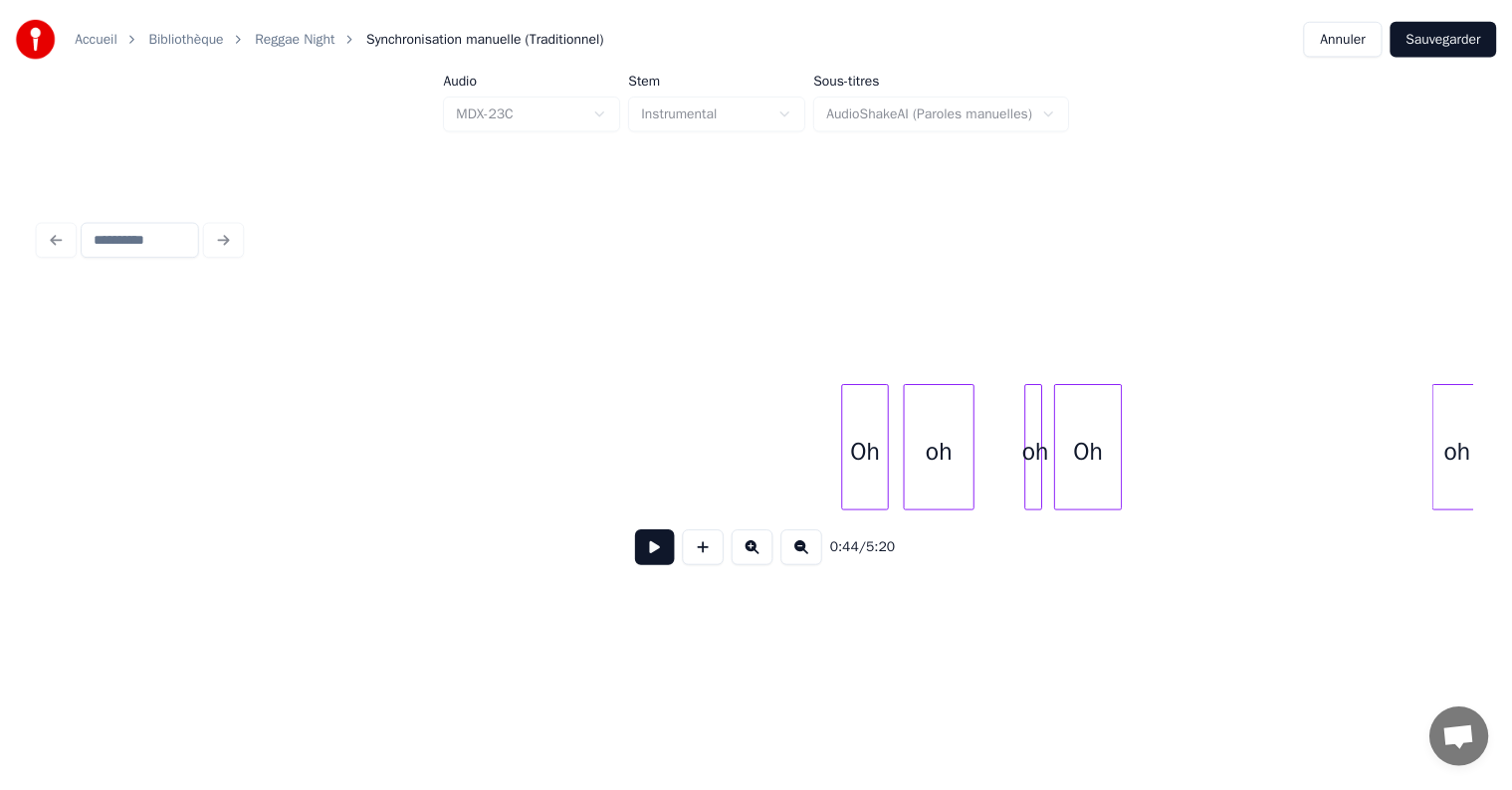 scroll, scrollTop: 0, scrollLeft: 3289, axis: horizontal 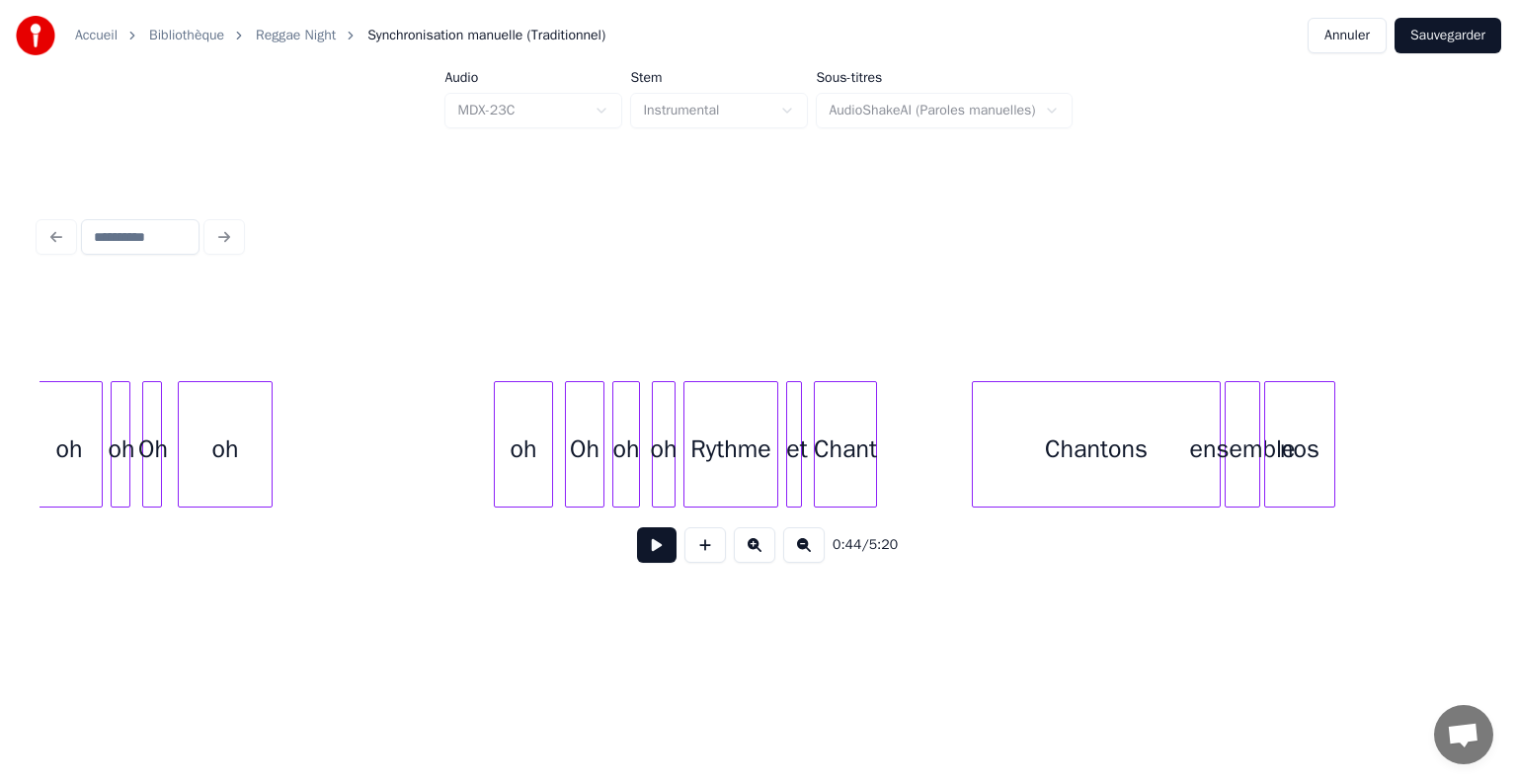 click on "Annuler" at bounding box center [1347, 36] 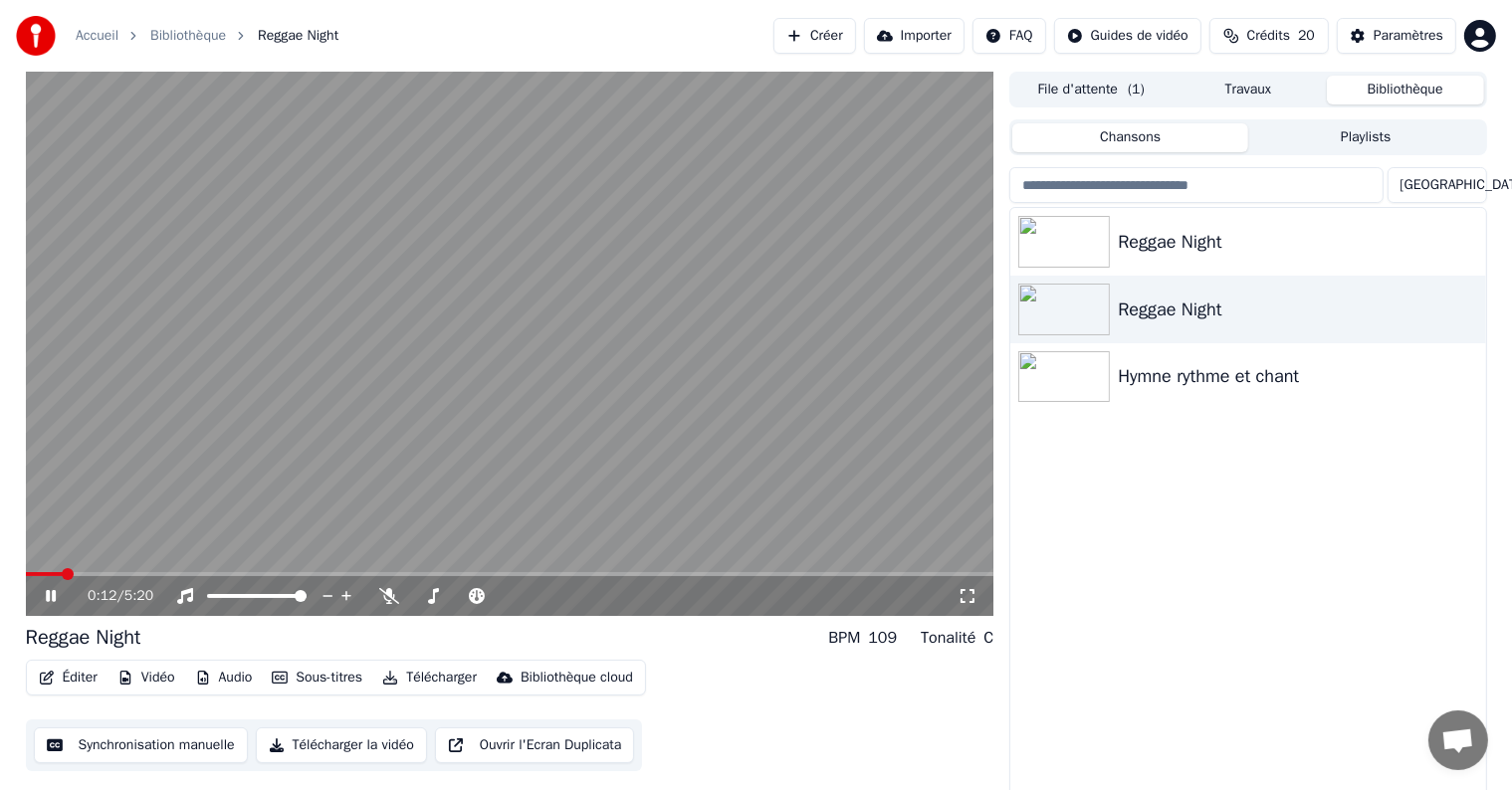 click on "Éditer" at bounding box center [68, 678] 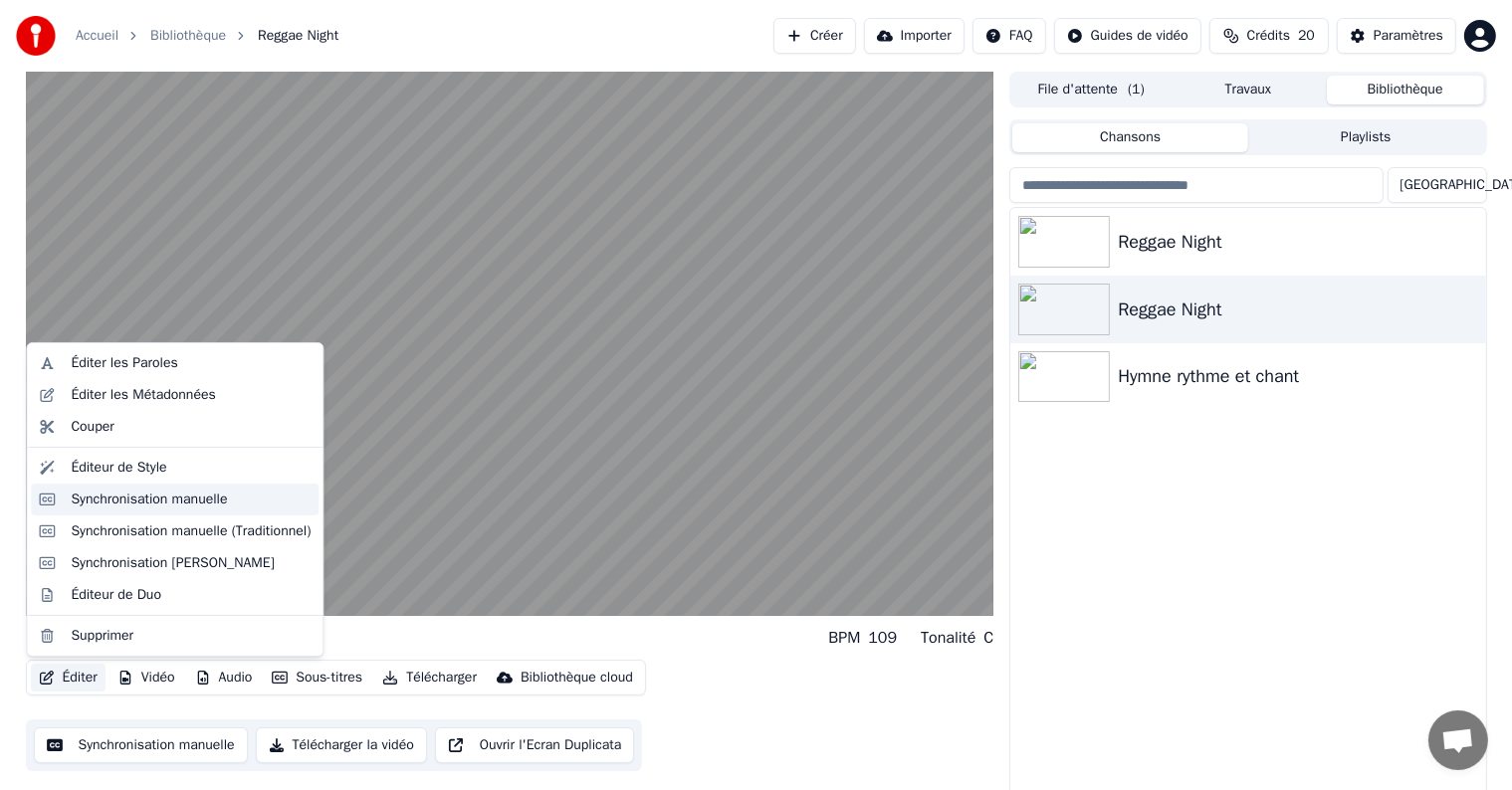 click on "Synchronisation manuelle" at bounding box center (174, 499) 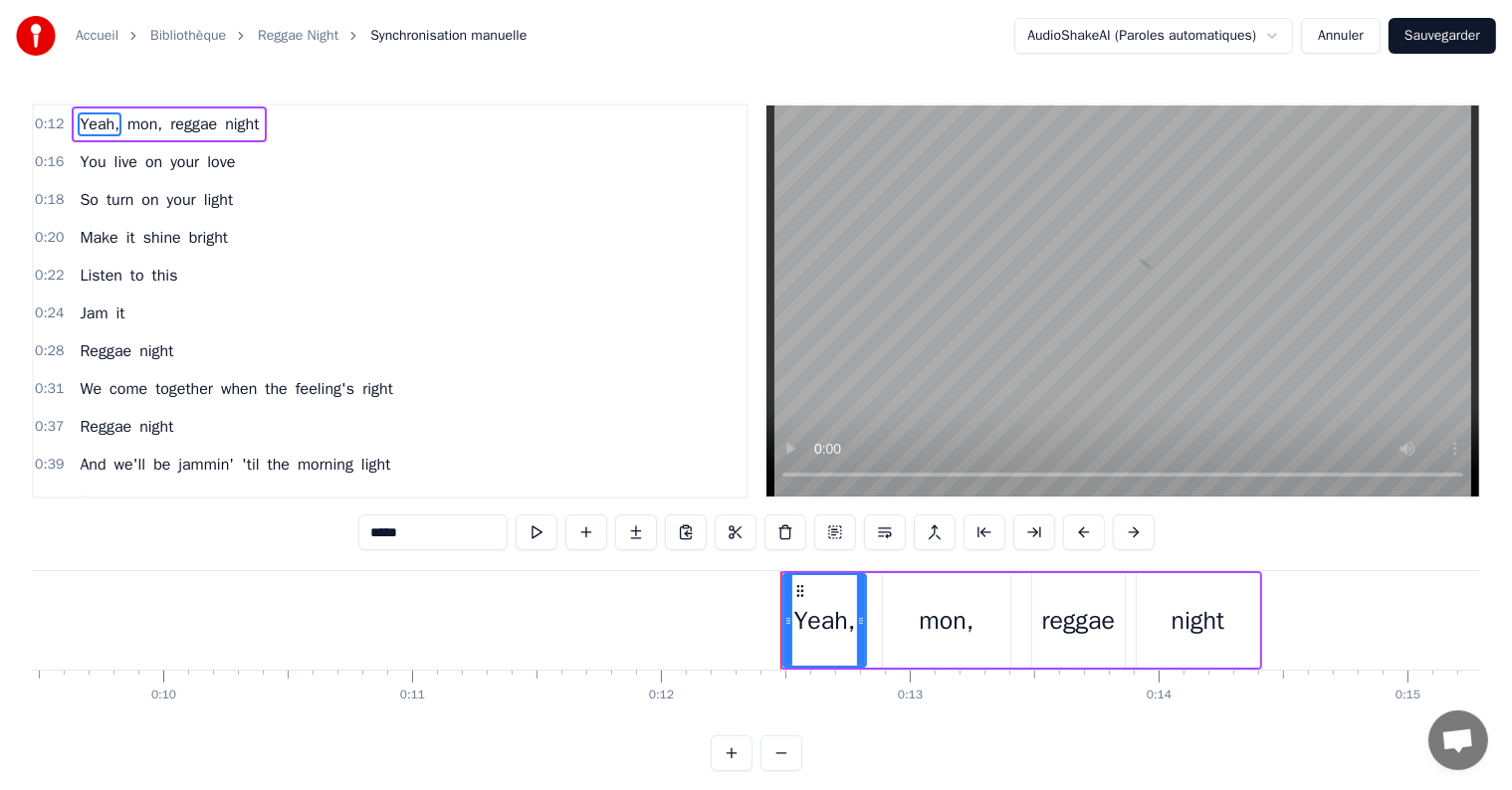scroll, scrollTop: 0, scrollLeft: 3005, axis: horizontal 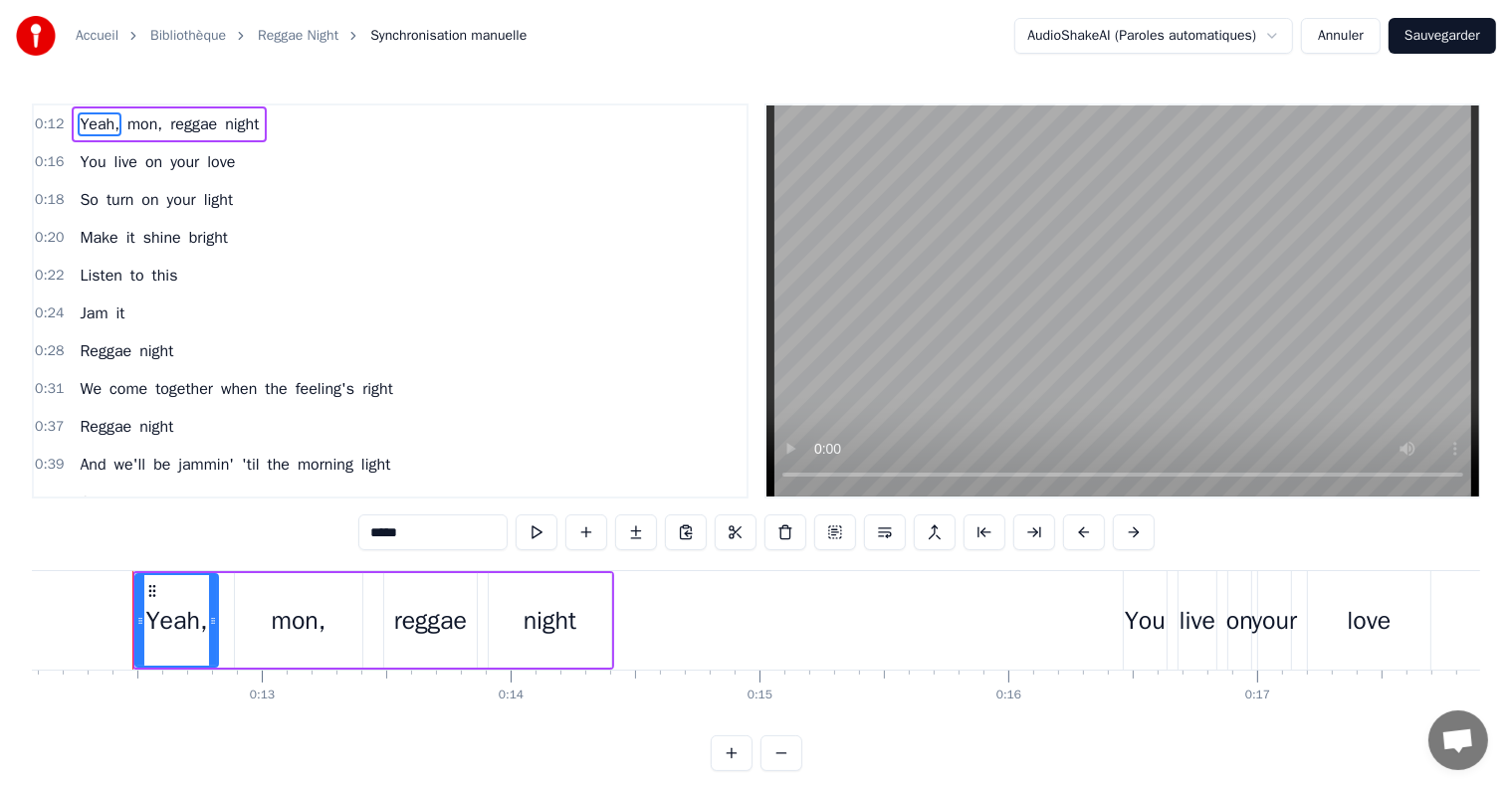 click on "Annuler" at bounding box center (1341, 36) 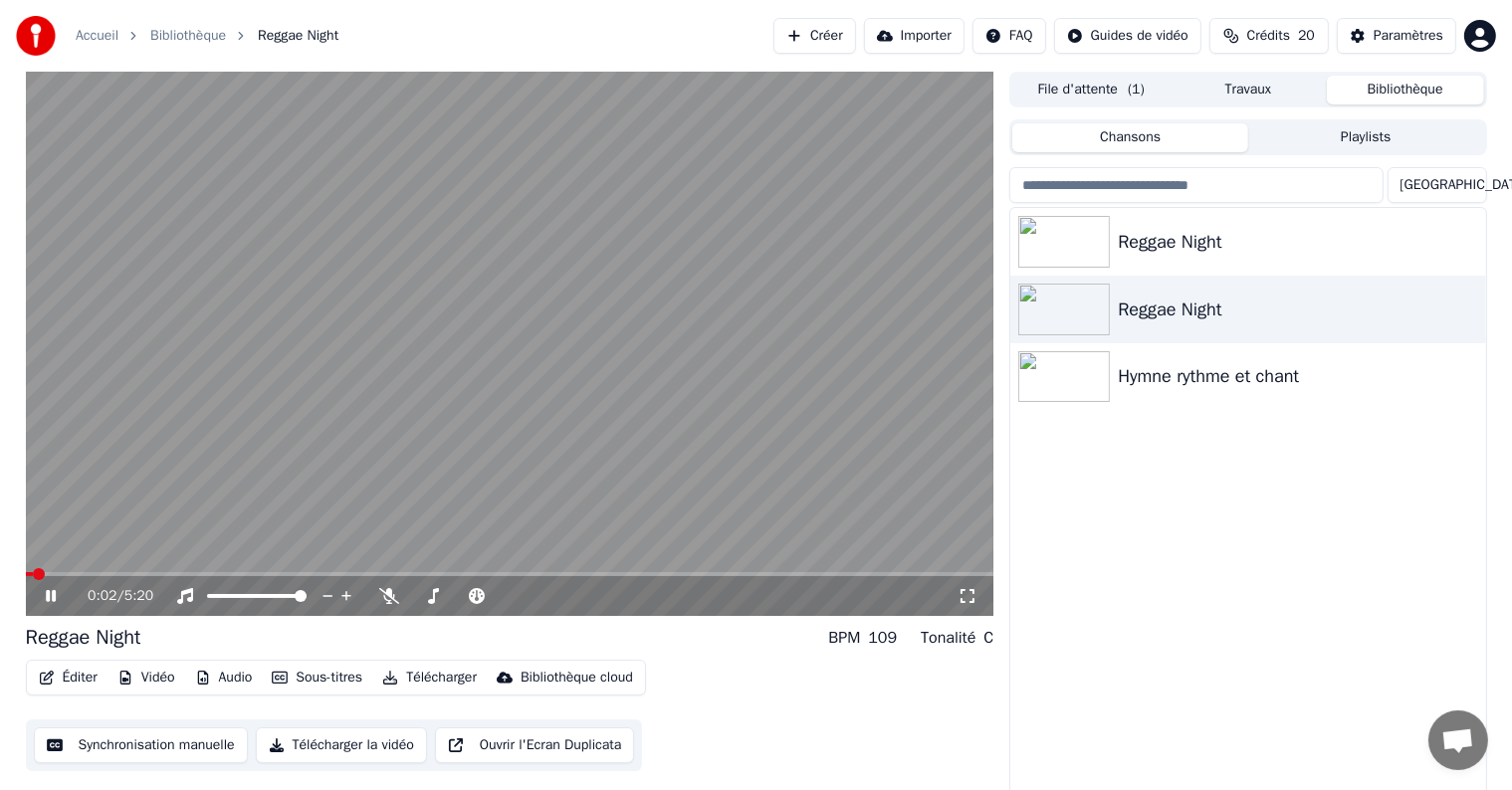 click on "Synchronisation manuelle" at bounding box center (140, 745) 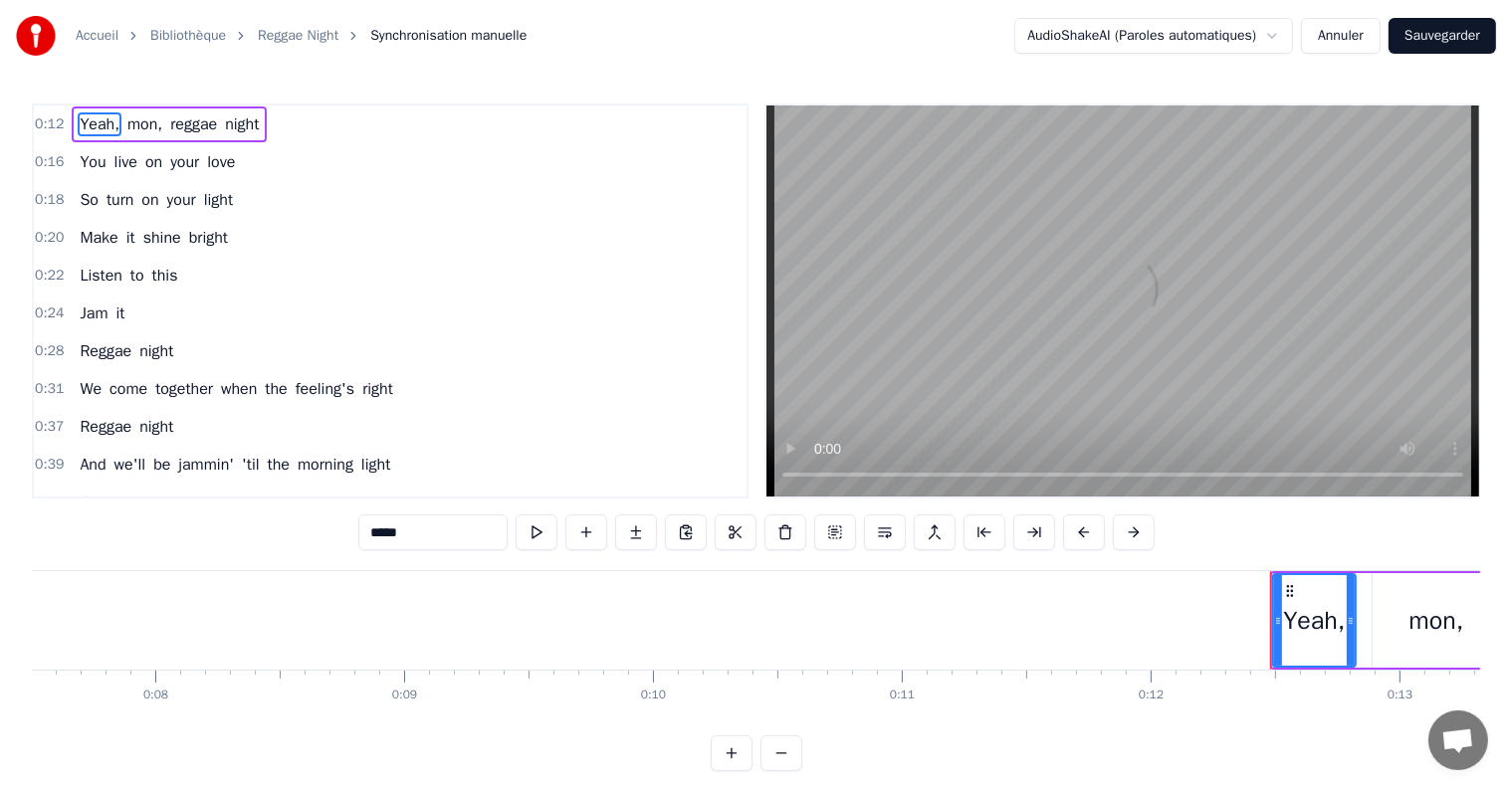 scroll, scrollTop: 0, scrollLeft: 3005, axis: horizontal 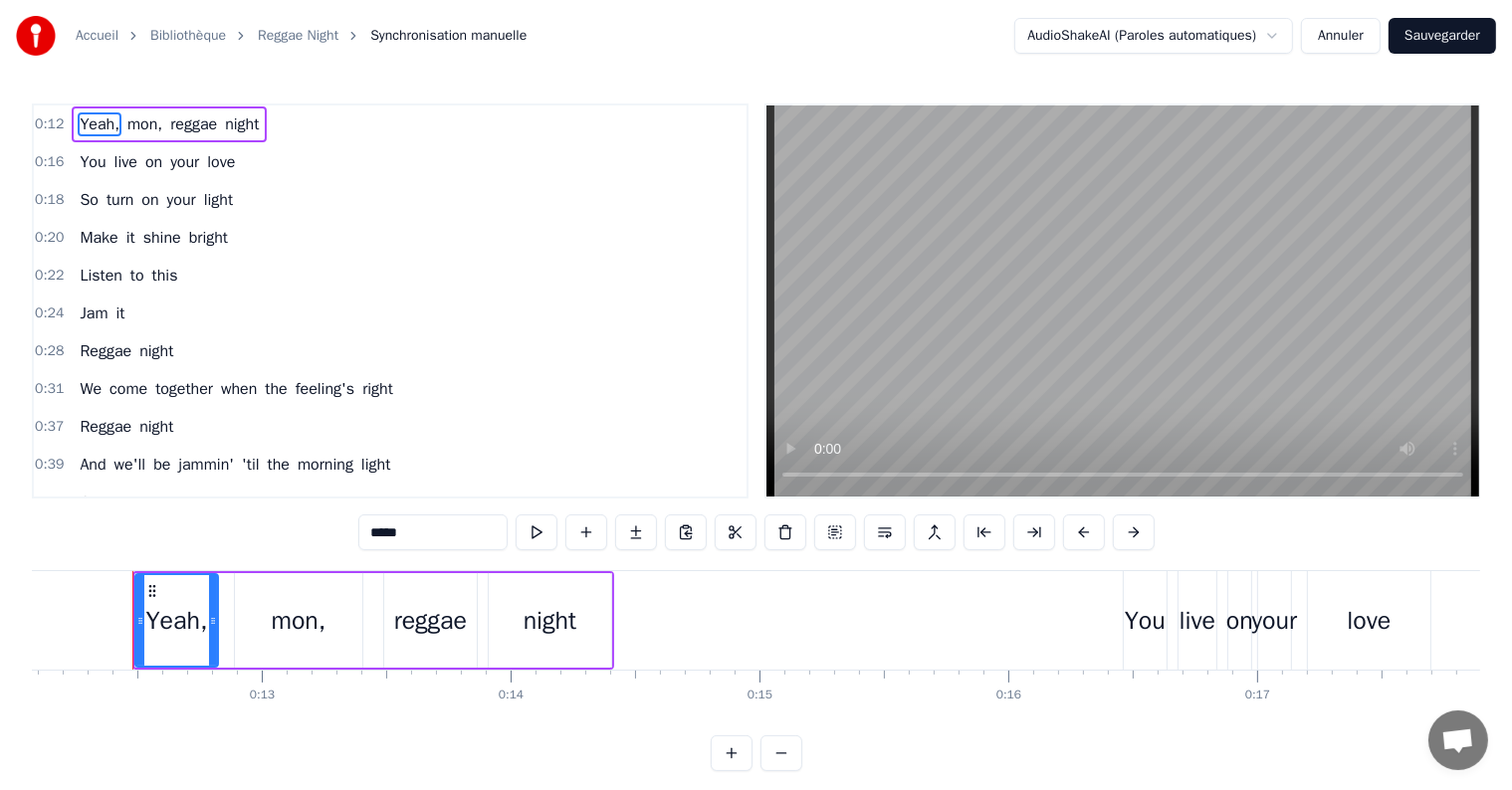 click on "Annuler" at bounding box center [1341, 36] 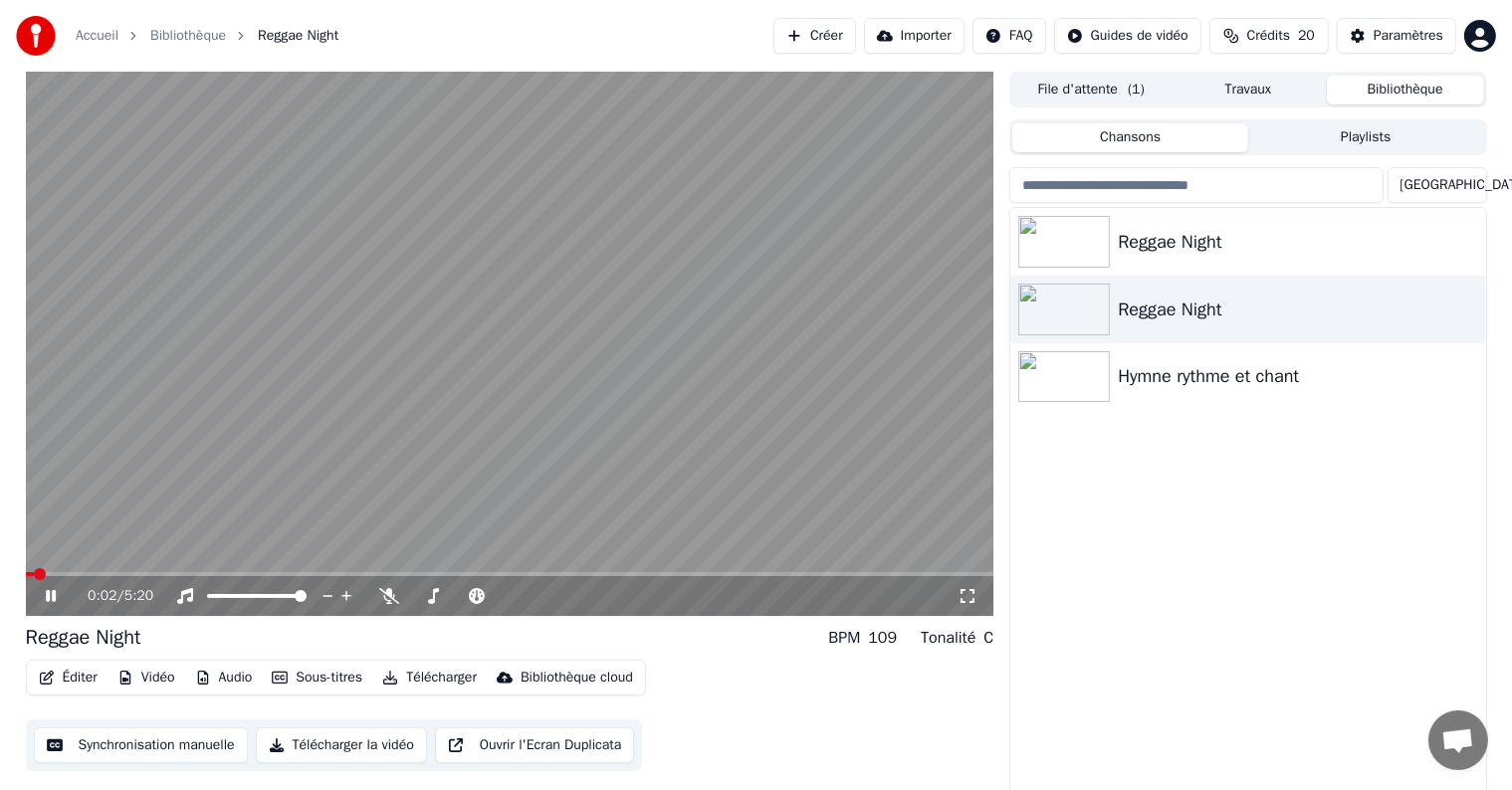 click on "0:02  /  5:20" at bounding box center [510, 343] 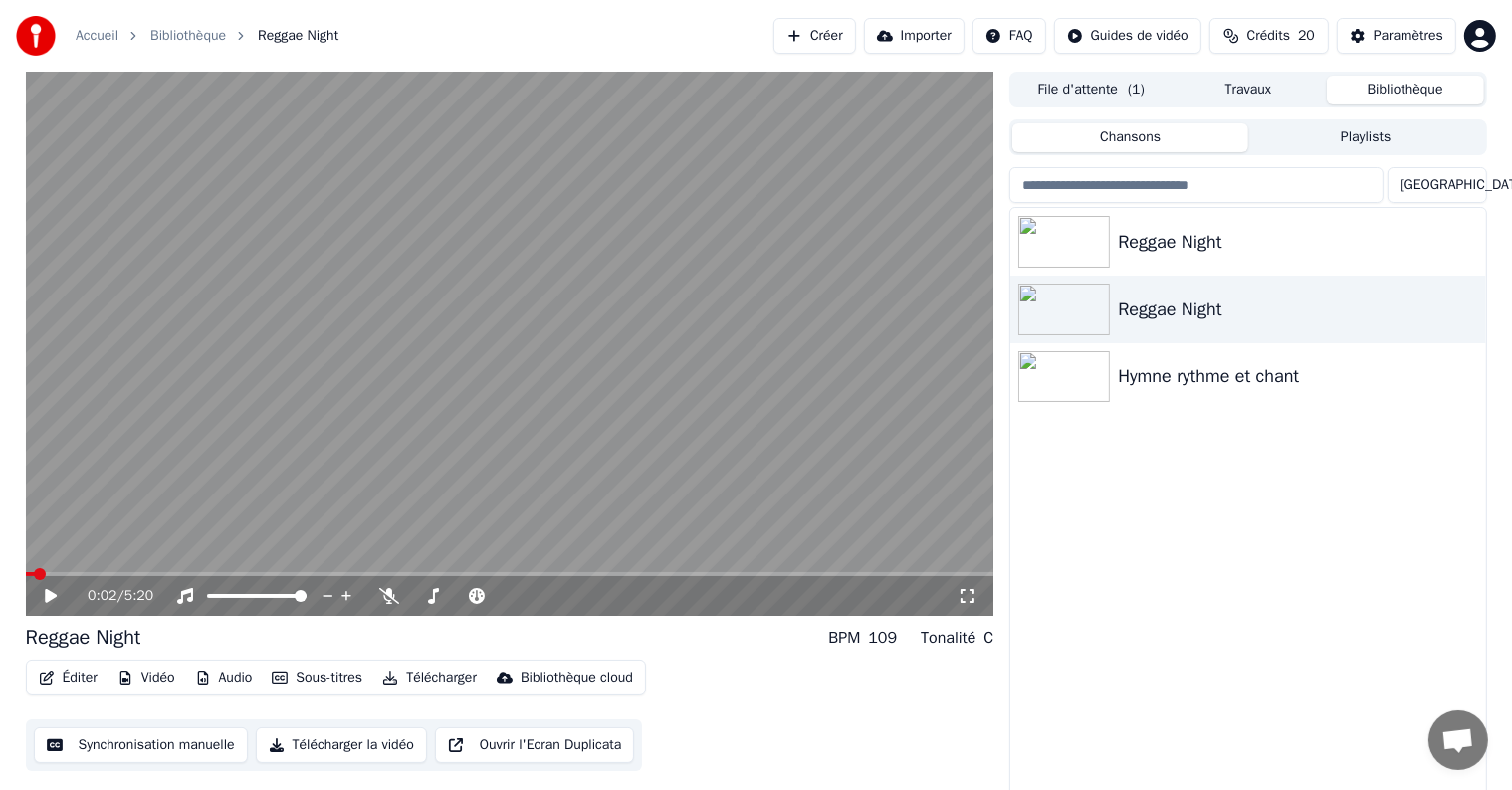 click on "Synchronisation manuelle" at bounding box center (140, 745) 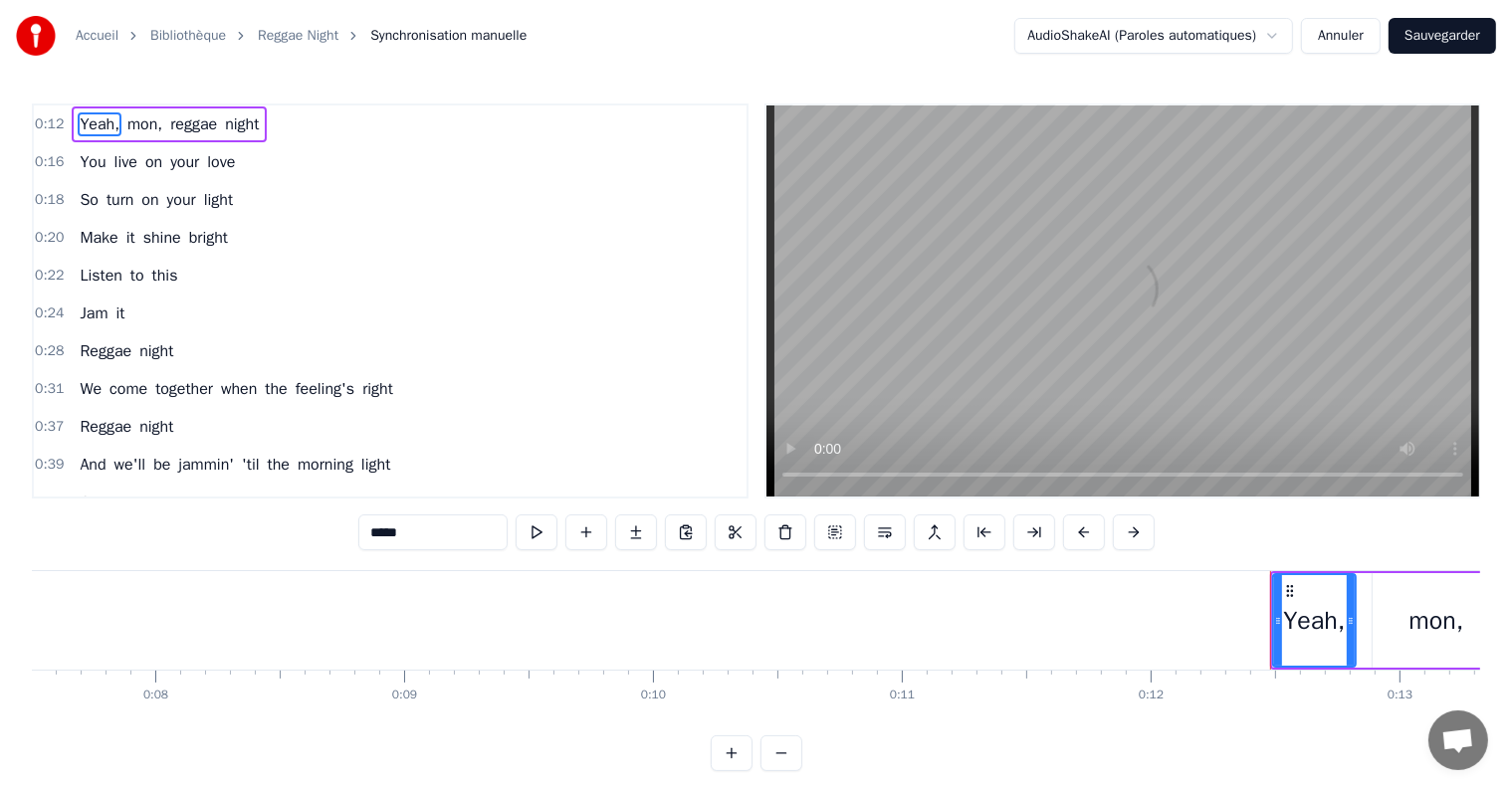 scroll, scrollTop: 0, scrollLeft: 3005, axis: horizontal 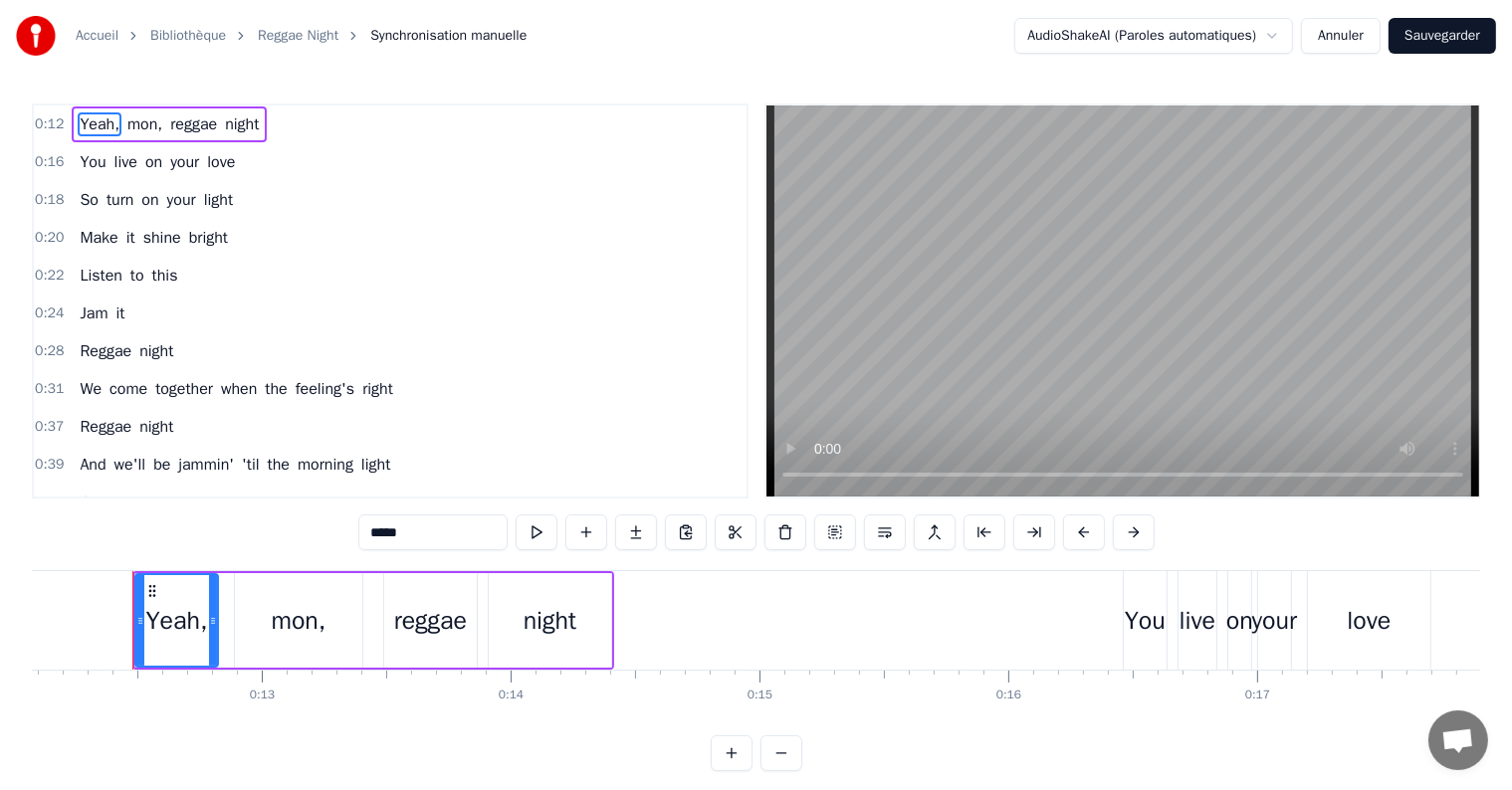click on "Yeah," at bounding box center [100, 124] 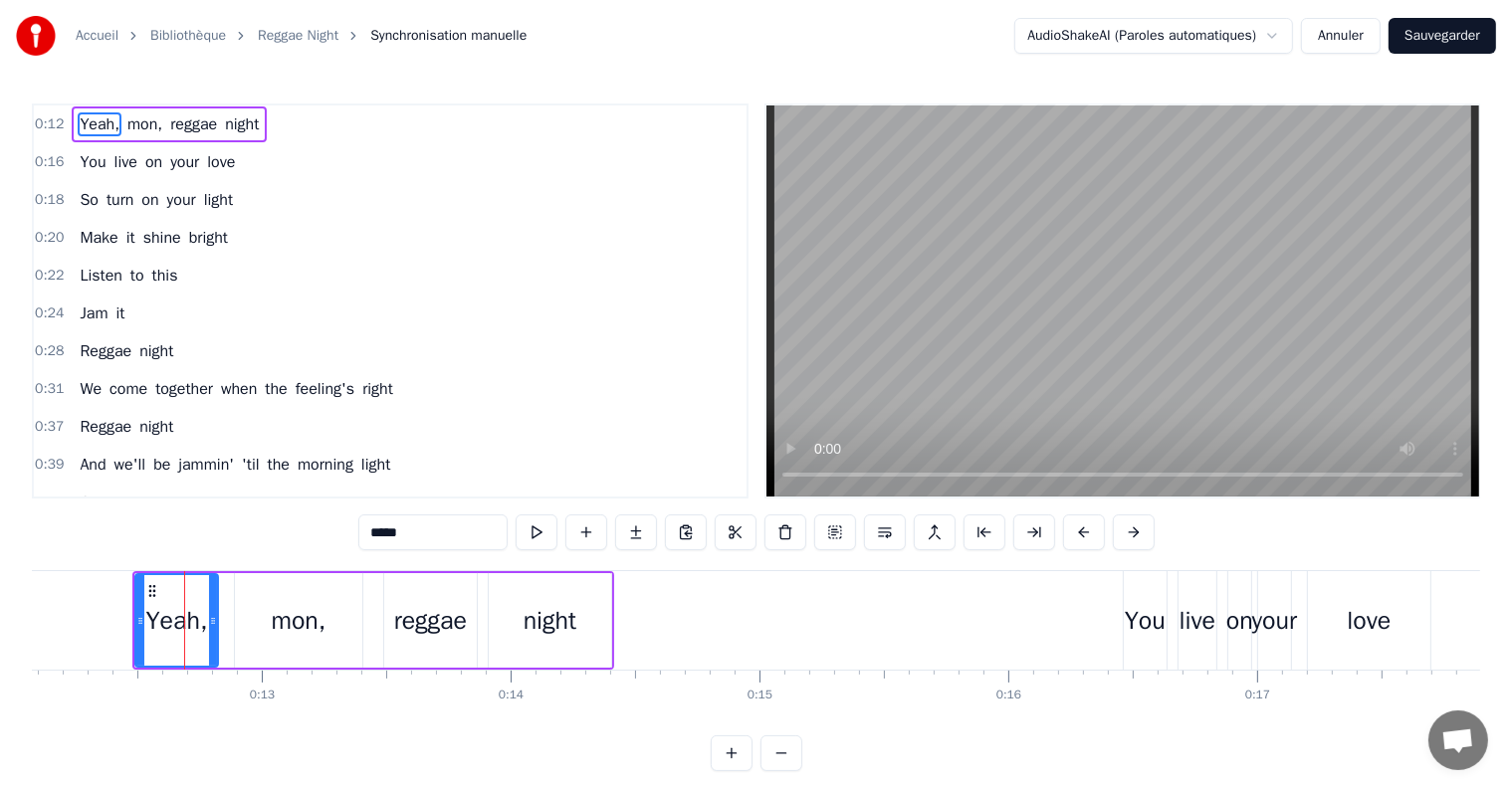 click on "Yeah," at bounding box center (176, 621) 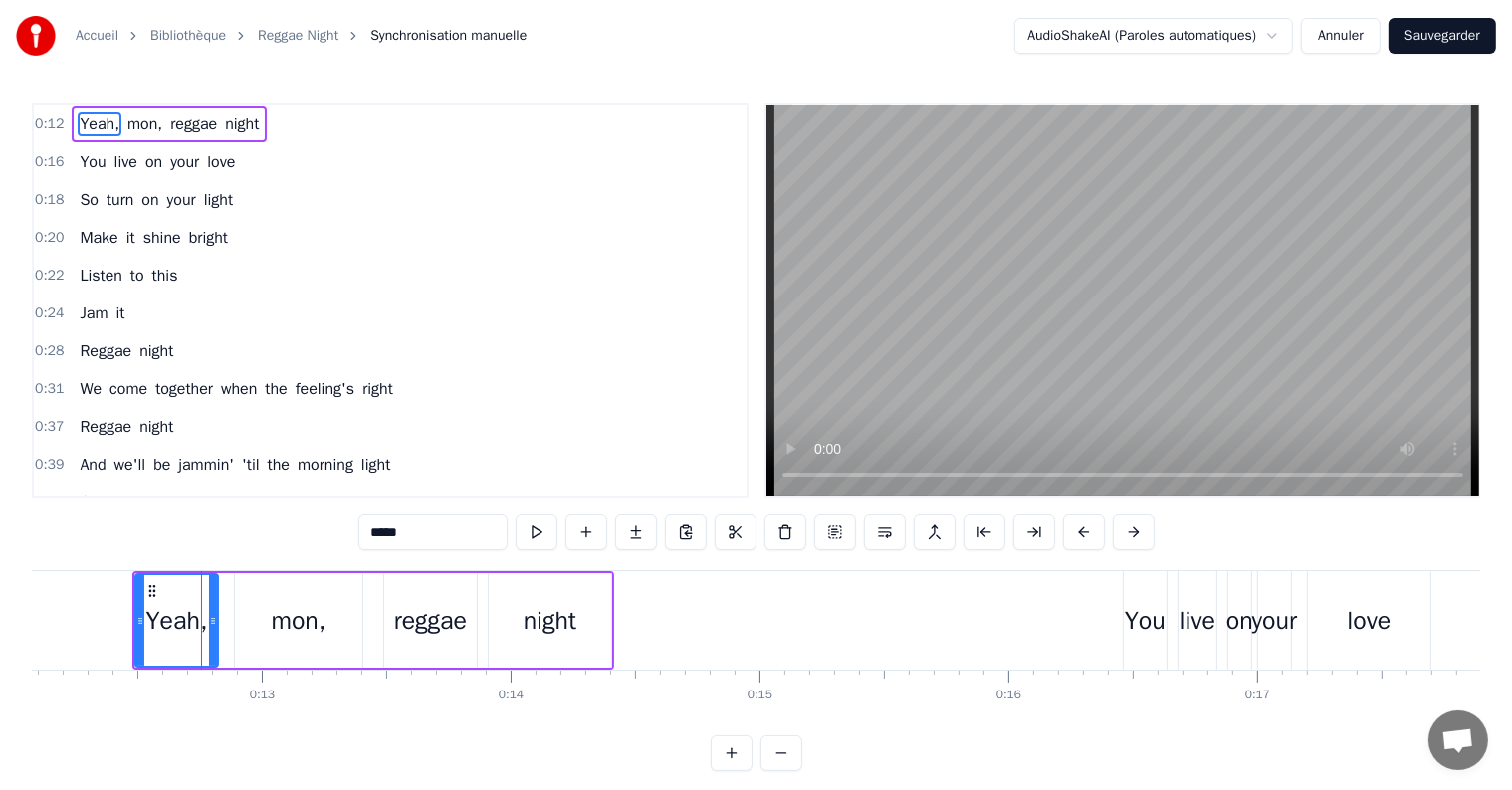click on "Yeah," at bounding box center [176, 620] 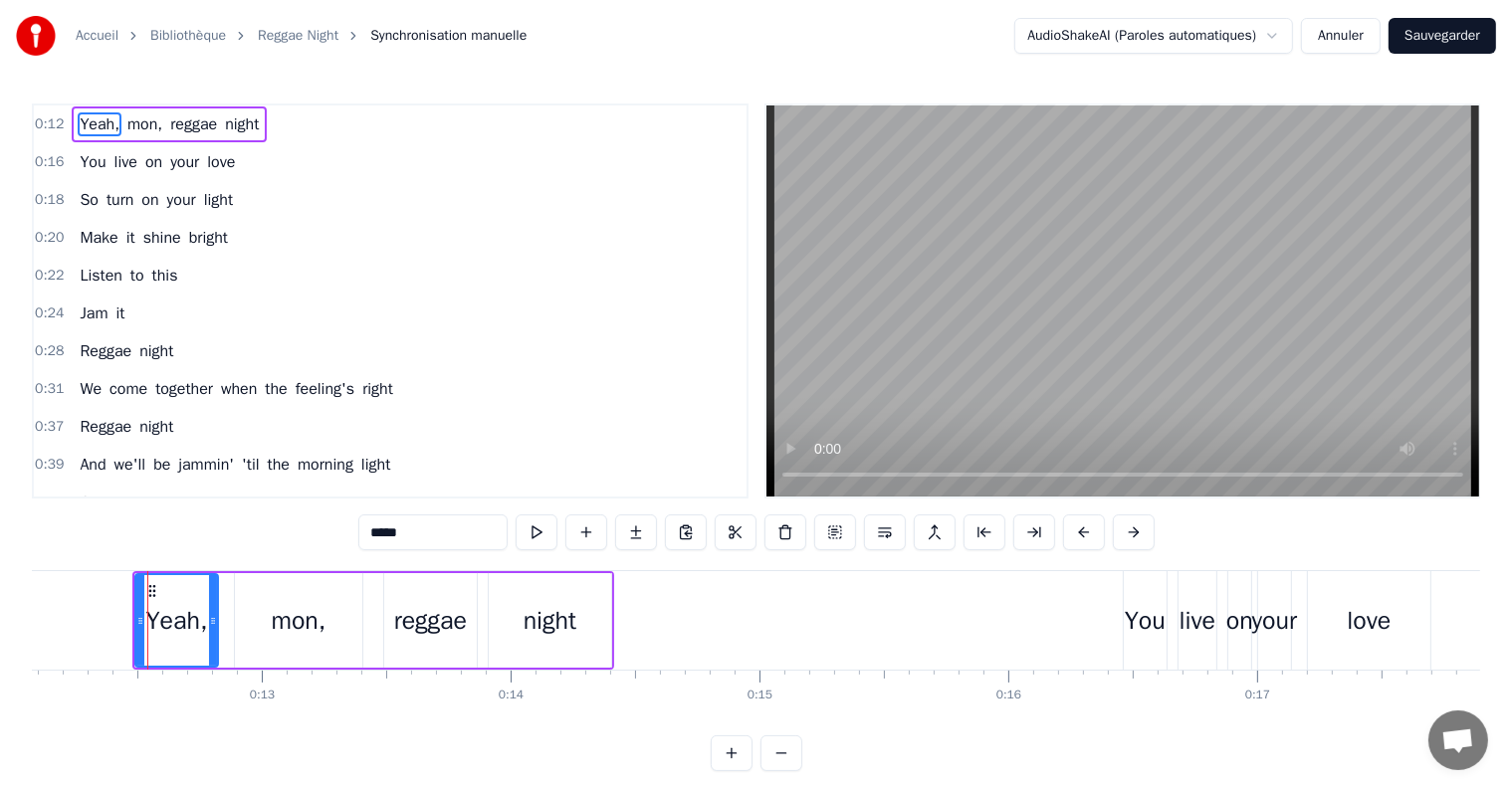 click on "0:18 So turn on your light" at bounding box center [390, 200] 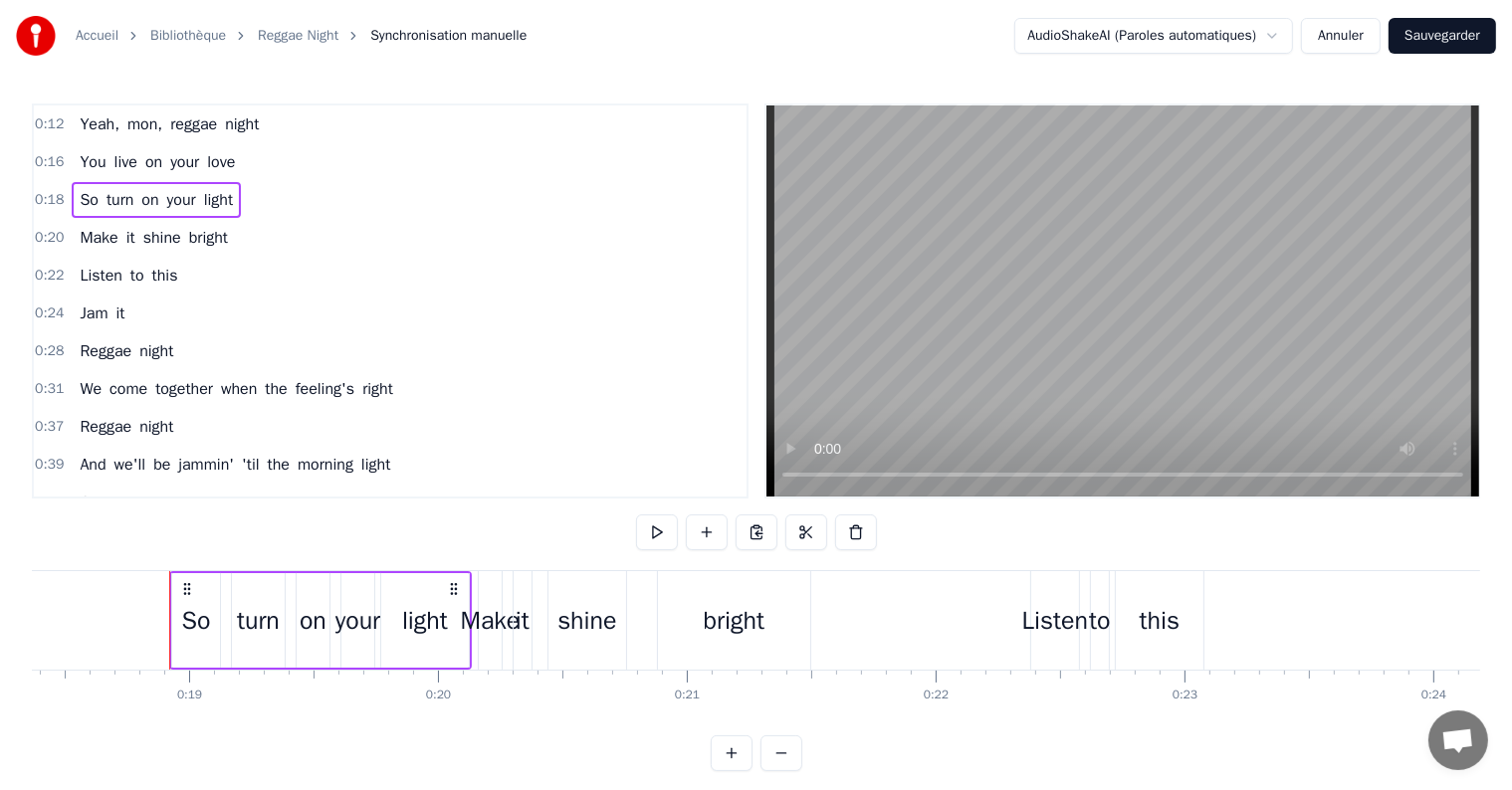 scroll, scrollTop: 0, scrollLeft: 4608, axis: horizontal 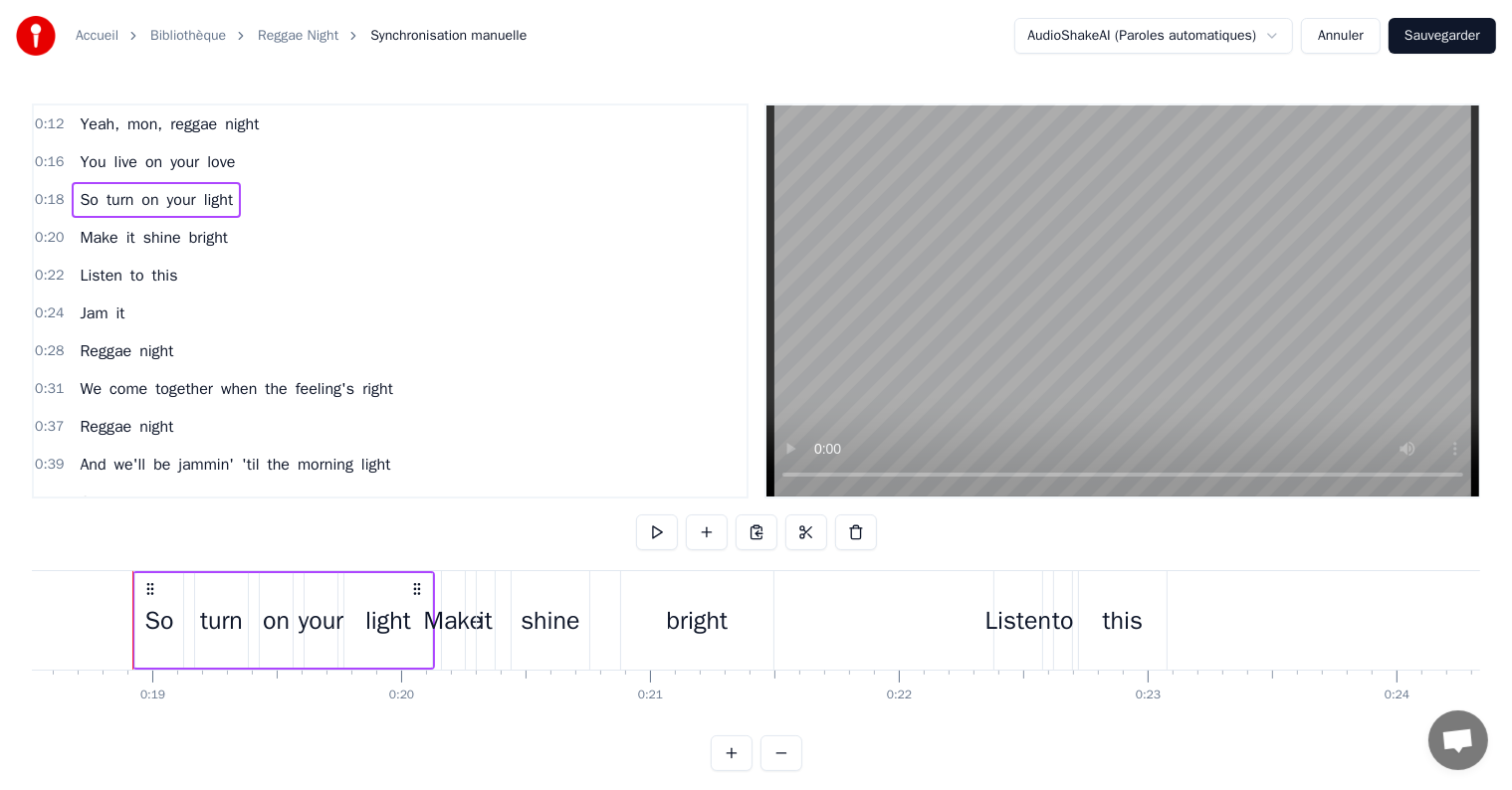click on "night" at bounding box center (242, 124) 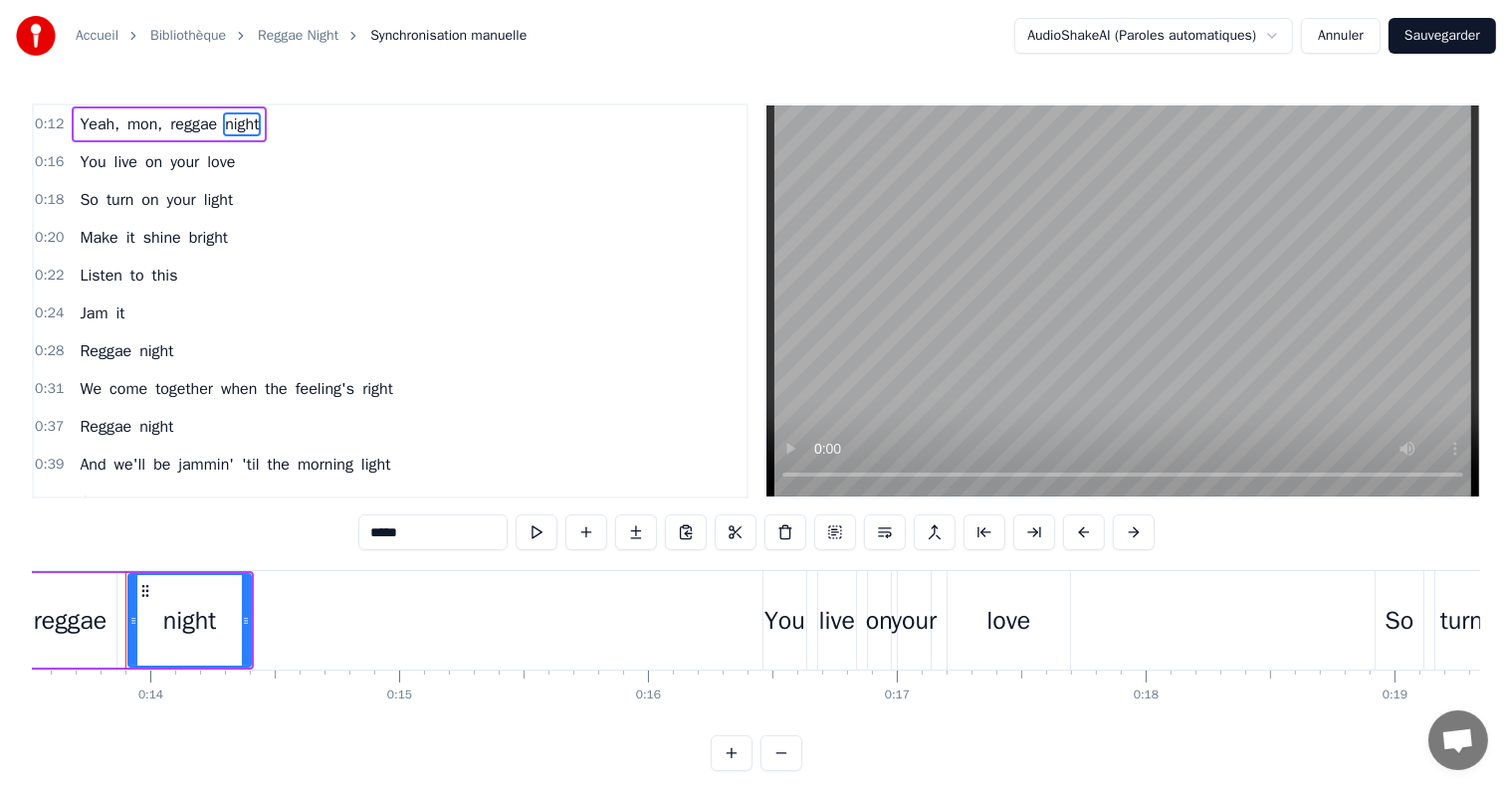 scroll, scrollTop: 0, scrollLeft: 3358, axis: horizontal 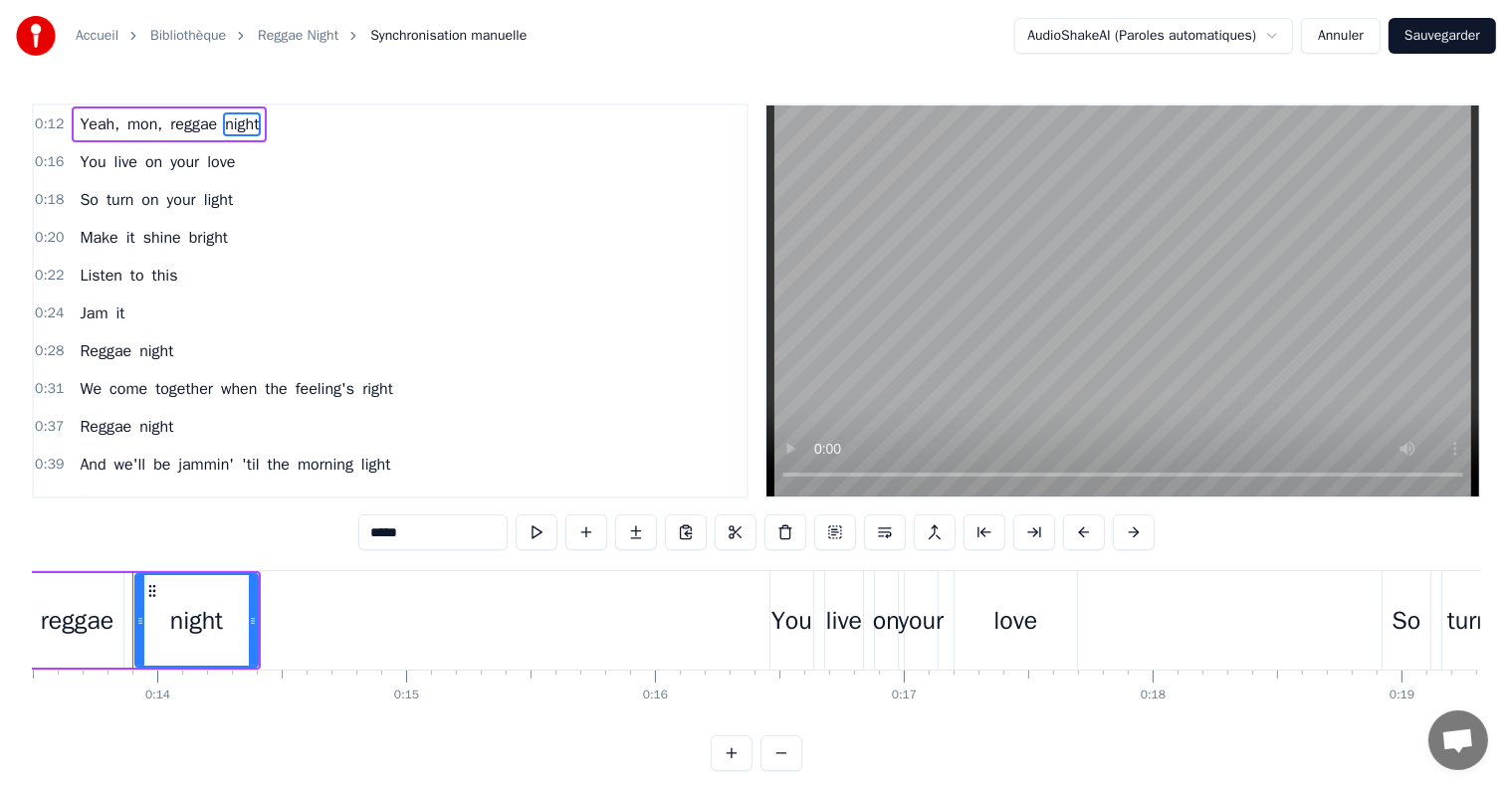 drag, startPoint x: 86, startPoint y: 121, endPoint x: 229, endPoint y: 121, distance: 143 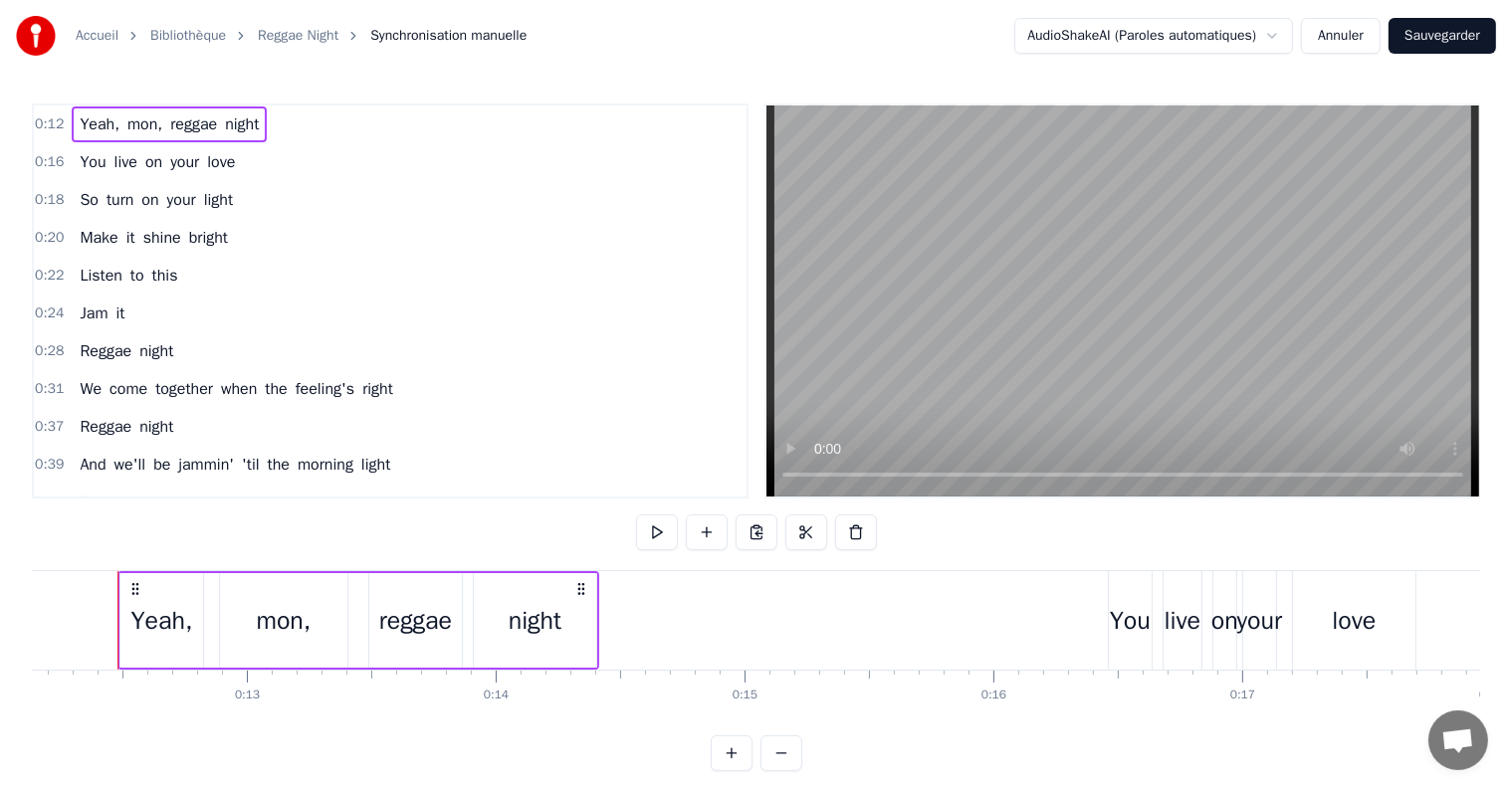 scroll, scrollTop: 0, scrollLeft: 3005, axis: horizontal 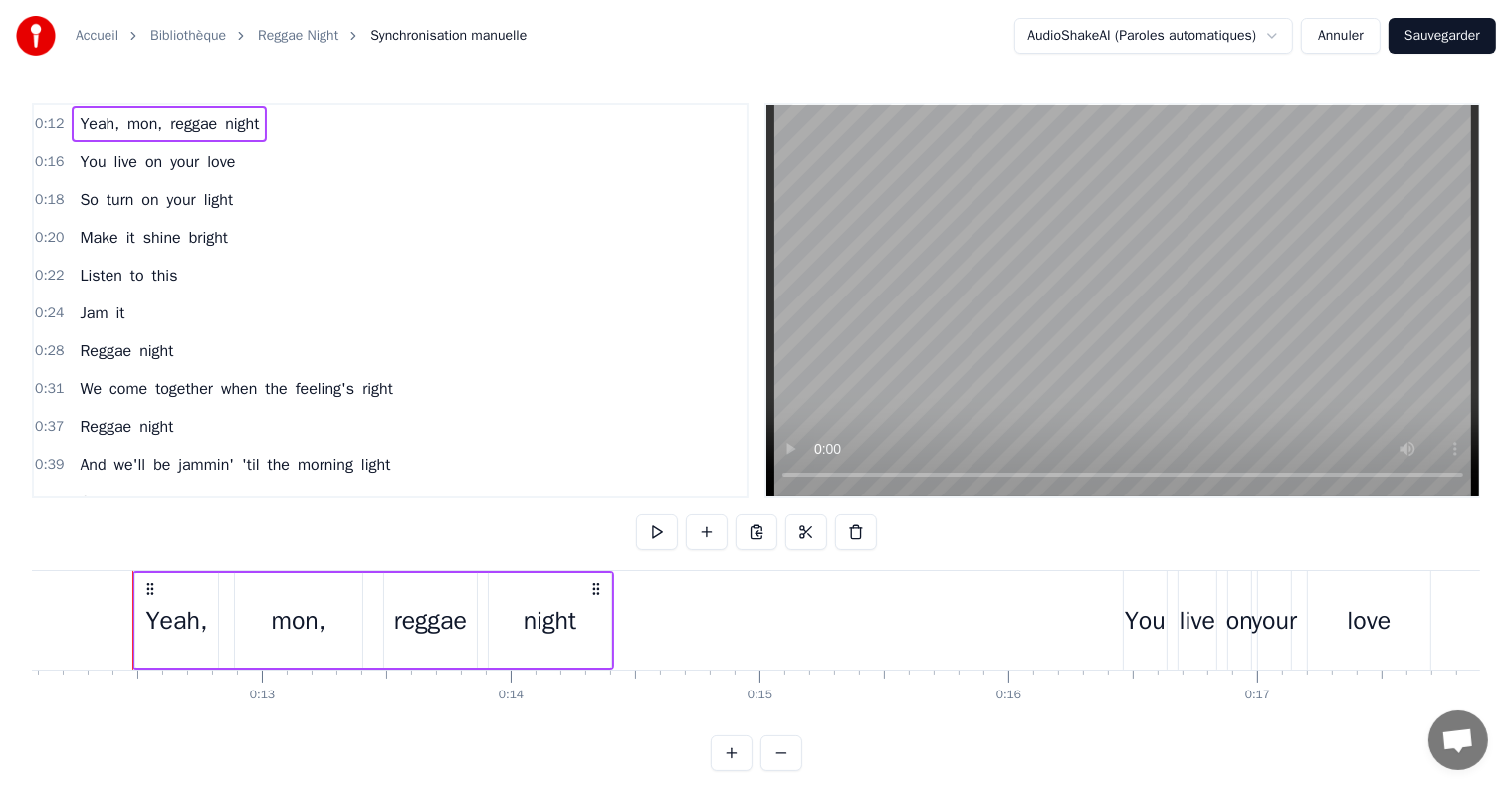 click on "Accueil Bibliothèque Reggae Night Synchronisation manuelle AudioShakeAI (Paroles automatiques) Annuler Sauvegarder 0:12 Yeah, mon, reggae night 0:16 You live on your love 0:18 So turn on your light 0:20 Make it shine bright 0:22 Listen to this 0:24 Jam it 0:28 Reggae night 0:31 We come together when the feeling's right 0:37 Reggae night 0:39 And we'll be jammin' 'til the morning light 0:44 Oh, any riddle, just call 0:47 Got to get my things 0:50 Got to catch this ride 0:52 I've got to look my best 0:56 'Cause I know they'll be 0:57 Mashin' it up tonight 1:03 Reggae night 1:06 We come together when the feeling's right 1:12 Reggae night 1:14 And we'll be jammin' 'til the morning light 1:19 Oh, you will find it happens only once a year 1:25 So don't miss out on this session here, oh 1:47 There'll be people coming 1:49 From the north and south 1:51 And east and west 1:53 So your friends'll look your best, man [DEMOGRAPHIC_DATA]:56 Now lightning strikes at eight 1:58 So you better not be late 2:00 For this rub- a- dubbin', fun, a" at bounding box center (756, 401) 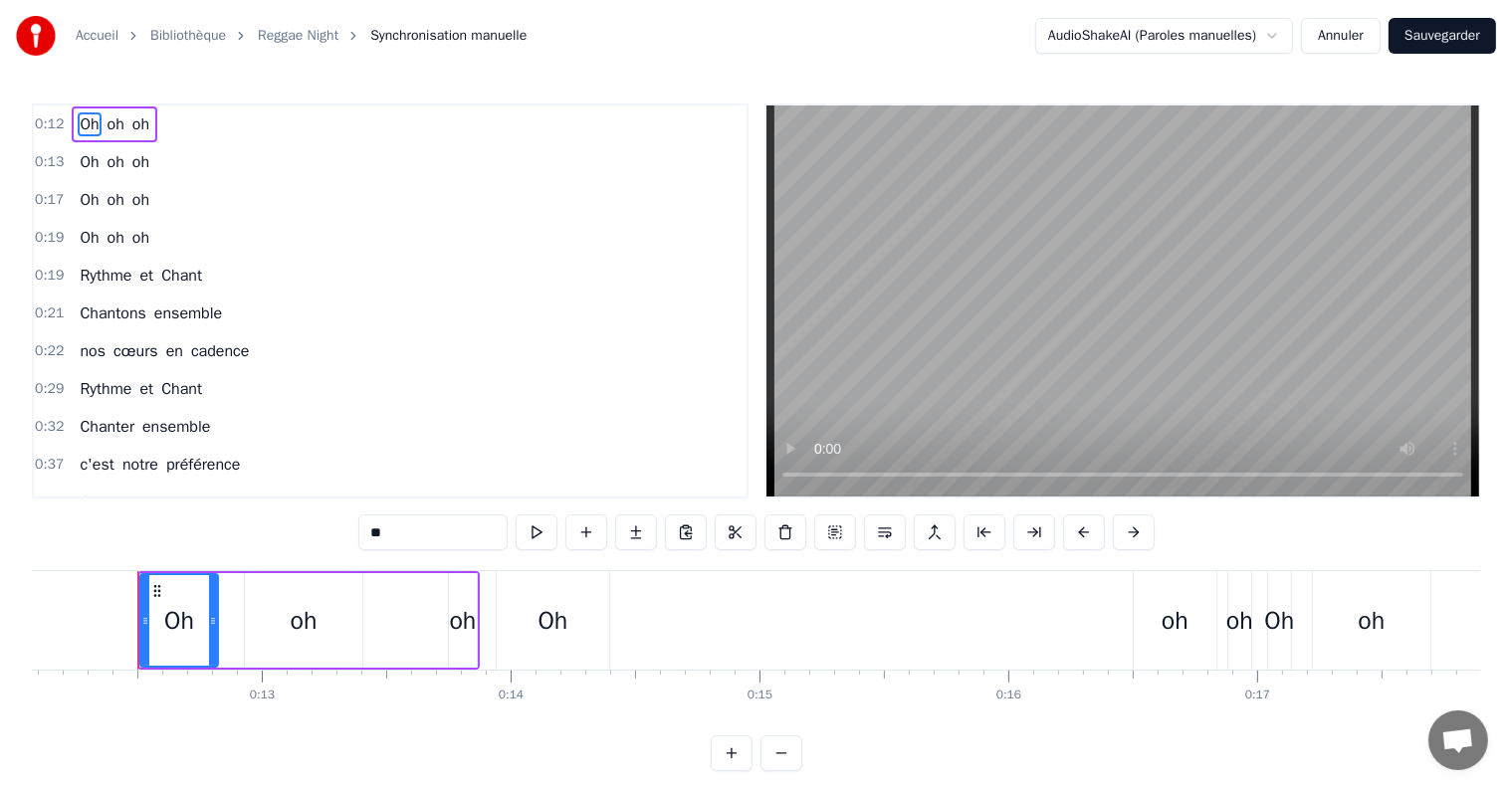 click on "Accueil Bibliothèque Reggae Night Synchronisation manuelle AudioShakeAI (Paroles manuelles) Annuler Sauvegarder 0:12 Oh oh oh 0:13 Oh oh oh 0:17 Oh oh oh 0:19 Oh oh oh 0:19 [PERSON_NAME] et Chant 0:21 Chantons ensemble 0:22 nos cœurs en cadence 0:29 [PERSON_NAME] et Chant 0:32 Chanter ensemble 0:37 c'est notre préférence 0:41 On se retrouve ensemble 0:46 tous les jeudis 0:49 Nos voix sont unies 0:51 avec les harmonies 0:56 C'est notre passion notre folie 1:02 Un peu de [MEDICAL_DATA] beaucoup d'envie 1:07 Oh oh oh oh 1:12 Rythme et Chant 1:16 Chantons ensemble 1:21 nos cœurs en cadence 1:24 [PERSON_NAME] et Chant 1:29 Chanter ensemble 1:48 c'est notre préférence 1:50 Sur la scène chaque note nous relie 1:53 Un vrai défi pour un concert réussi 1:57 Oh oh oh oh 1:58 [PERSON_NAME] et Chant 2:00 Oh oh oh oh 2:01 [PERSON_NAME] et Chant 2:03 Oh oh oh oh 2:05 Rythme et Chant 2:09 Oh oh oh oh 2:13 [PERSON_NAME] et Chant 2:16 Nous chantons en chœur 2:18 emportés par le son [DEMOGRAPHIC_DATA]:23 La musique nous envoie 2:27 dans la même émotion 2:30 Quand les lumières Et" at bounding box center [756, 401] 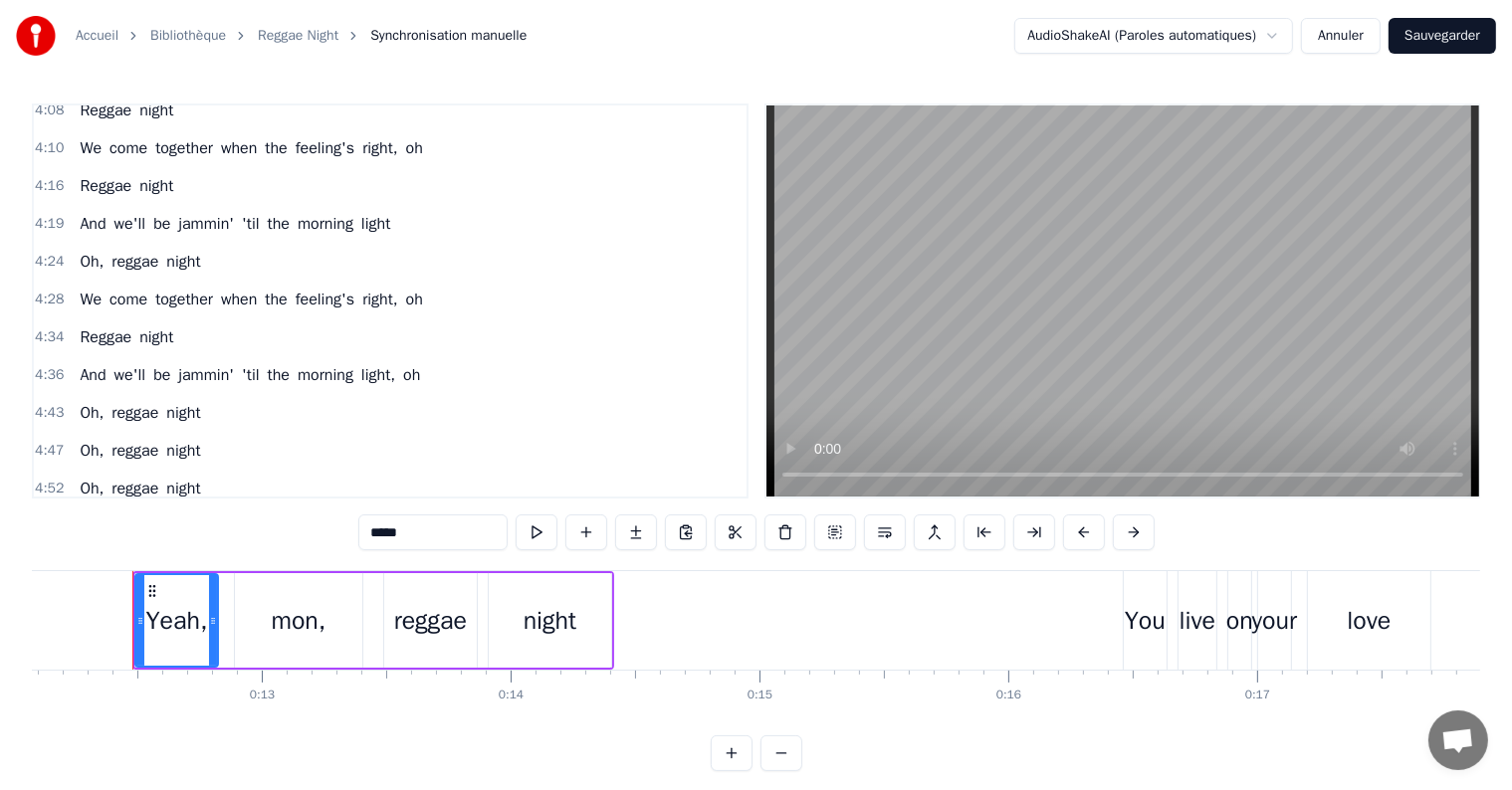 scroll, scrollTop: 1988, scrollLeft: 0, axis: vertical 